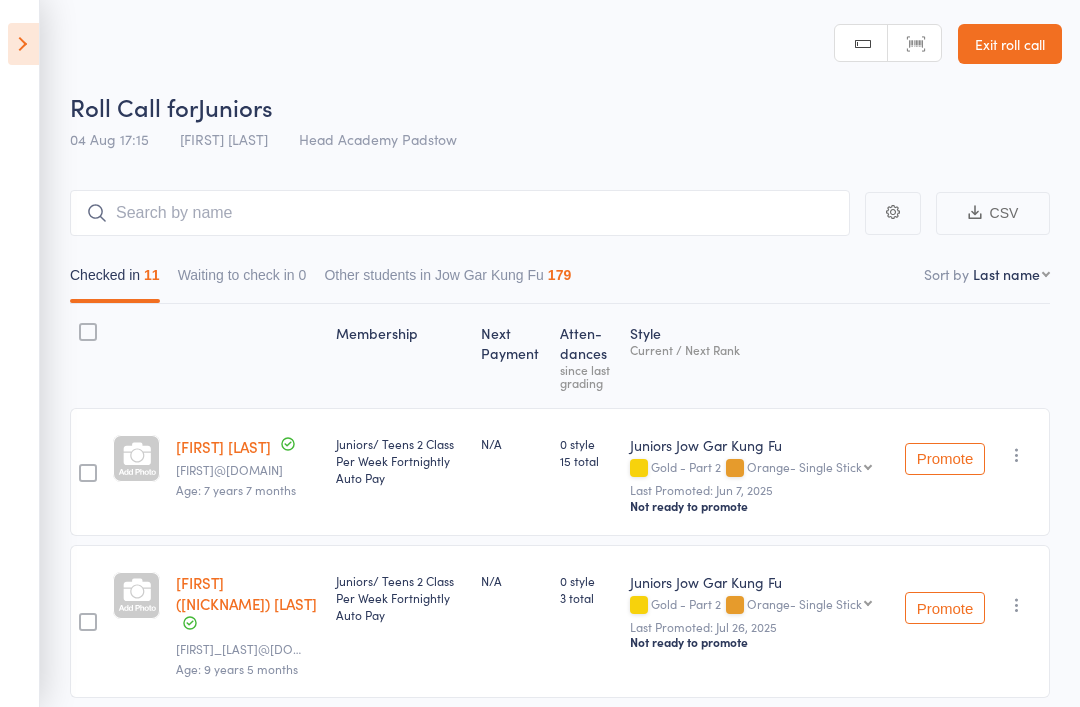 scroll, scrollTop: 132, scrollLeft: 0, axis: vertical 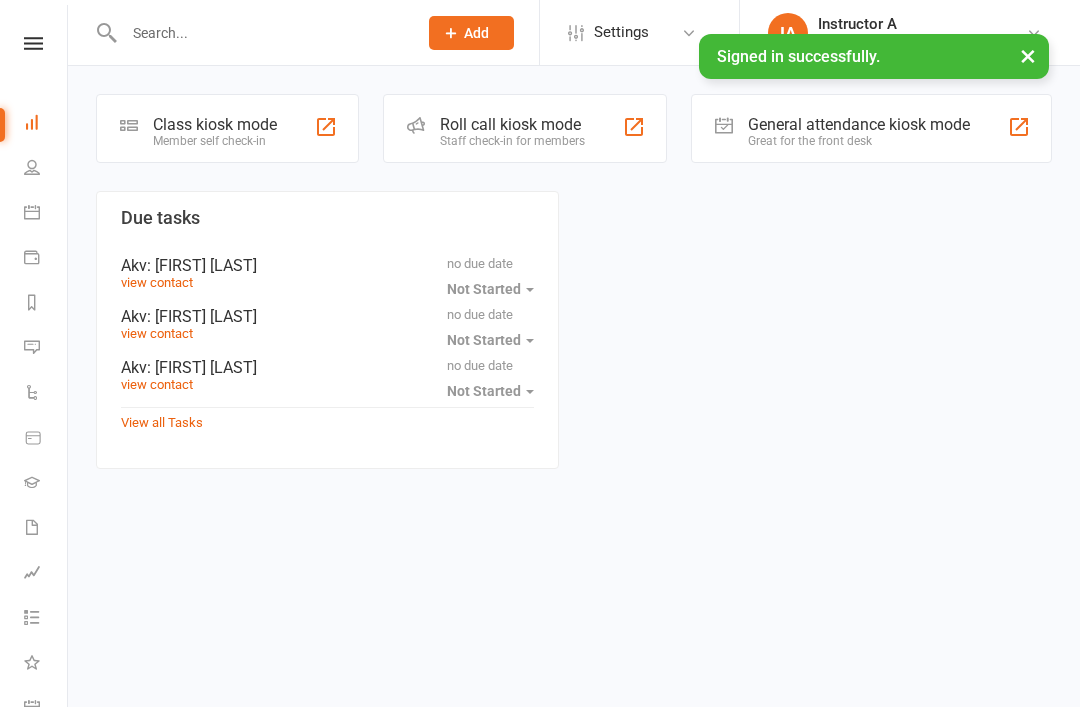 click on "Roll call kiosk mode Staff check-in for members" at bounding box center (525, 128) 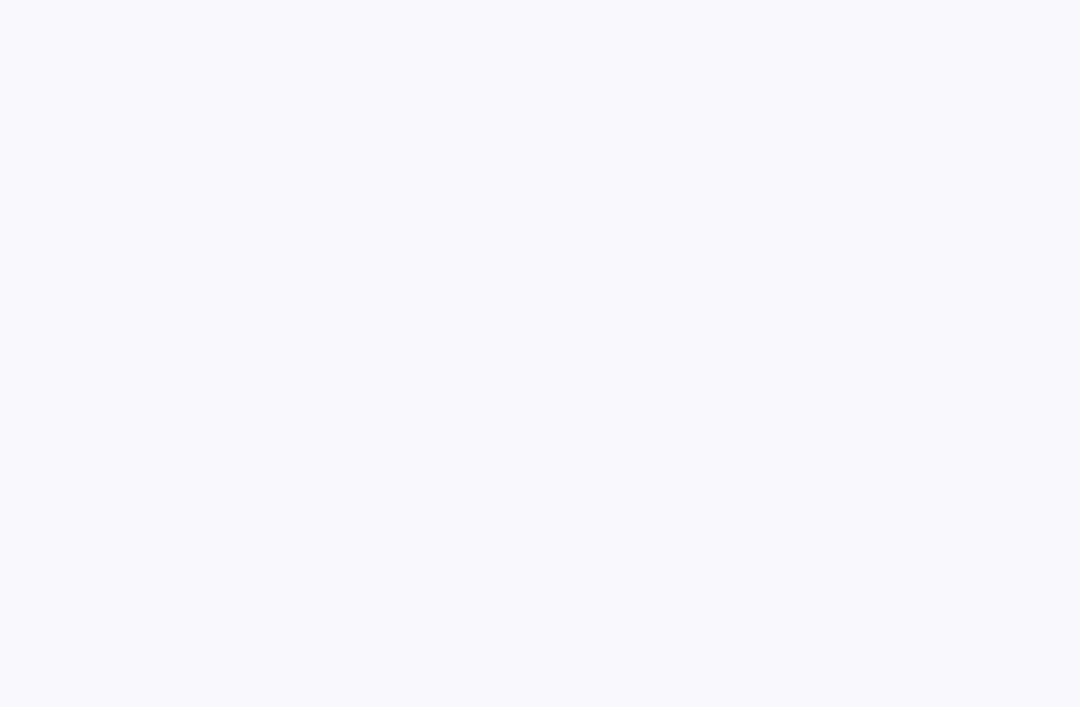 scroll, scrollTop: 0, scrollLeft: 0, axis: both 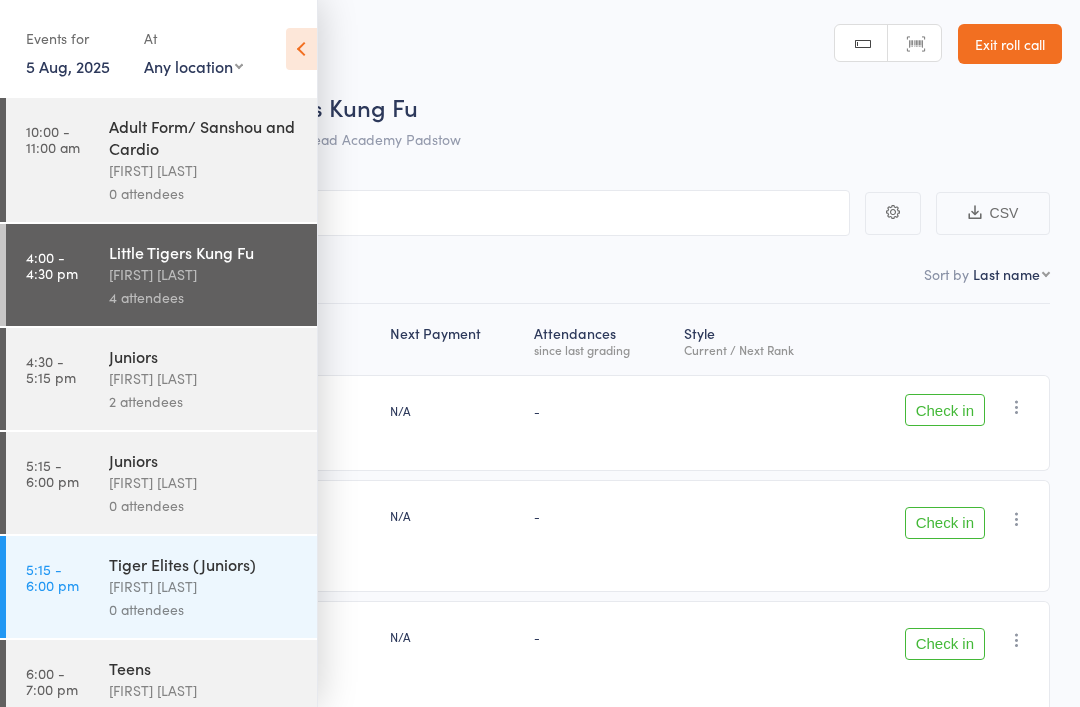click at bounding box center (301, 49) 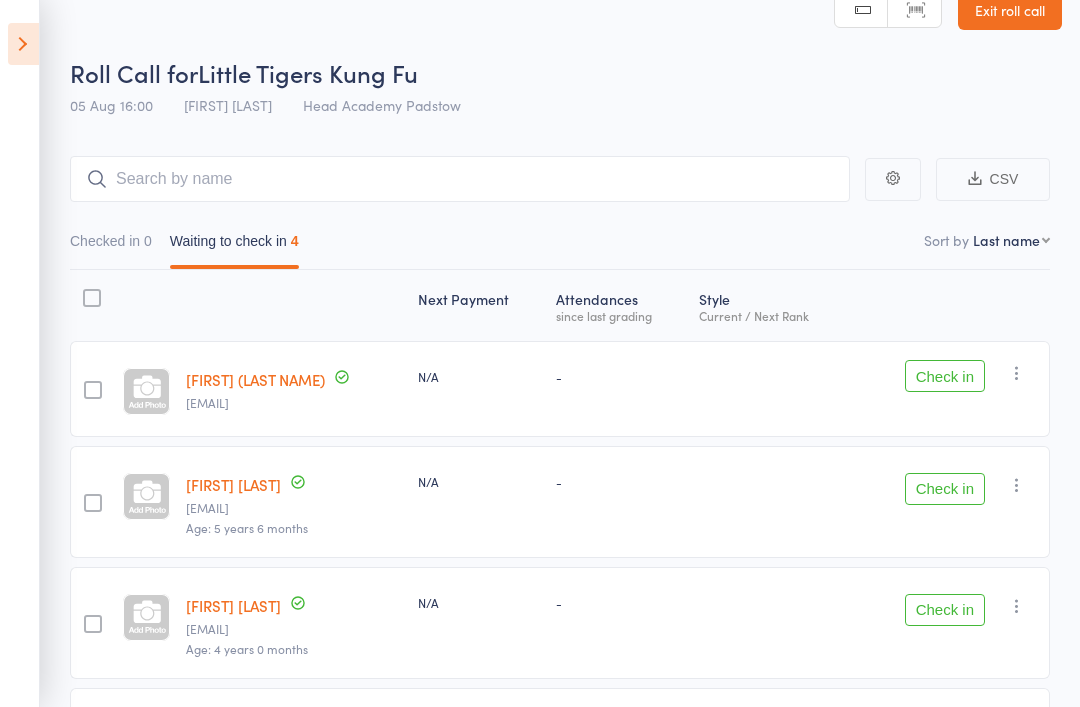 scroll, scrollTop: 36, scrollLeft: 0, axis: vertical 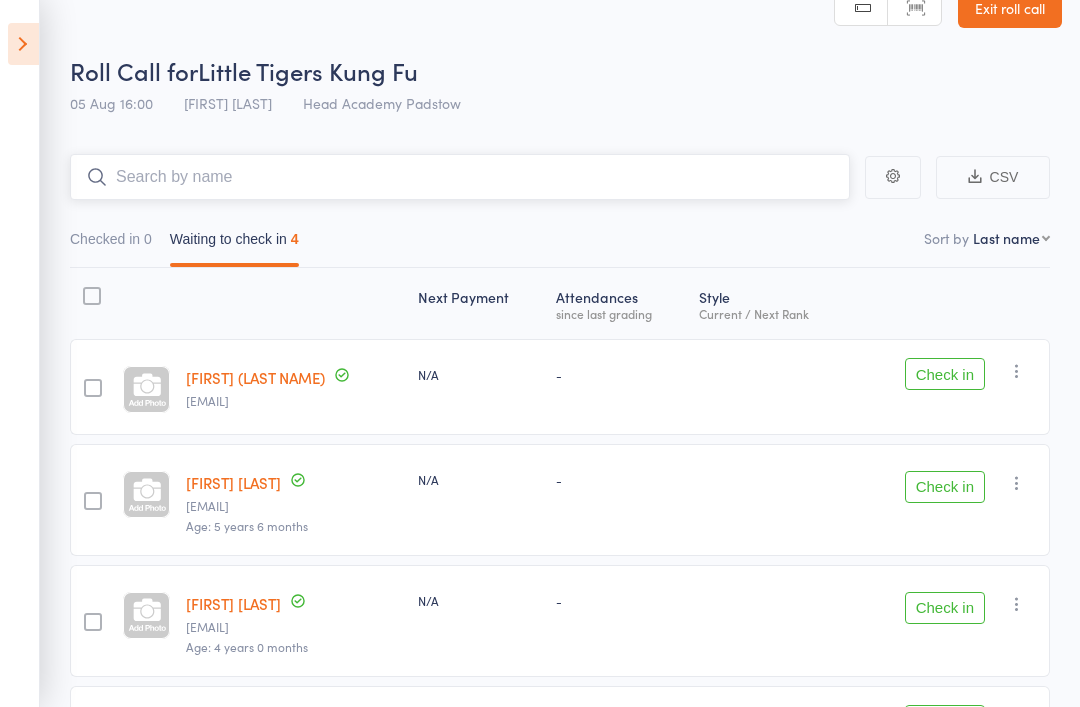 click at bounding box center [460, 177] 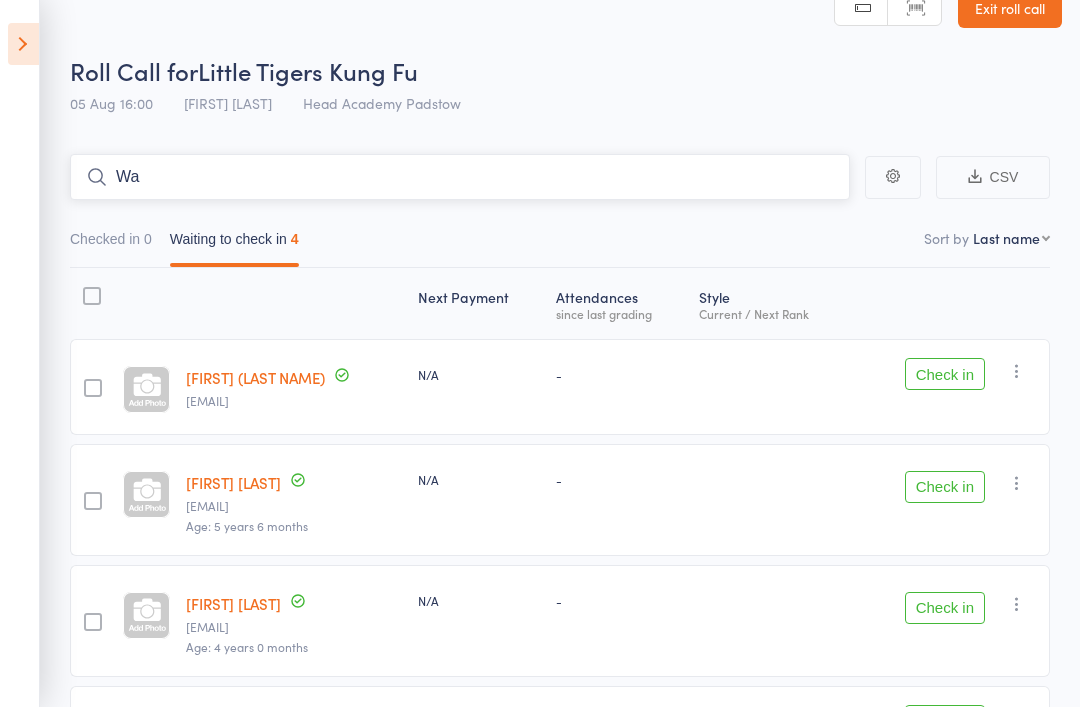type on "W" 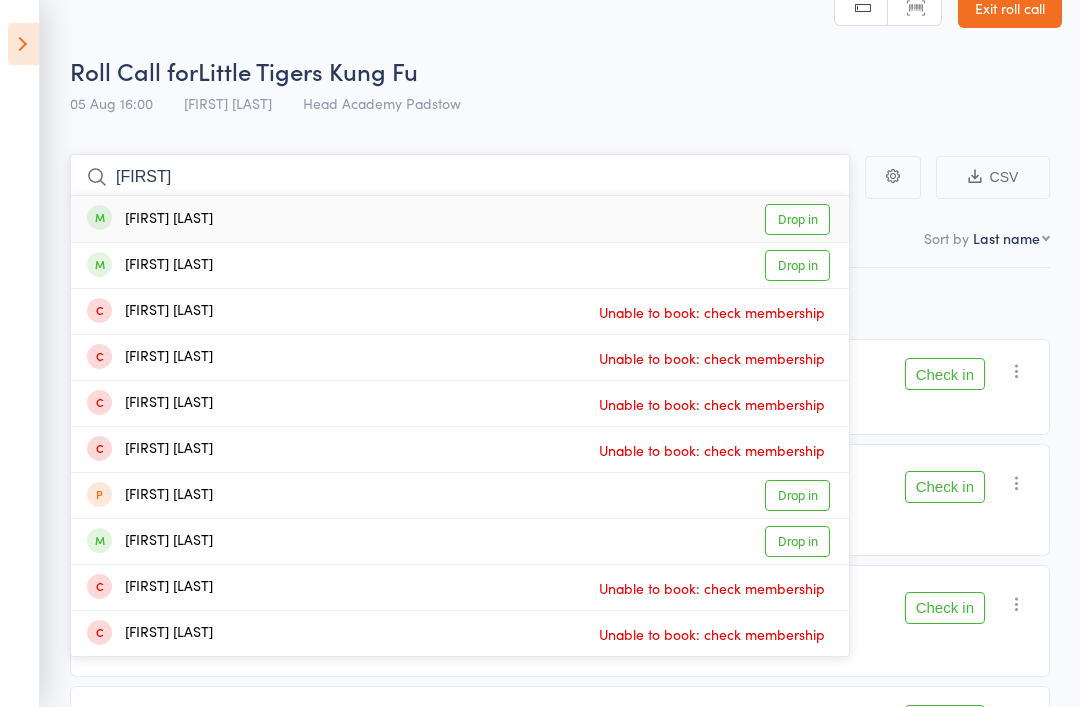 type on "Sammy" 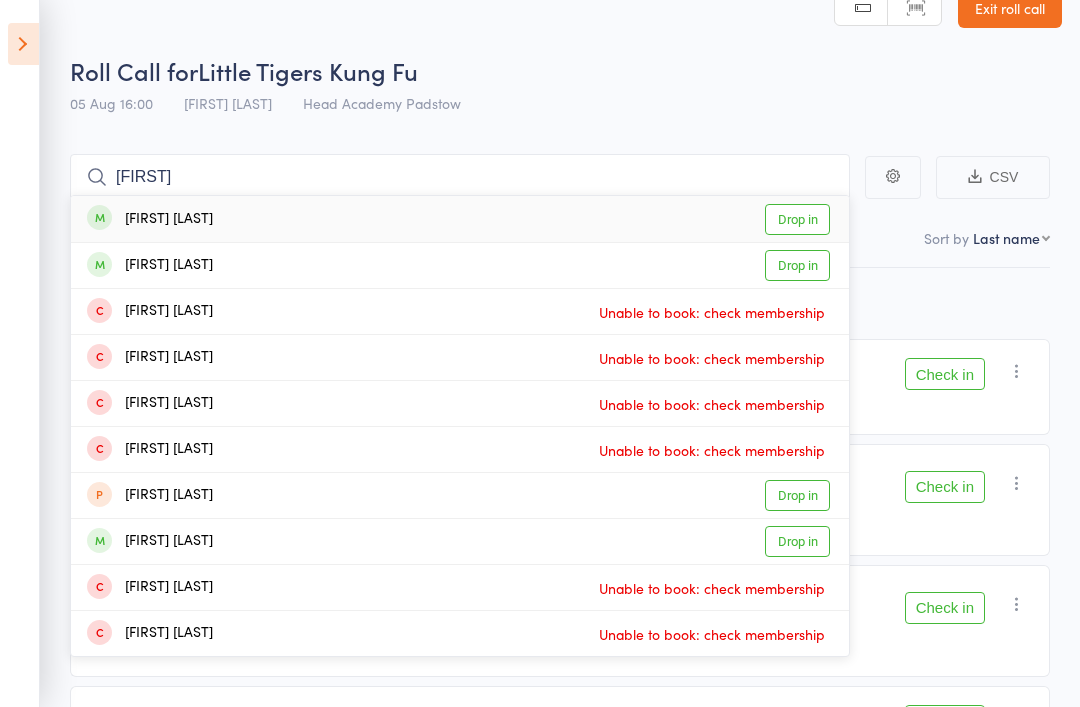 click on "Sammy Wahhab" at bounding box center (150, 219) 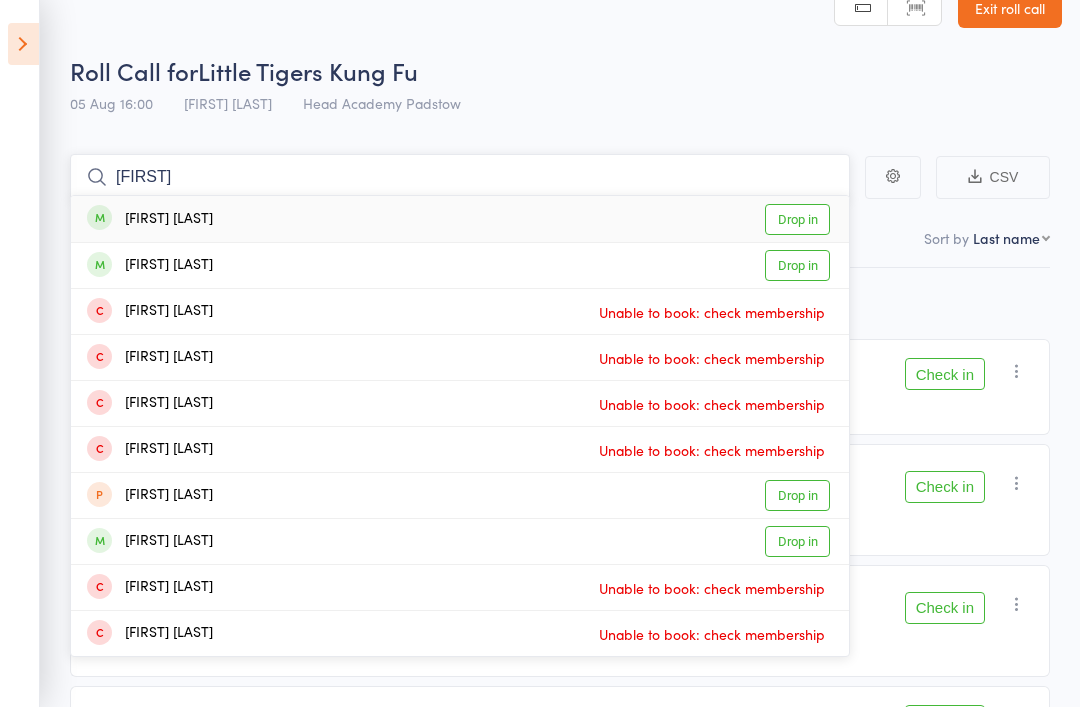 type 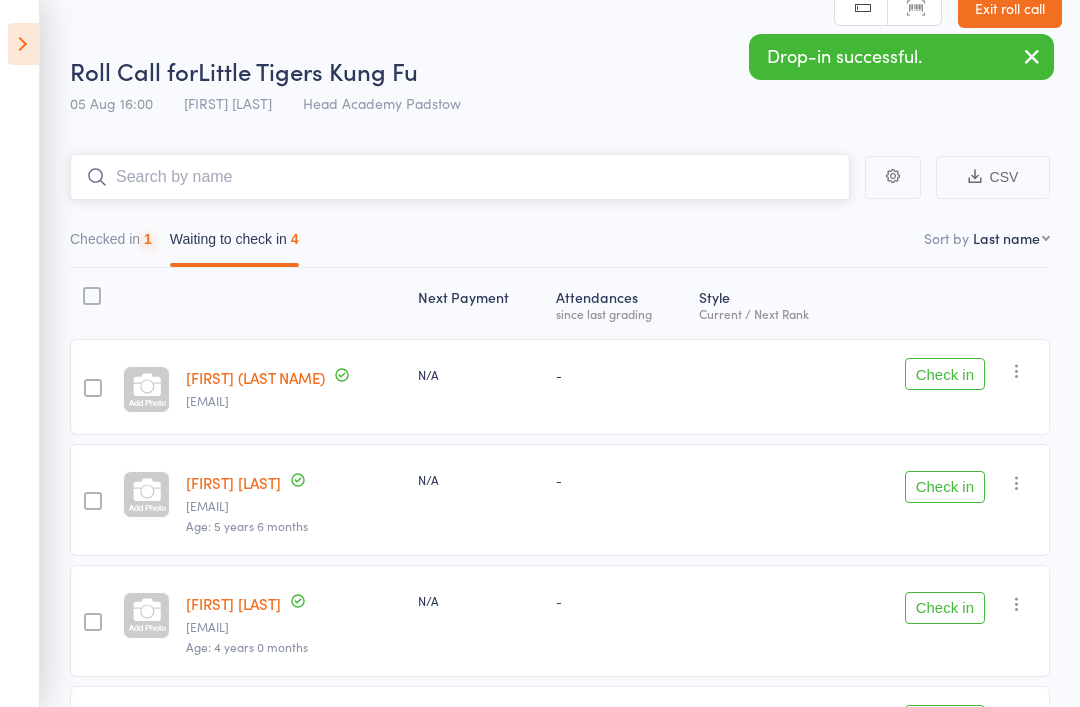 click on "Checked in  1" at bounding box center [111, 244] 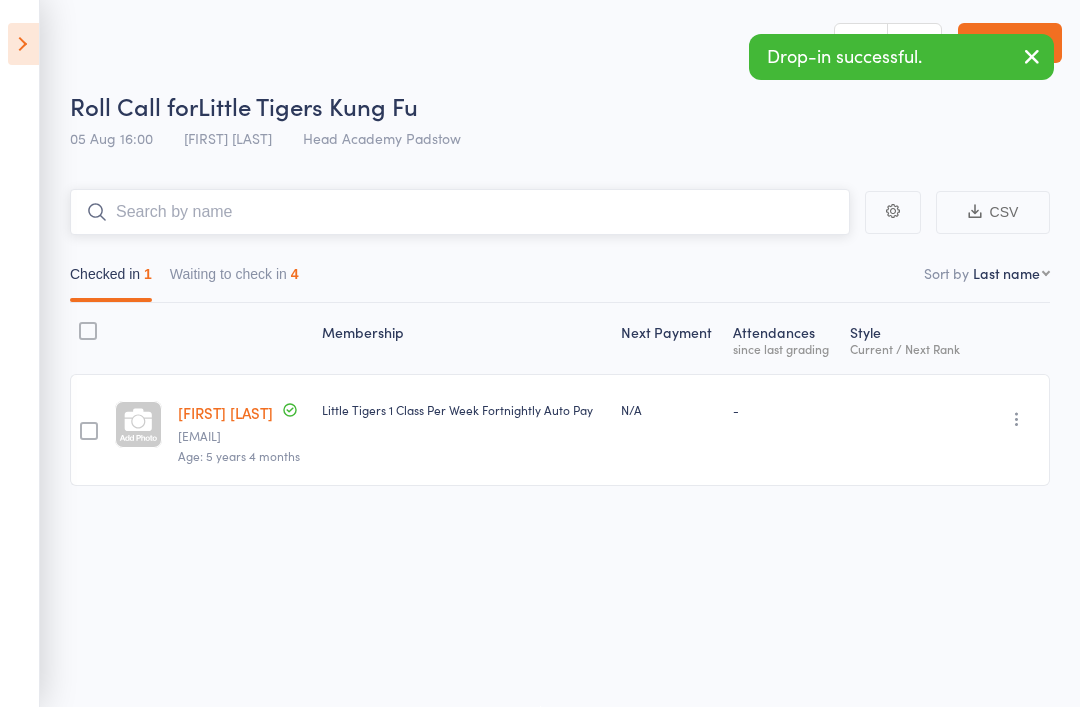 scroll, scrollTop: 14, scrollLeft: 0, axis: vertical 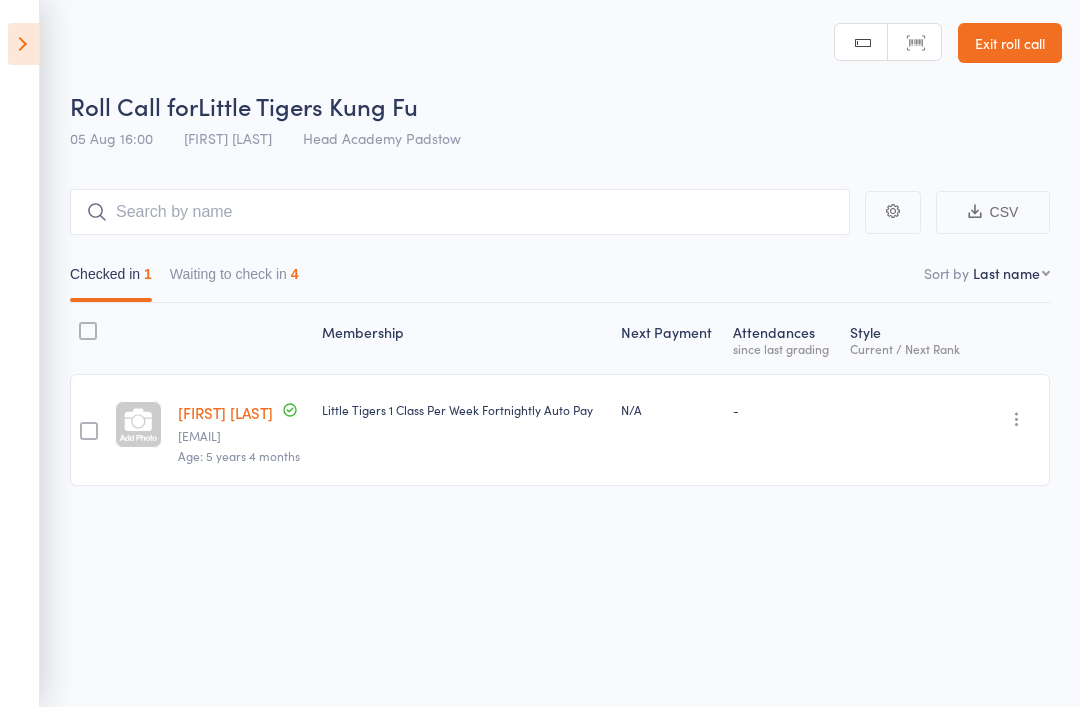 click on "Roll Call for  Little Tigers Kung Fu 05 Aug 16:00  James Agius  Head Academy Padstow  Manual search Scanner input Exit roll call" at bounding box center (540, 79) 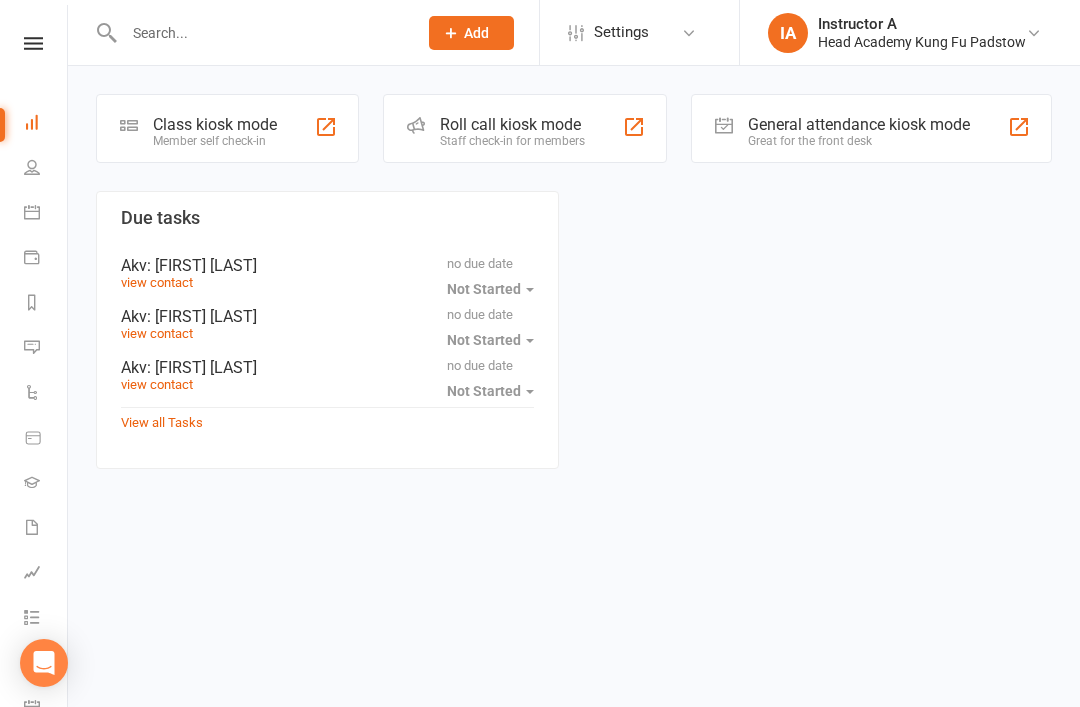 scroll, scrollTop: 0, scrollLeft: 0, axis: both 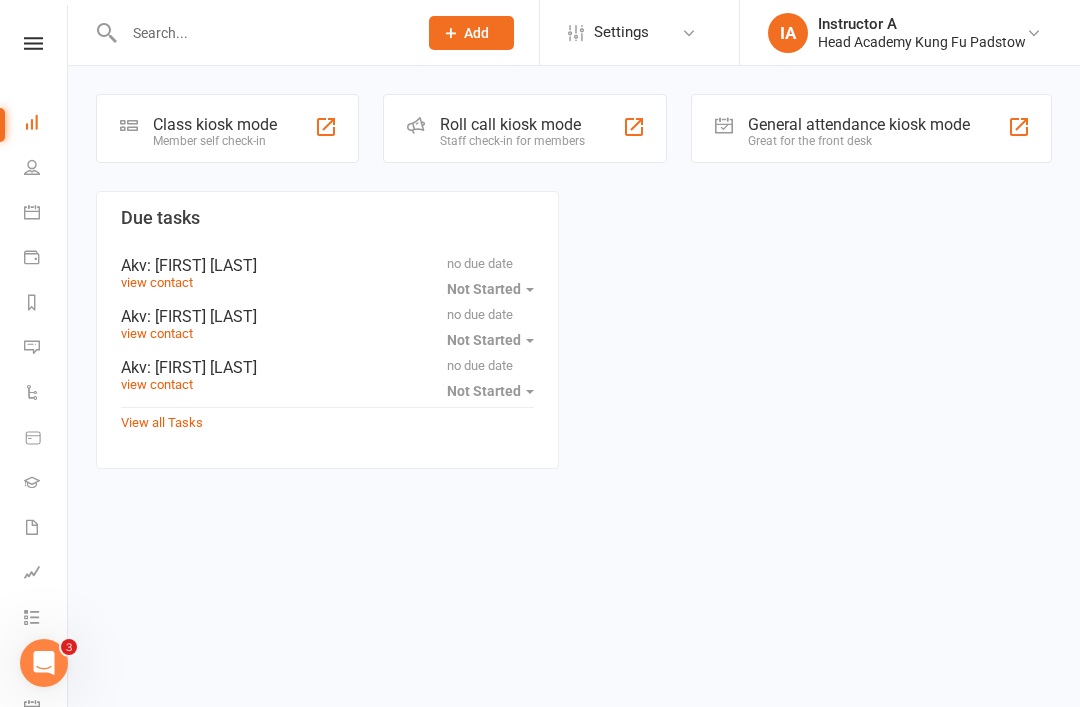 click at bounding box center [260, 33] 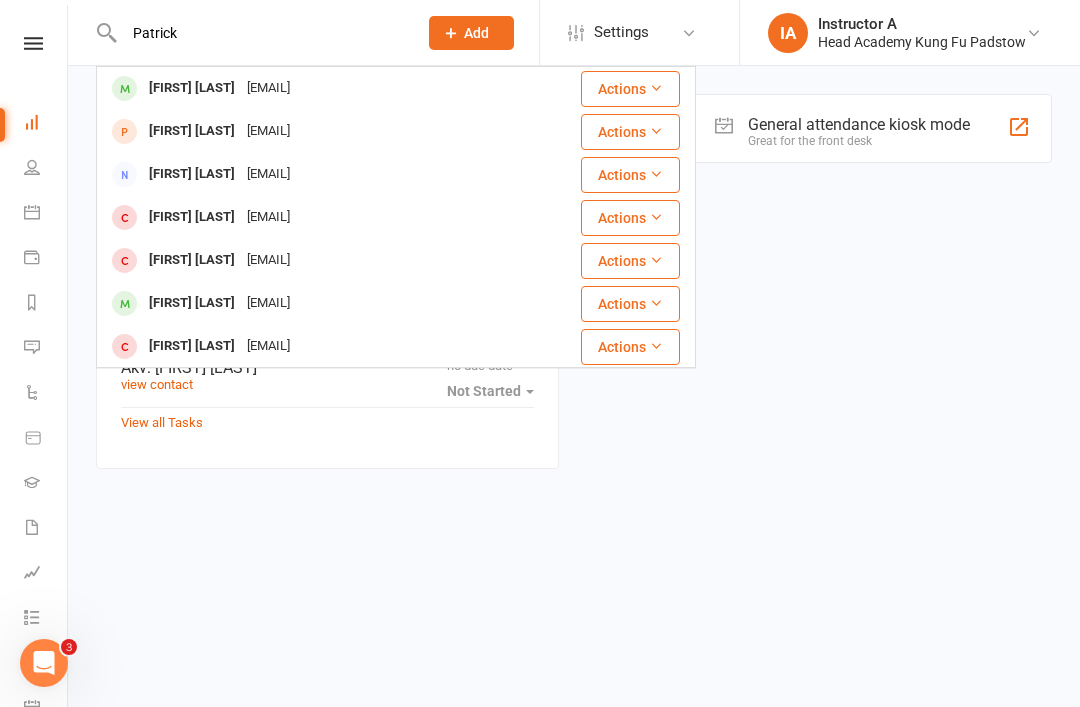 type on "Patrick" 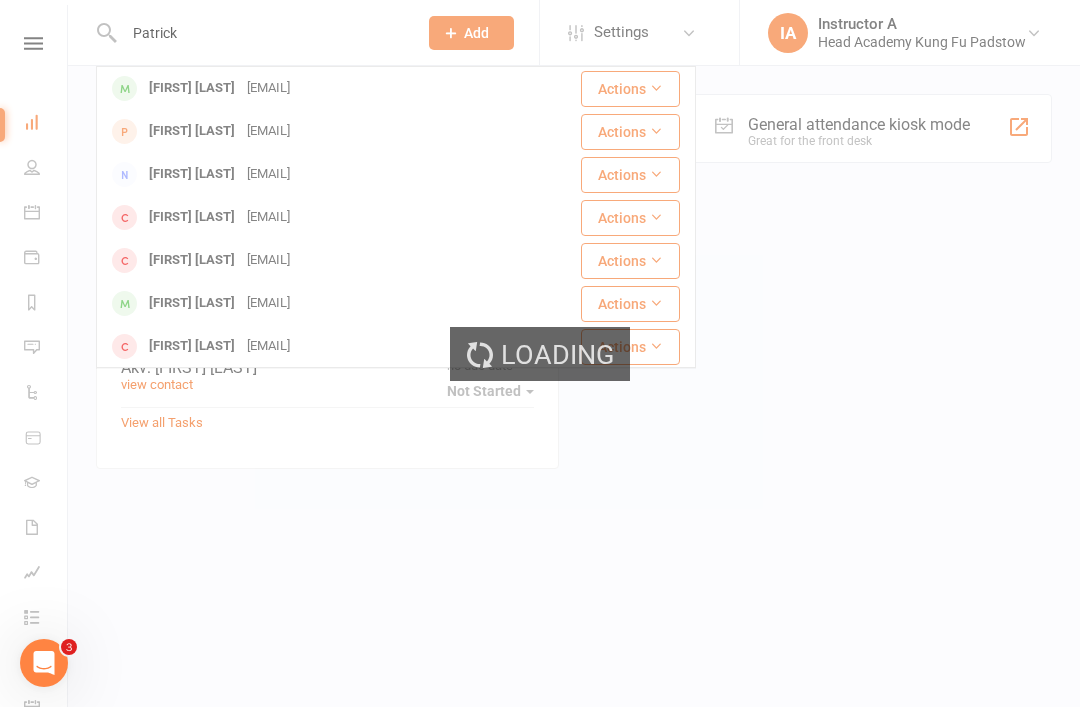 type 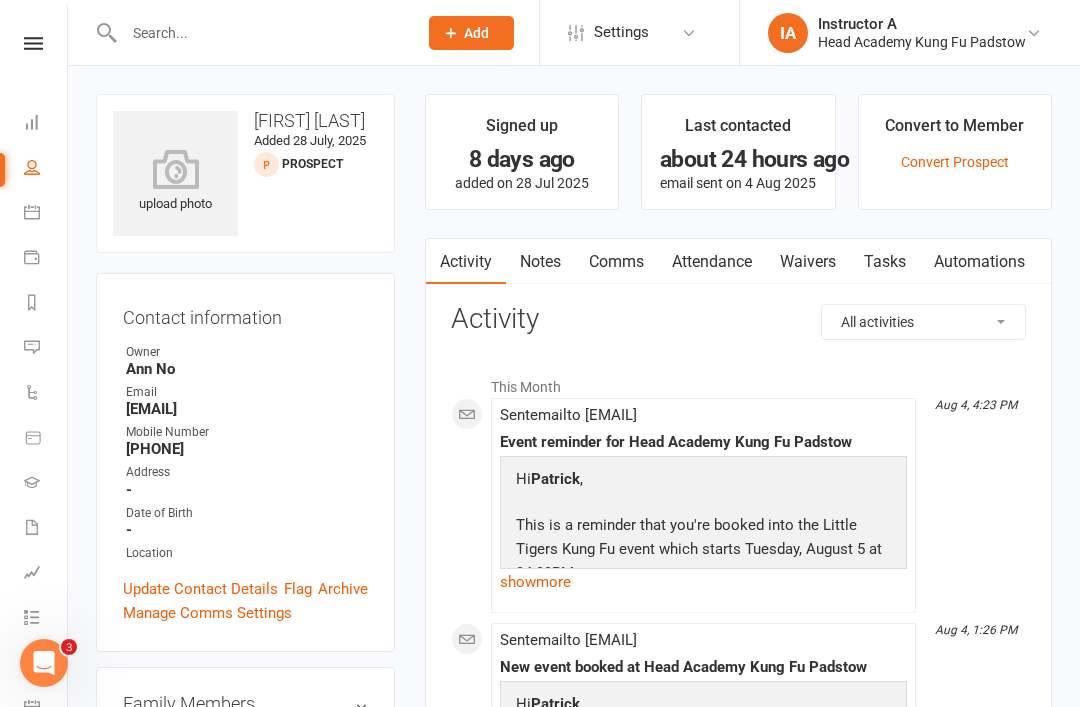 click on "Waivers" at bounding box center [808, 262] 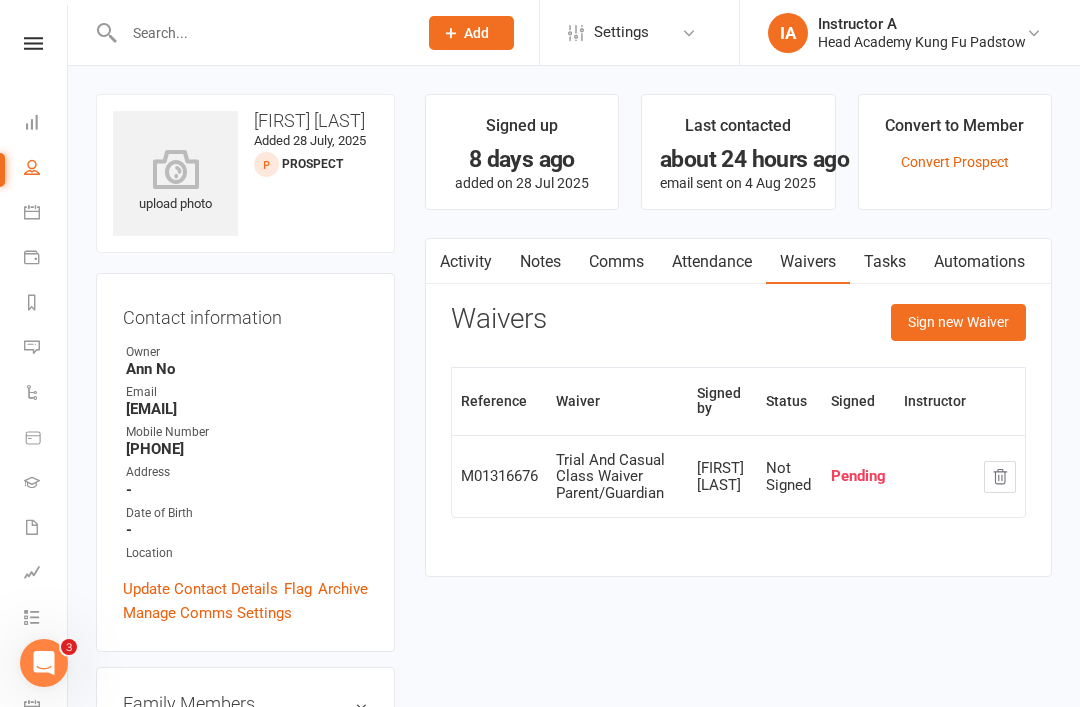 click on "Sign new Waiver" at bounding box center [958, 322] 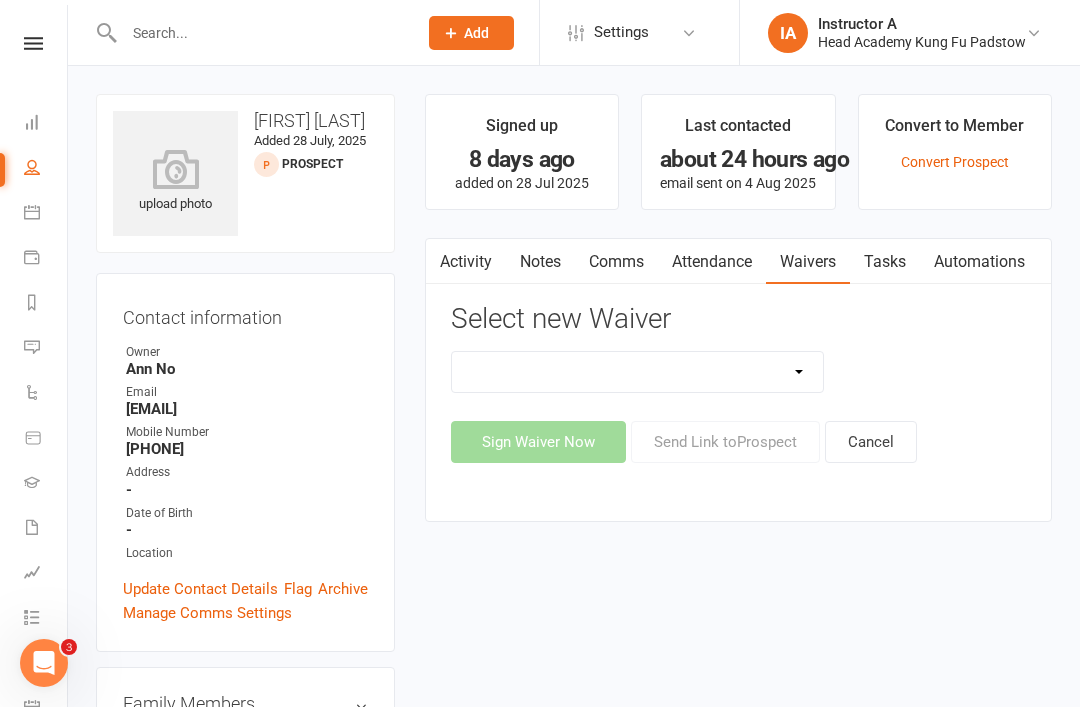 click on "Adults Waiver And Terms And Conditions Parent Or Guardian Waiver And Terms And Conditions Trial And Casual Class Waiver Adult Student Trial And Casual Class Waiver Parent/Guardian" at bounding box center [638, 372] 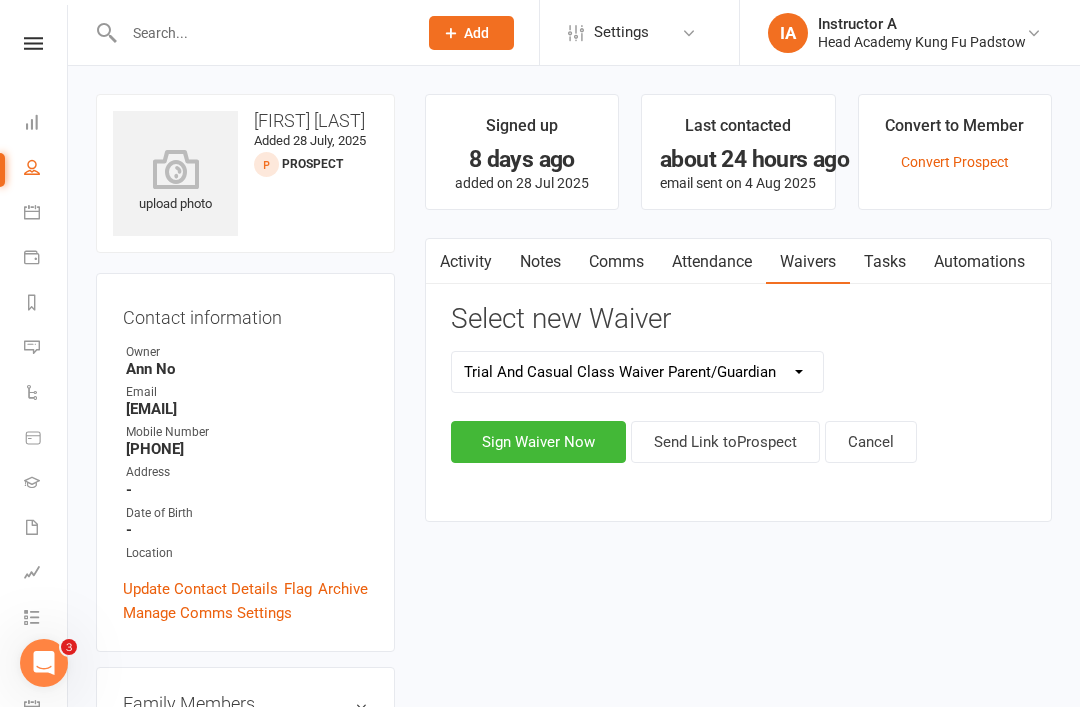 click on "Sign Waiver Now" at bounding box center (538, 442) 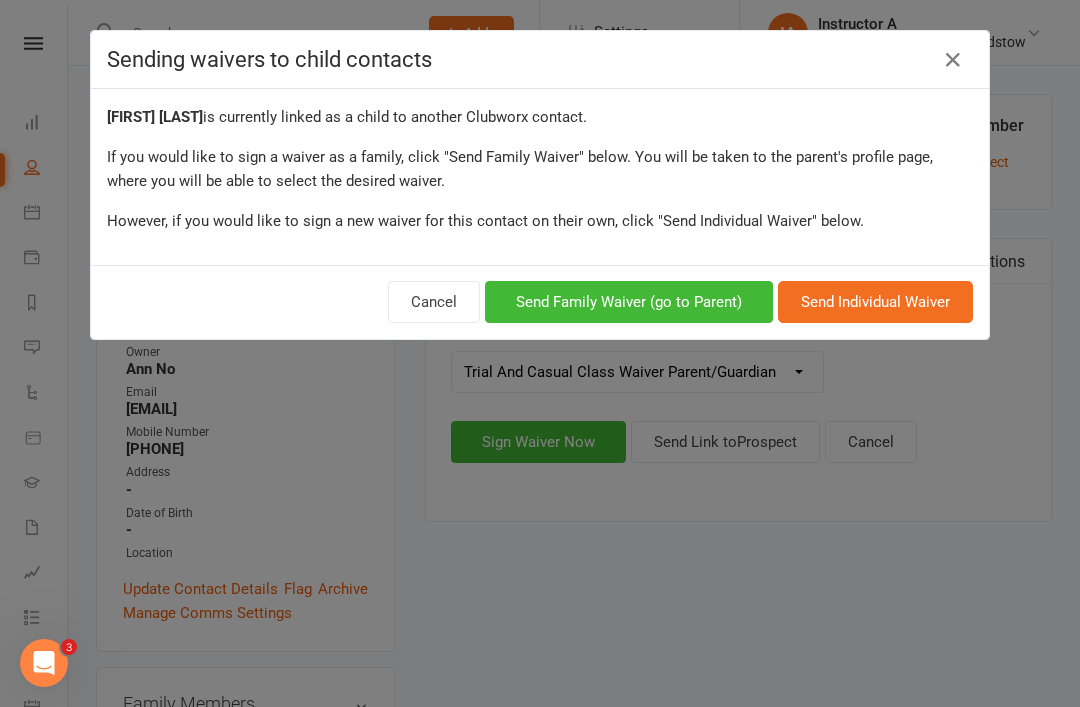 click on "Sending waivers to child contacts" at bounding box center (540, 59) 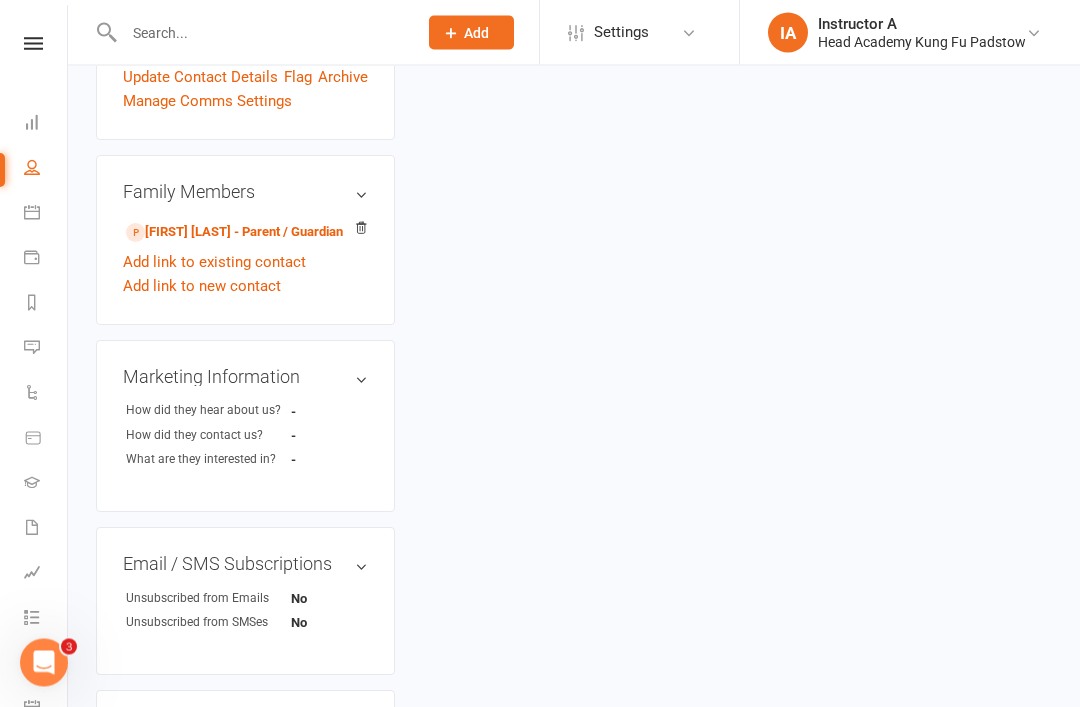 click on "upload photo Patrick Yao Added 28 July, 2025   prospect Contact information Owner   Ann No Email  yomo58@hotmail.com
Mobile Number  488688299
Address  -
Date of Birth  -
Location
Update Contact Details Flag Archive Manage Comms Settings
Family Members   Richard Yao - Parent / Guardian Add link to existing contact  Add link to new contact
Marketing Information  edit How did they hear about us? -
How did they contact us? -
What are they interested in? -
Email / SMS Subscriptions  edit Unsubscribed from Emails No
Unsubscribed from SMSes No
Emergency Contact Details  edit Name -
Relationship to Member -
Email -
Phone -
Address -
Add sections & fields Convert to NAC" at bounding box center [245, 324] 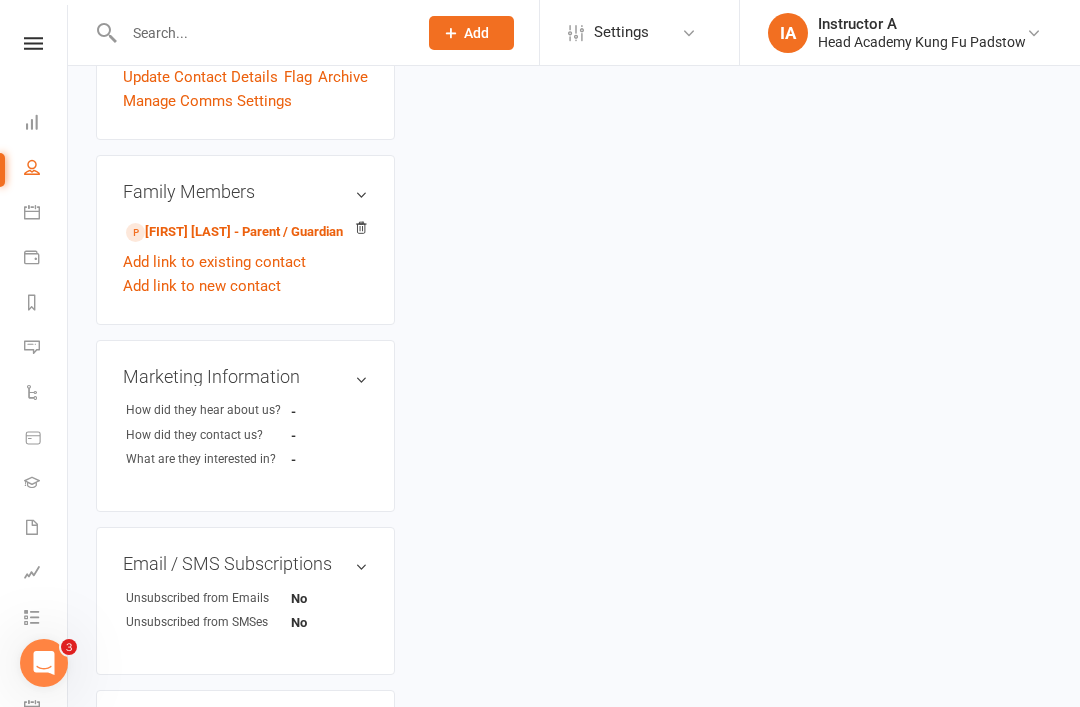 click on "Richard Yao - Parent / Guardian" at bounding box center (245, 231) 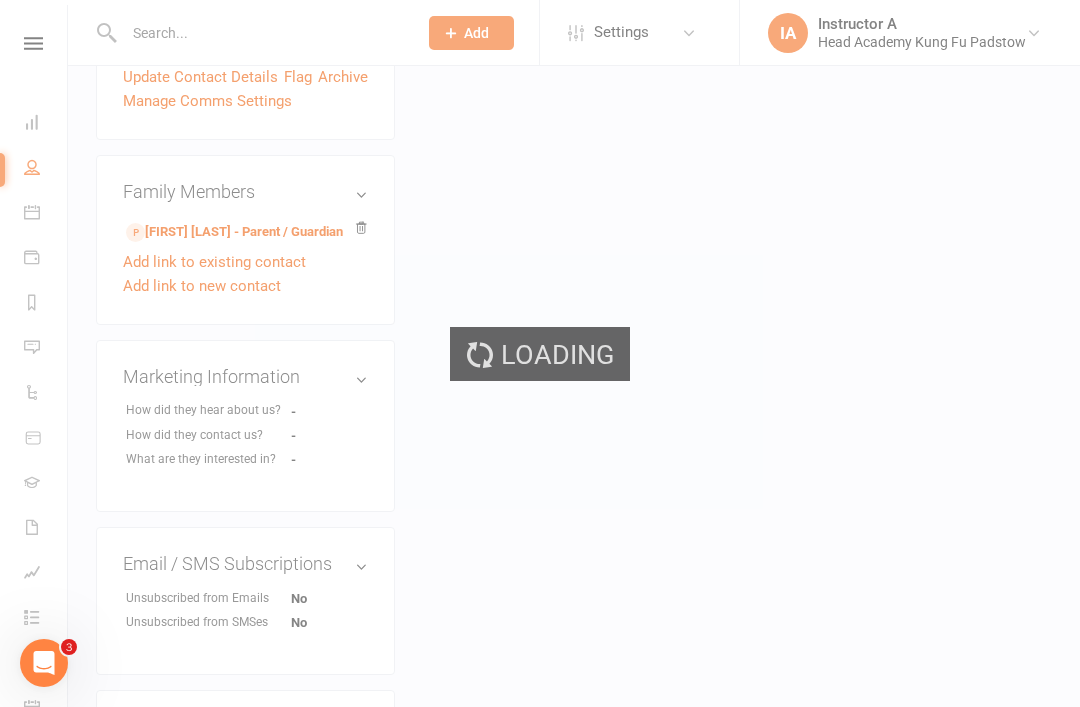 scroll, scrollTop: 0, scrollLeft: 0, axis: both 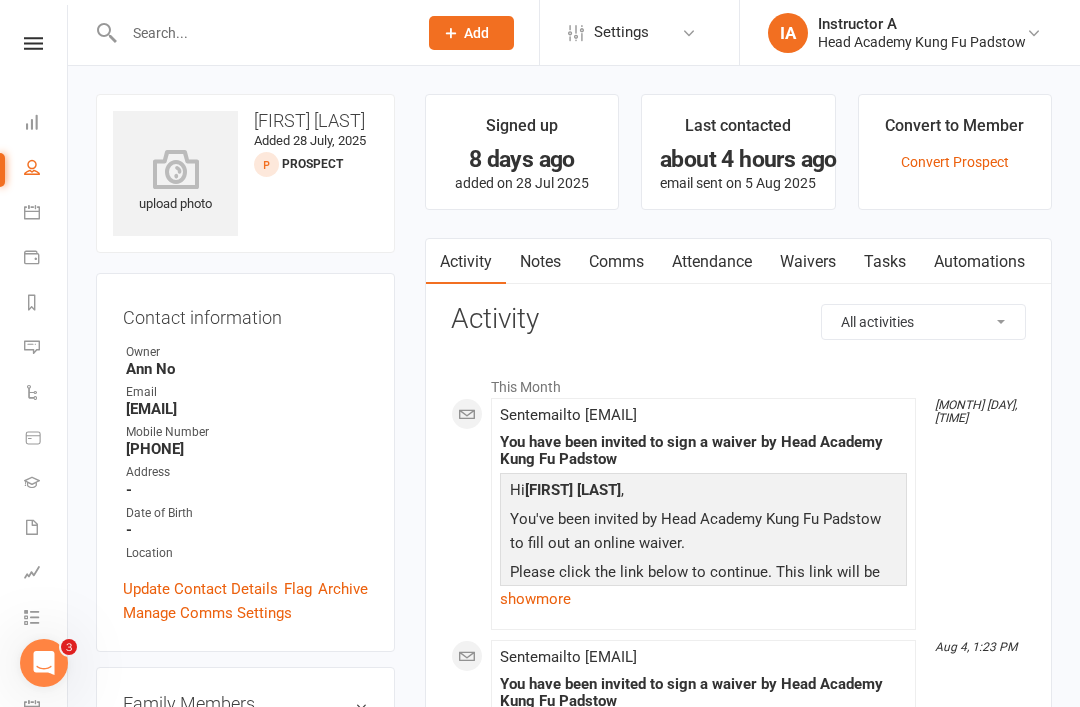click on "Signed up 8 days ago added on 28 Jul 2025 Last contacted about 4 hours ago email sent on 5 Aug 2025 Convert to Member Convert Prospect
Activity Notes Comms Attendance Waivers Tasks Automations
All activities Bookings / Attendances Communications Notes Failed SMSes Gradings Members Memberships POS Sales Payments Credit Vouchers Prospects Reports Automations Tasks Waivers Workouts Kiosk Mode Consent Assessments Contact Flags Family Relationships Activity This Month Aug 5, 12:13 PM   Sent  email  to   yomo58@hotmail.com   You have been invited to sign a waiver by Head Academy Kung Fu Padstow  Hi  Richard Yao ,     You've been invited by Head Academy Kung Fu Padstow to fill out an online waiver.     Please click the link below to continue. This link will be available for 7 days.      Click here to open the form      Kind regards,   Head Academy Kung Fu Padstow  show  more Aug 4, 1:23 PM   Sent  email  to   yomo58@hotmail.com   You have been invited to sign a waiver by Head Academy Kung Fu Padstow  Hi  ," at bounding box center (738, 690) 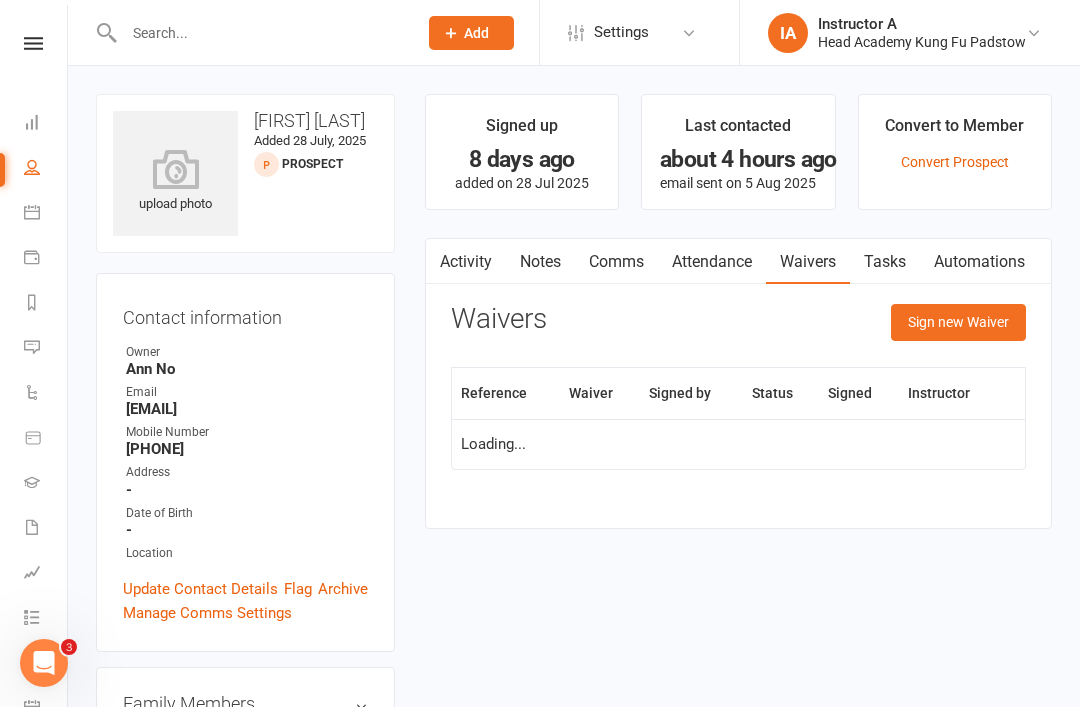 scroll, scrollTop: 64, scrollLeft: 0, axis: vertical 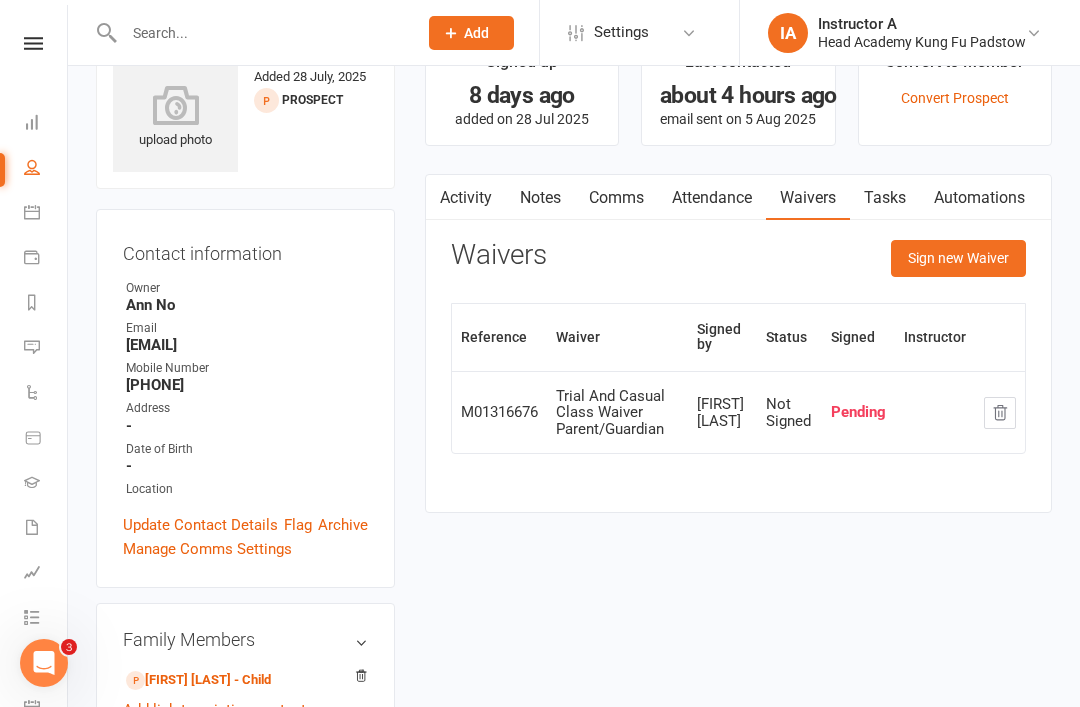click on "Sign new Waiver" at bounding box center [958, 258] 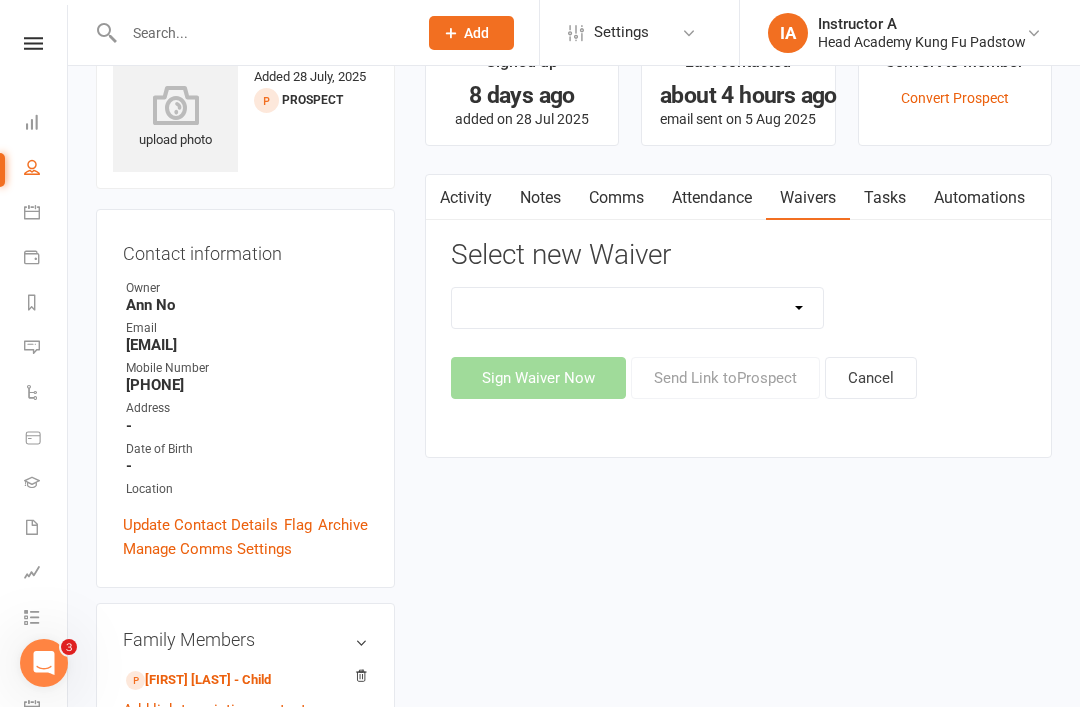 click on "Adults Waiver And Terms And Conditions Parent Or Guardian Waiver And Terms And Conditions Trial And Casual Class Waiver Adult Student Trial And Casual Class Waiver Parent/Guardian" at bounding box center (638, 308) 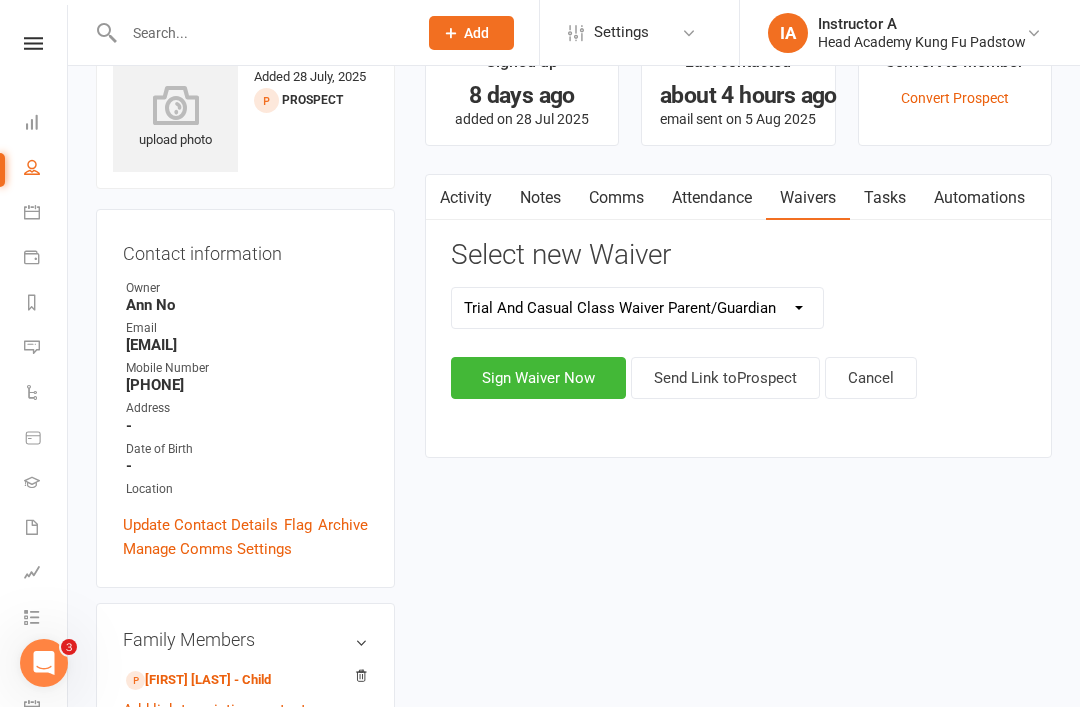 click on "Sign Waiver Now" at bounding box center (538, 378) 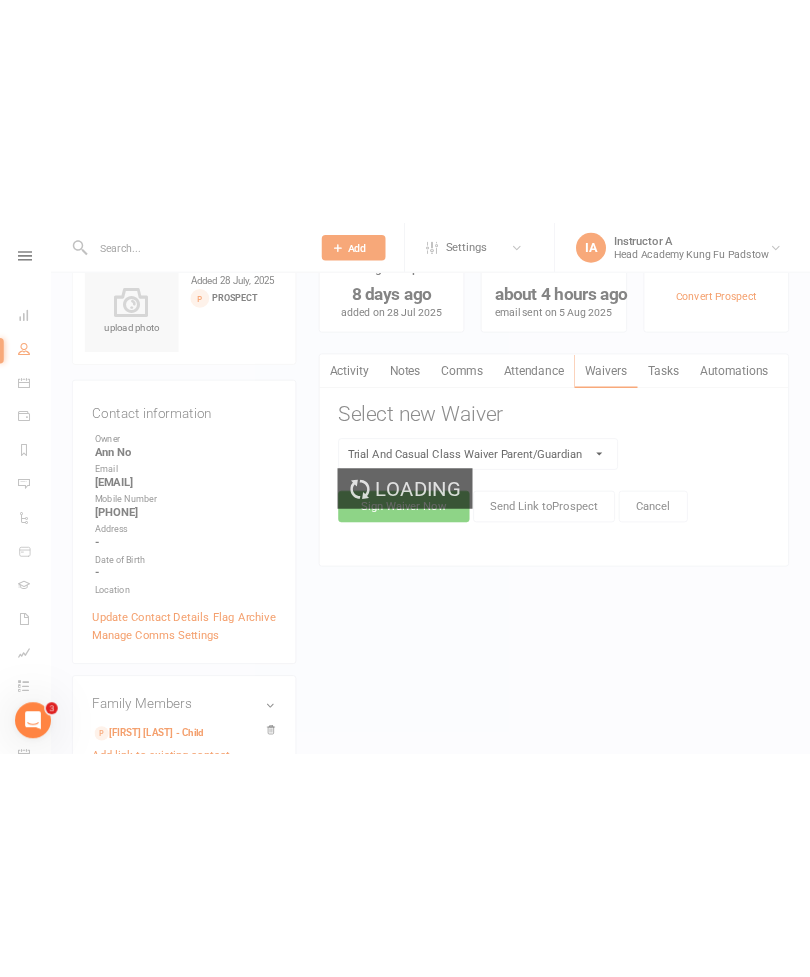 scroll, scrollTop: 0, scrollLeft: 0, axis: both 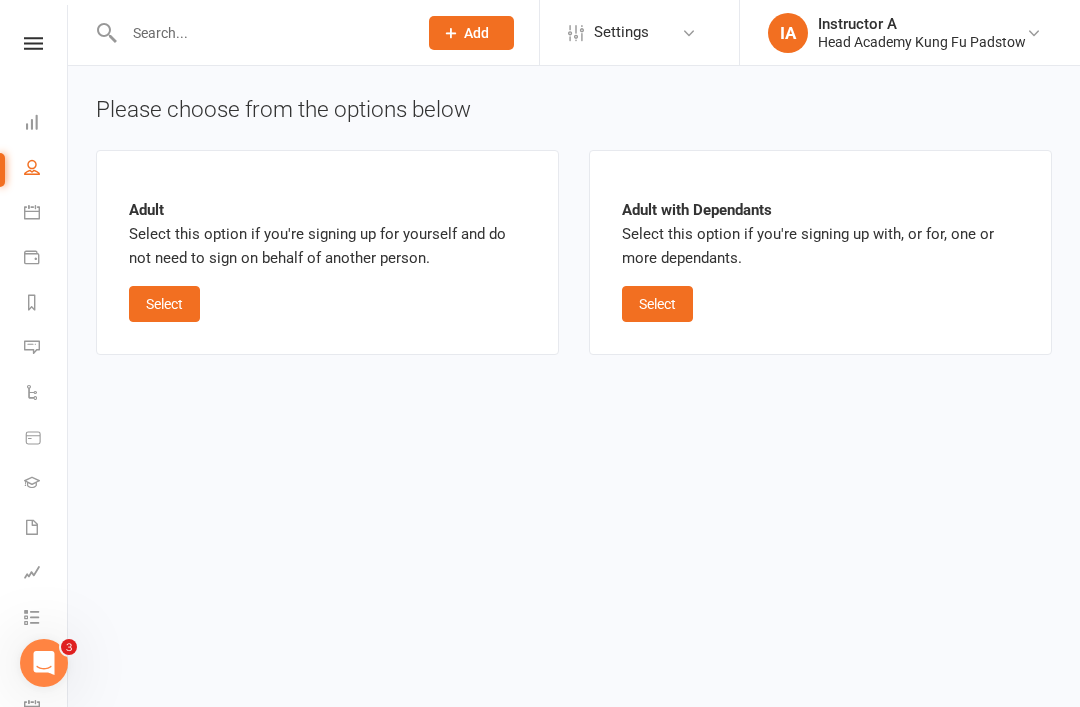 click on "Select" at bounding box center (657, 304) 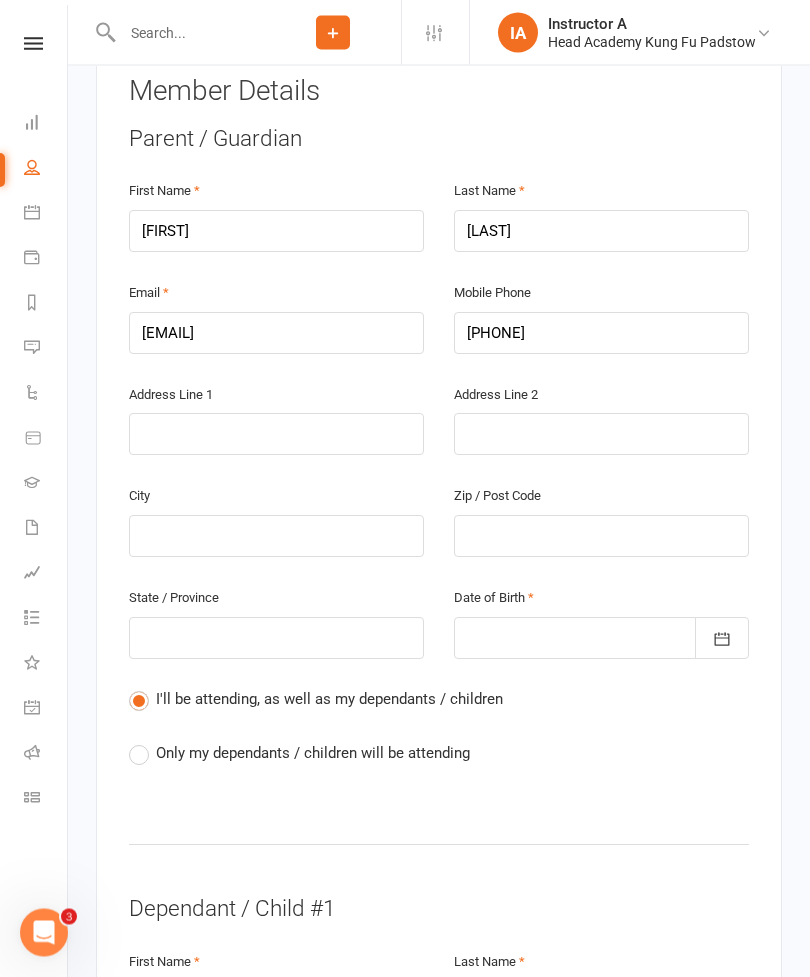 scroll, scrollTop: 407, scrollLeft: 0, axis: vertical 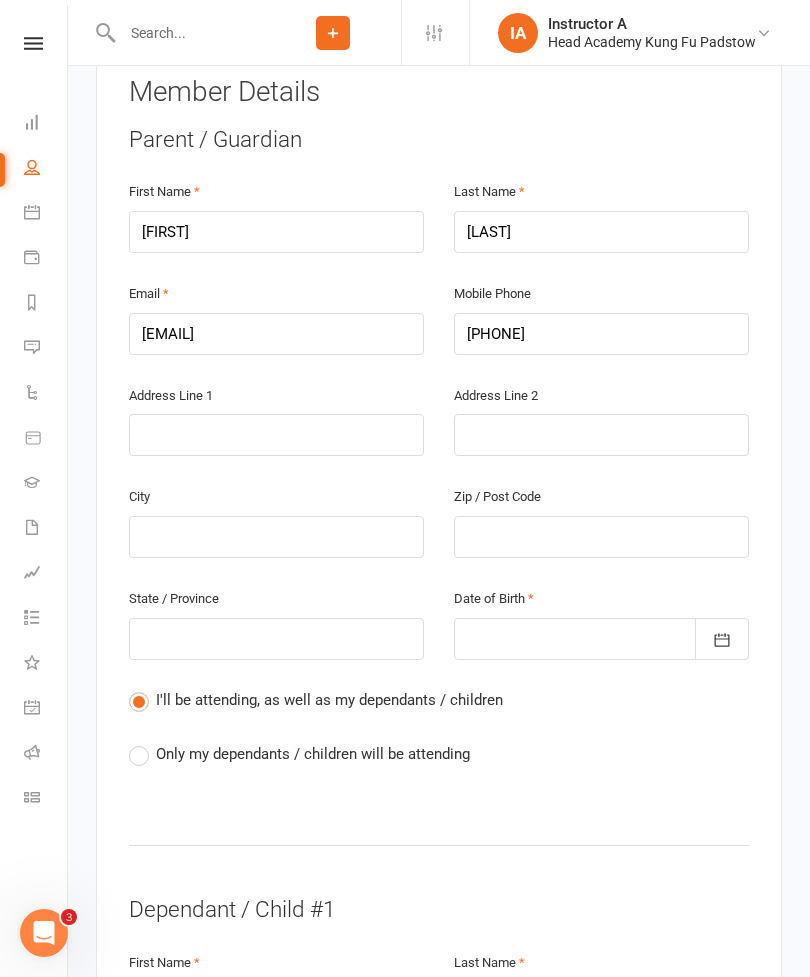 click on "Date of Birth
2021 - 2040
2021
2022
2023
2024
2025
2026
2027
2028
2029
2030
2031
2032
2033
2034
2035
2036
2037
2038
2039
2040" at bounding box center (601, 637) 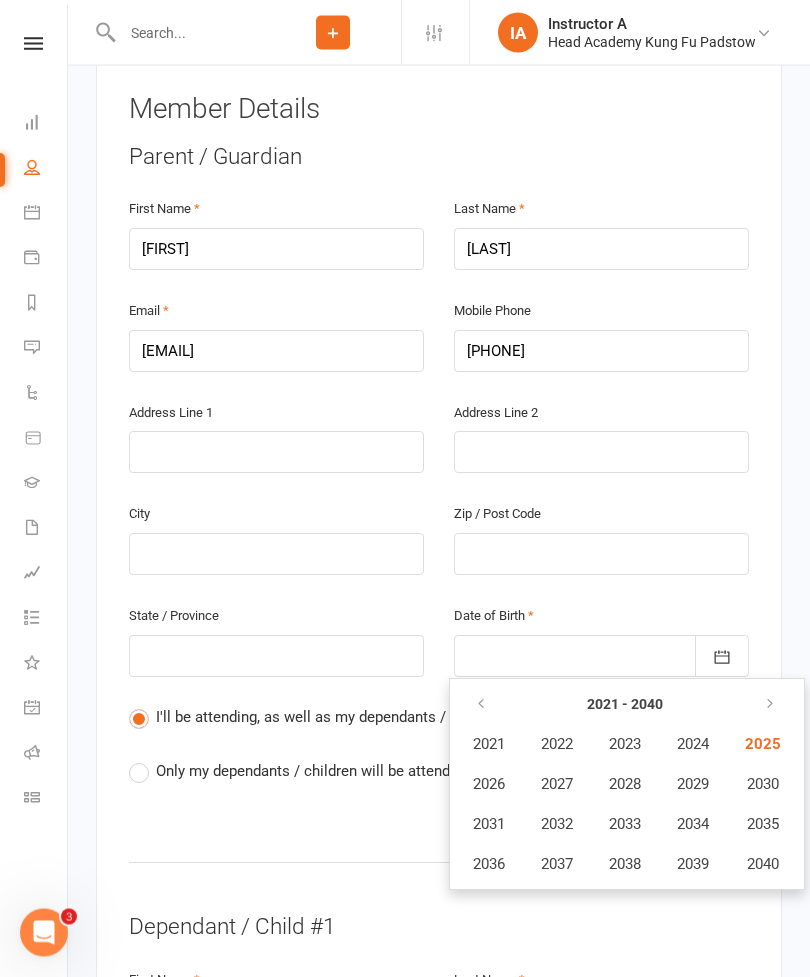 scroll, scrollTop: 383, scrollLeft: 0, axis: vertical 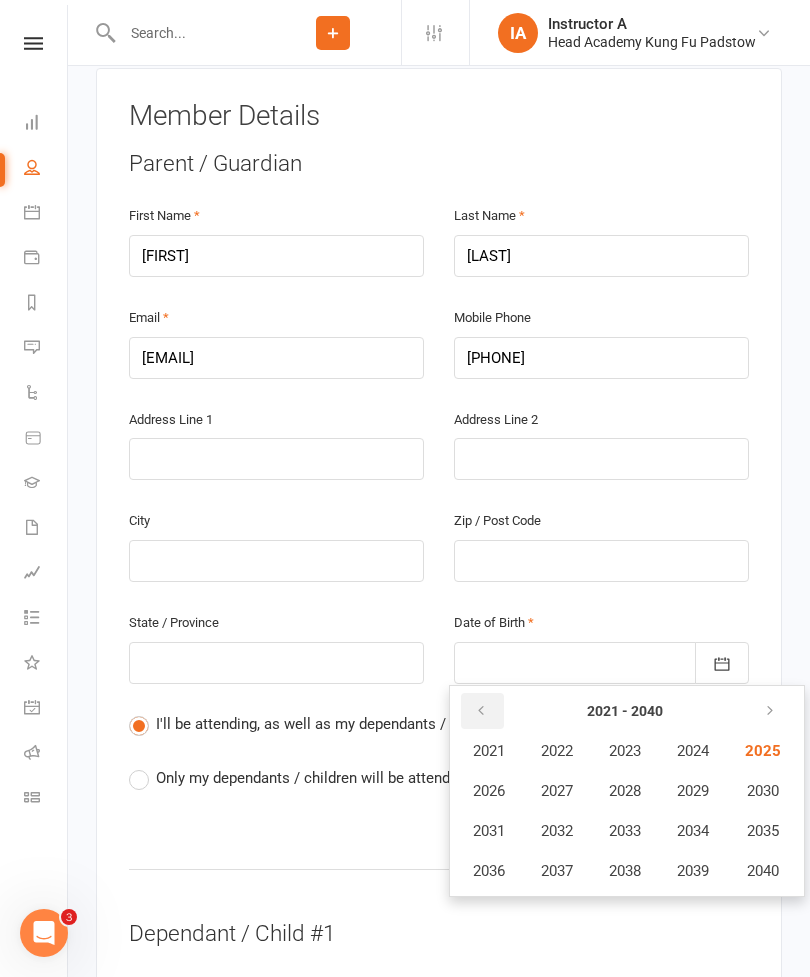 click at bounding box center [482, 711] 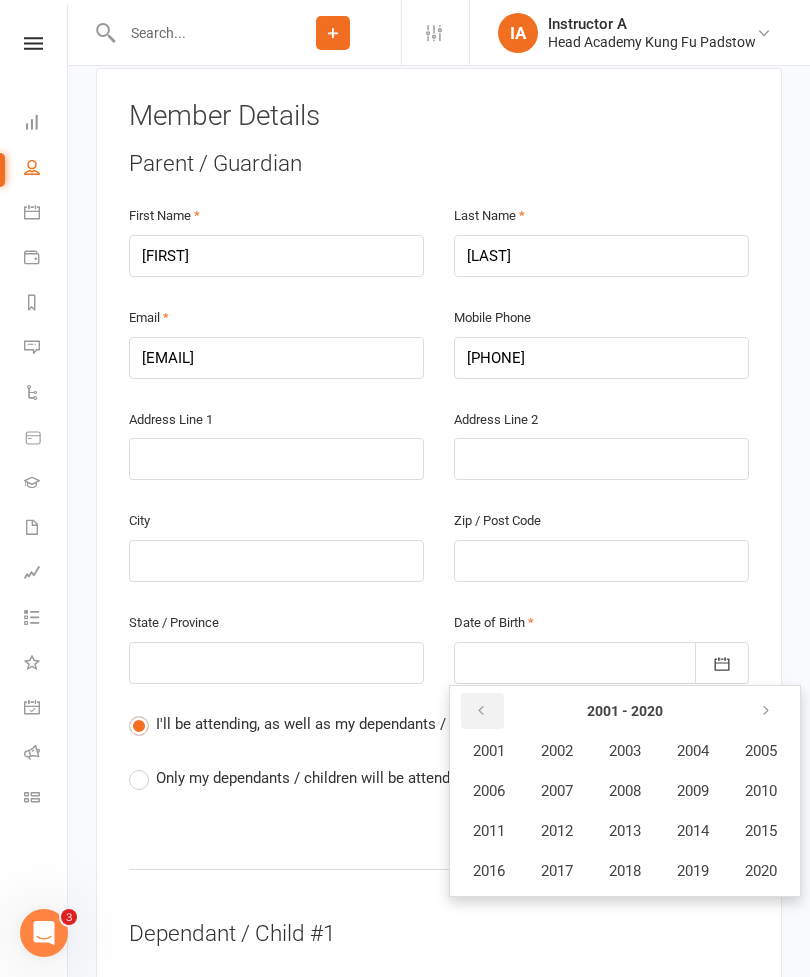 click at bounding box center [482, 711] 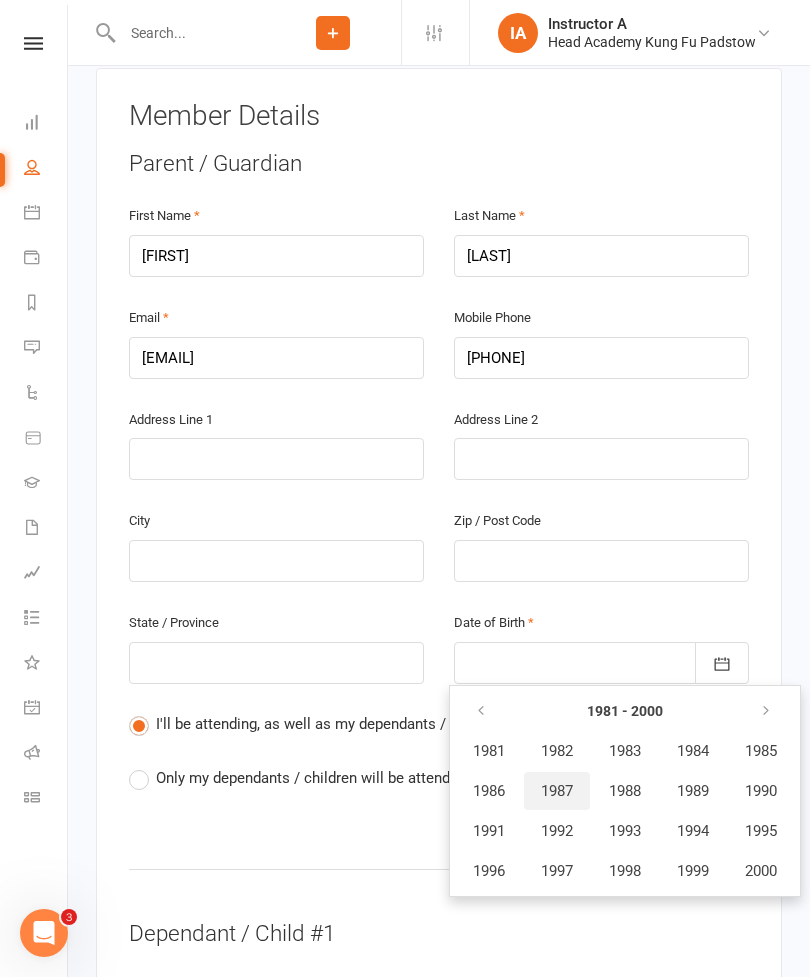 click on "1987" at bounding box center [557, 791] 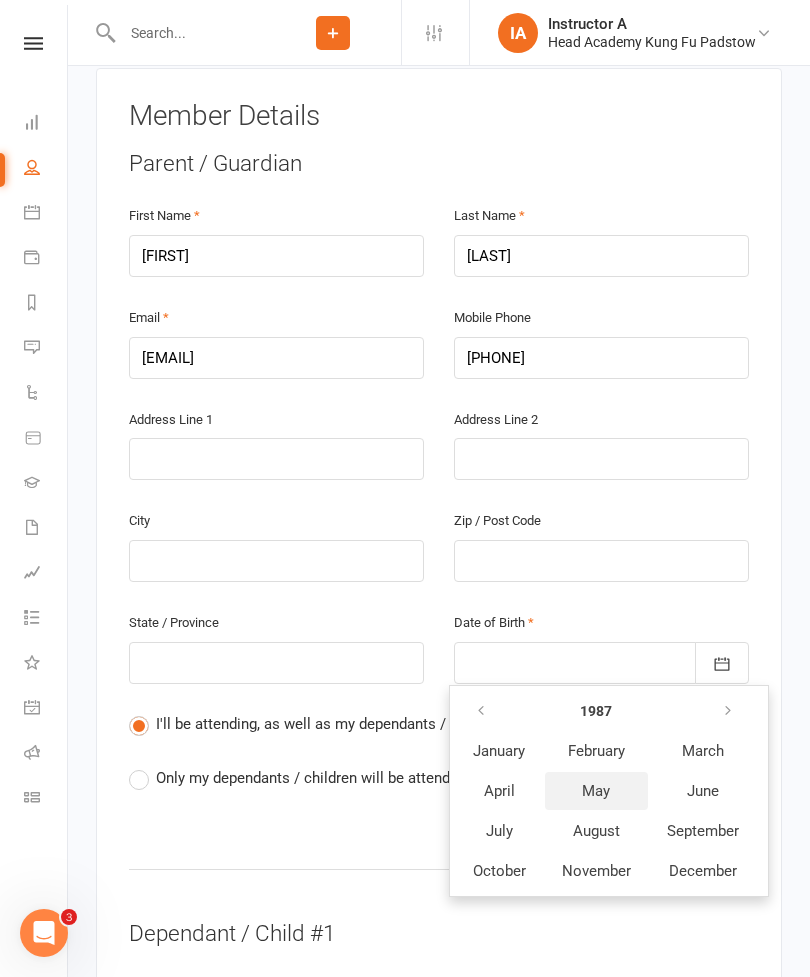 click on "May" at bounding box center (596, 791) 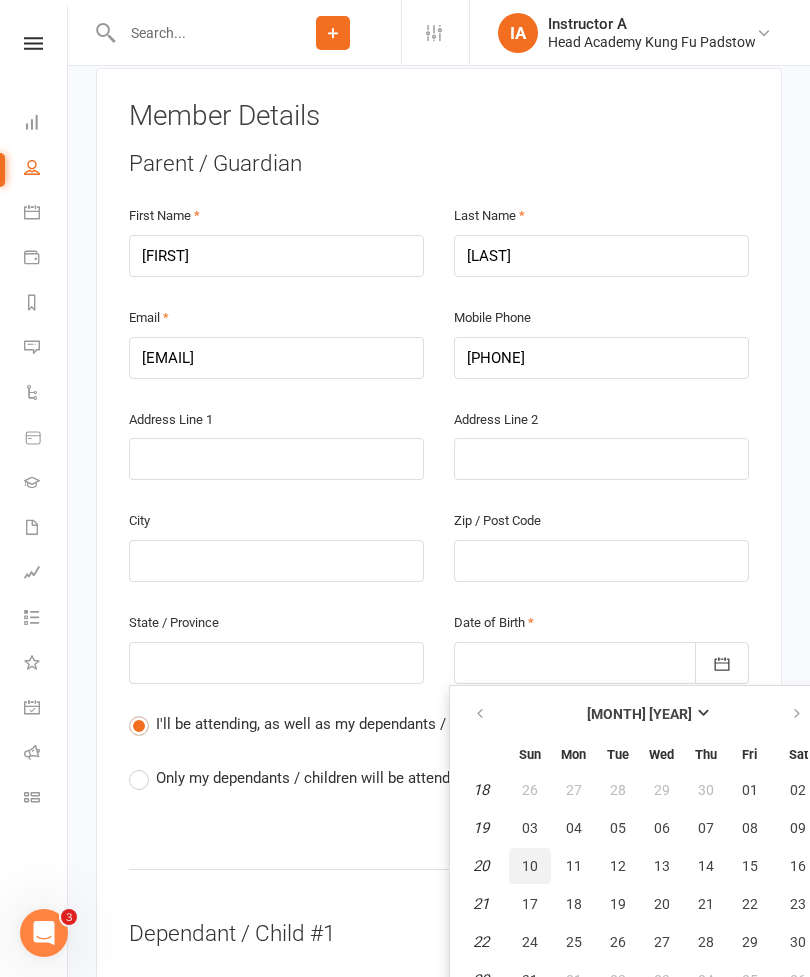 click on "10" at bounding box center [530, 866] 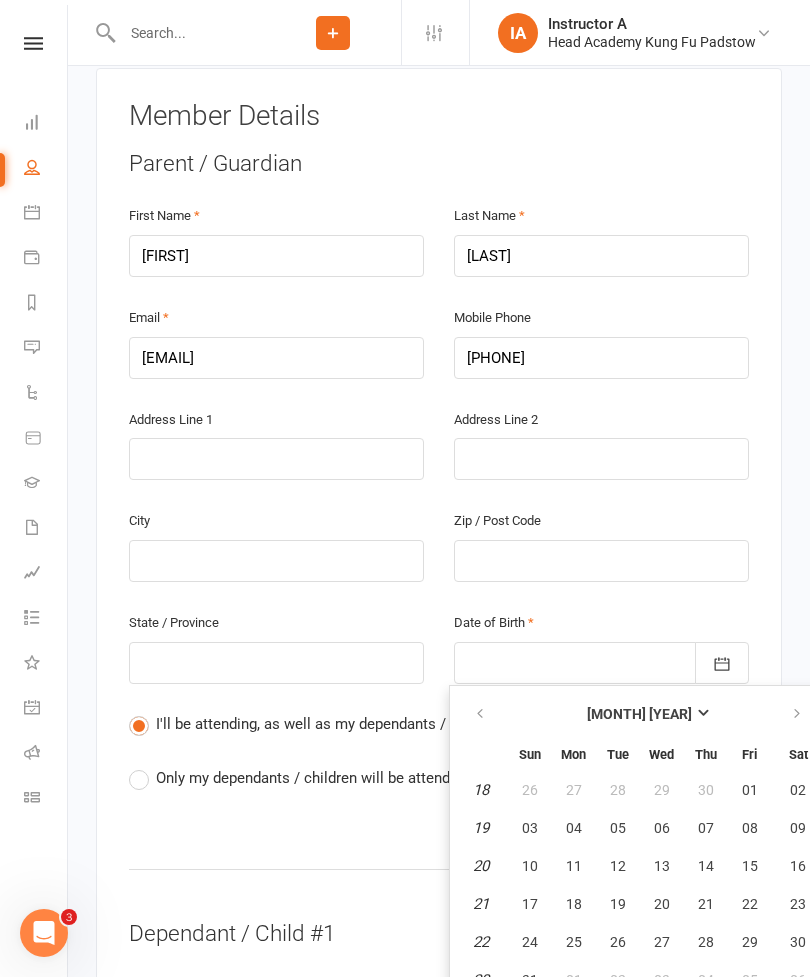 type on "10 May 1987" 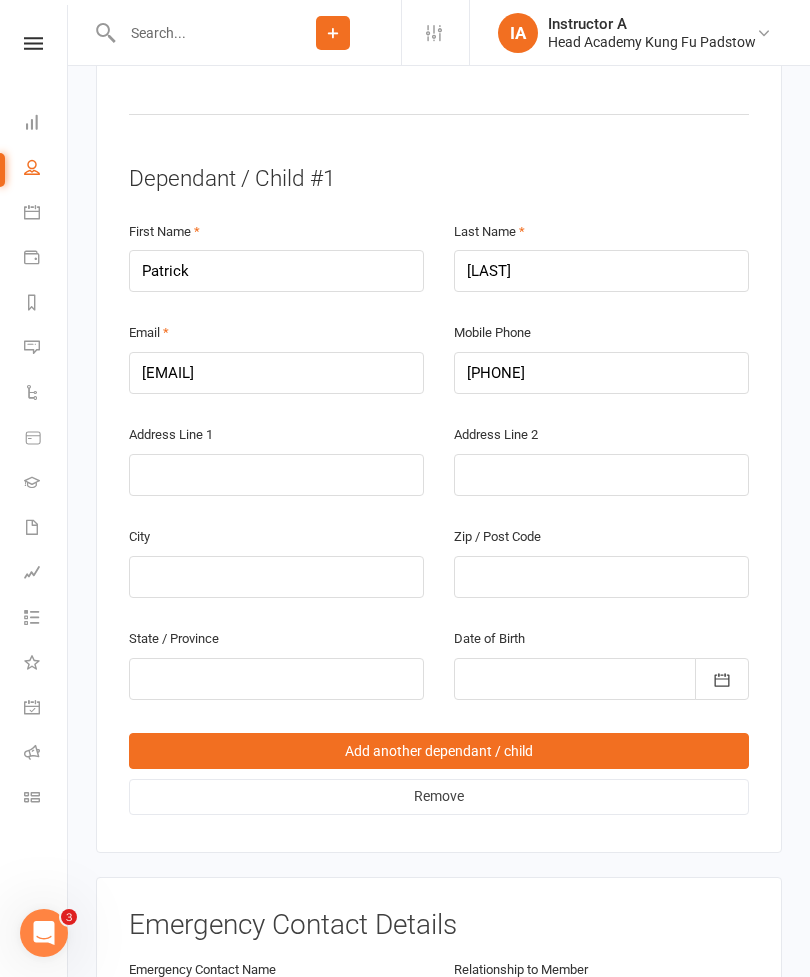 scroll, scrollTop: 1137, scrollLeft: 0, axis: vertical 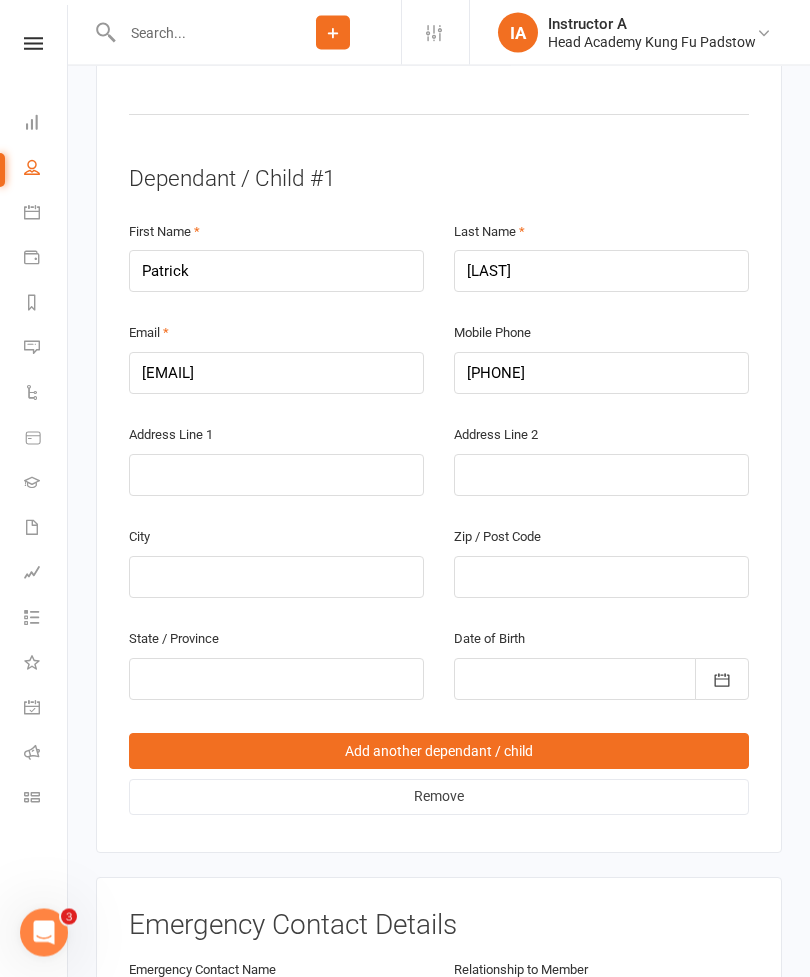 click at bounding box center (601, 680) 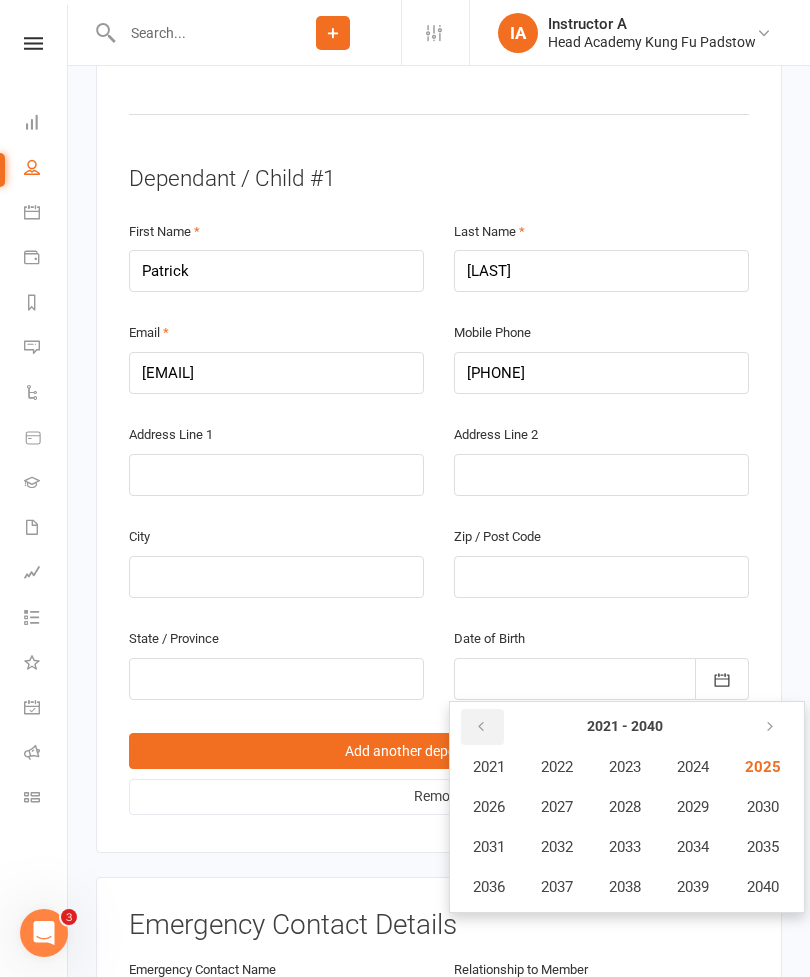 click at bounding box center (481, 727) 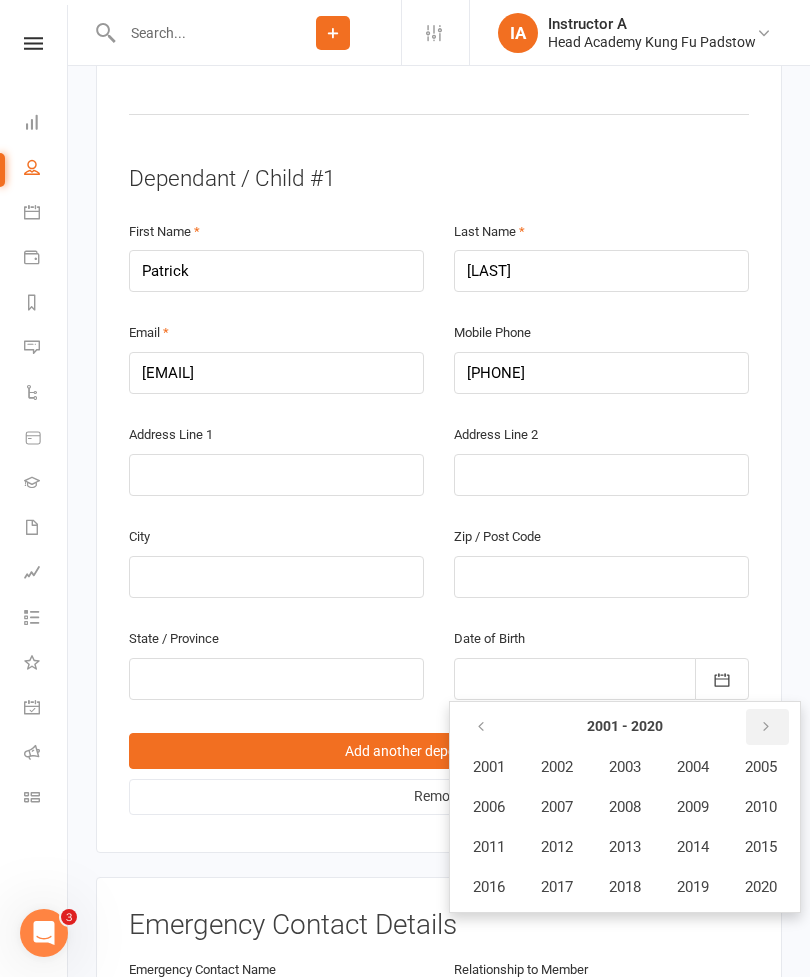 click at bounding box center [767, 727] 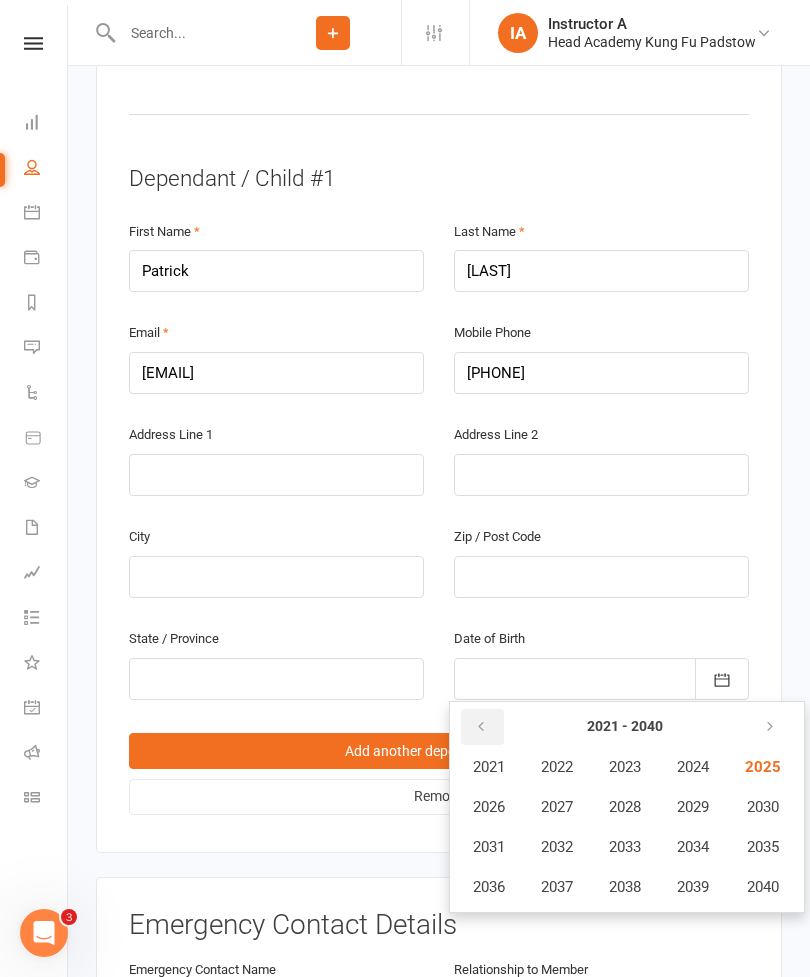 click at bounding box center [481, 727] 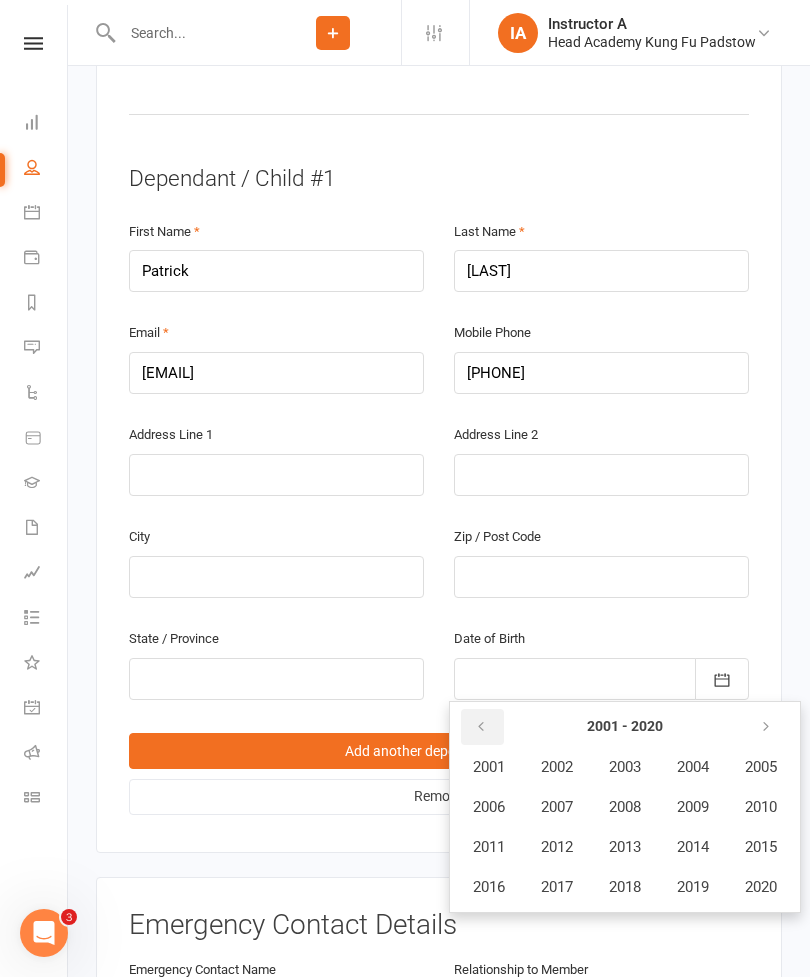 click at bounding box center [482, 727] 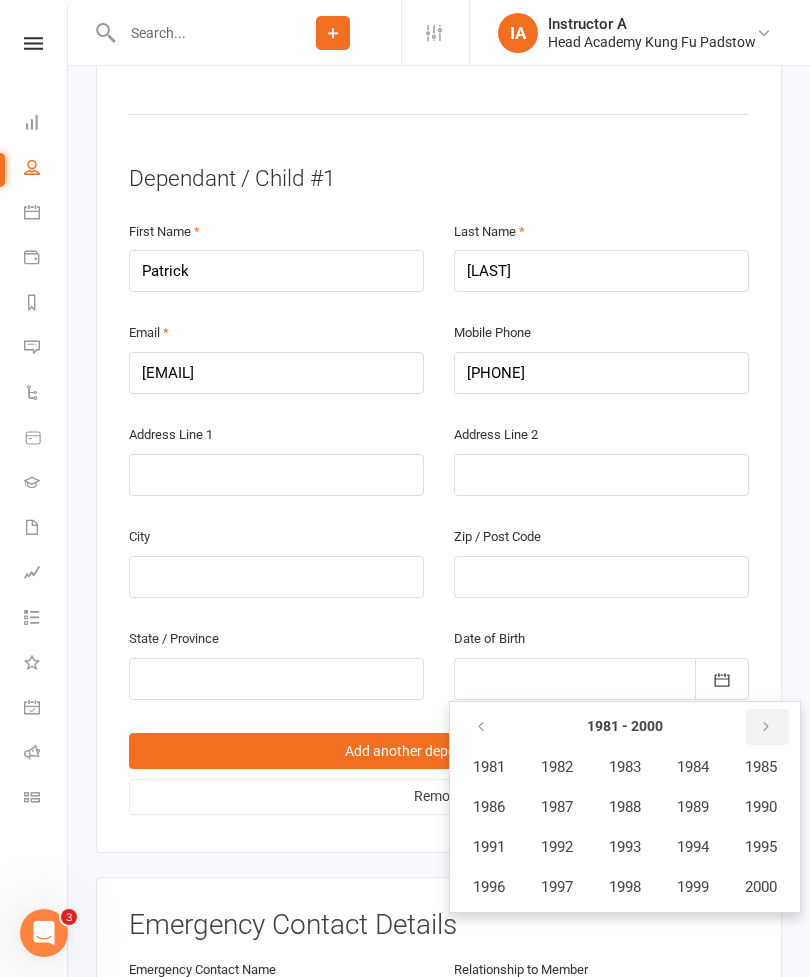 click at bounding box center (766, 727) 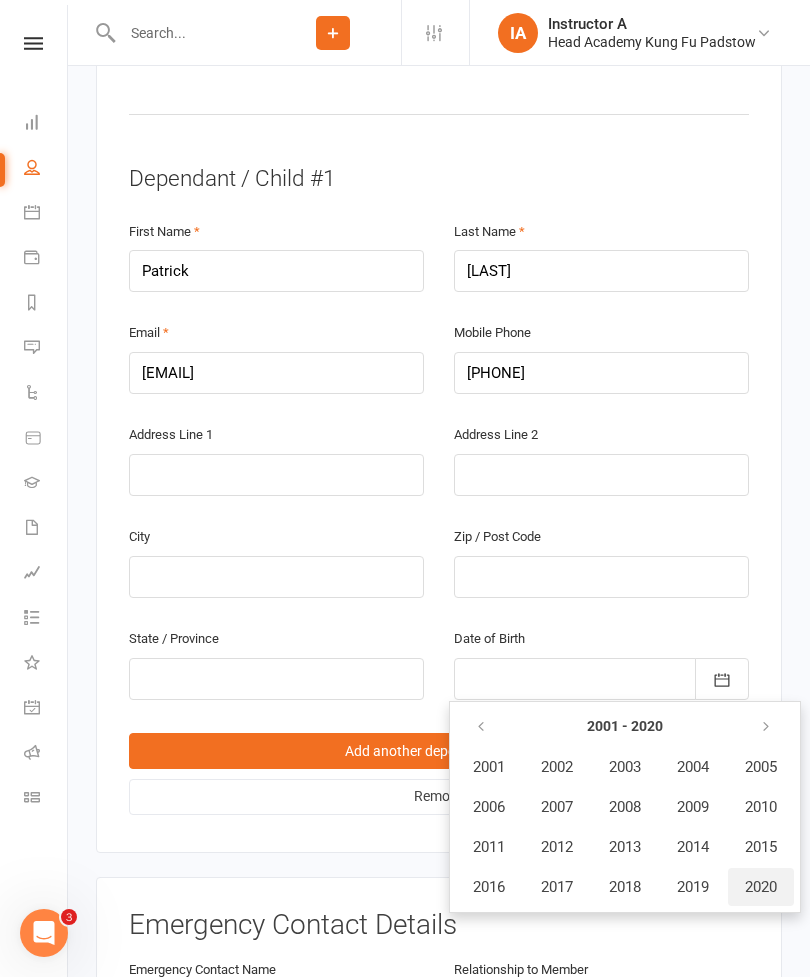 click on "2020" at bounding box center [761, 887] 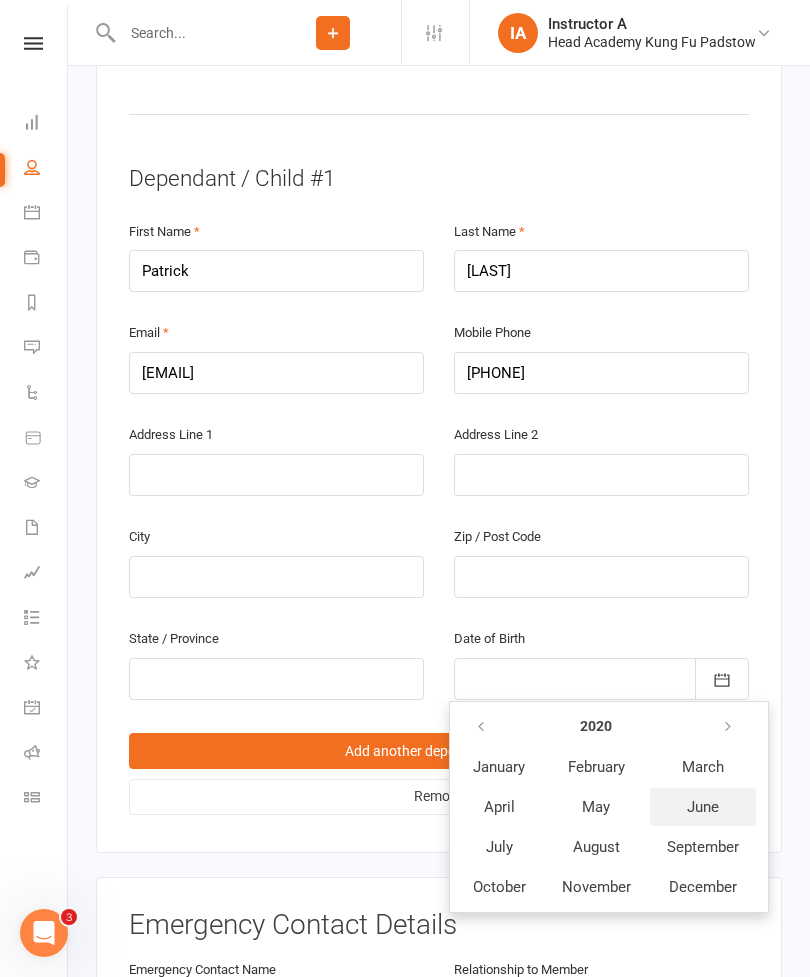 click on "June" at bounding box center (703, 807) 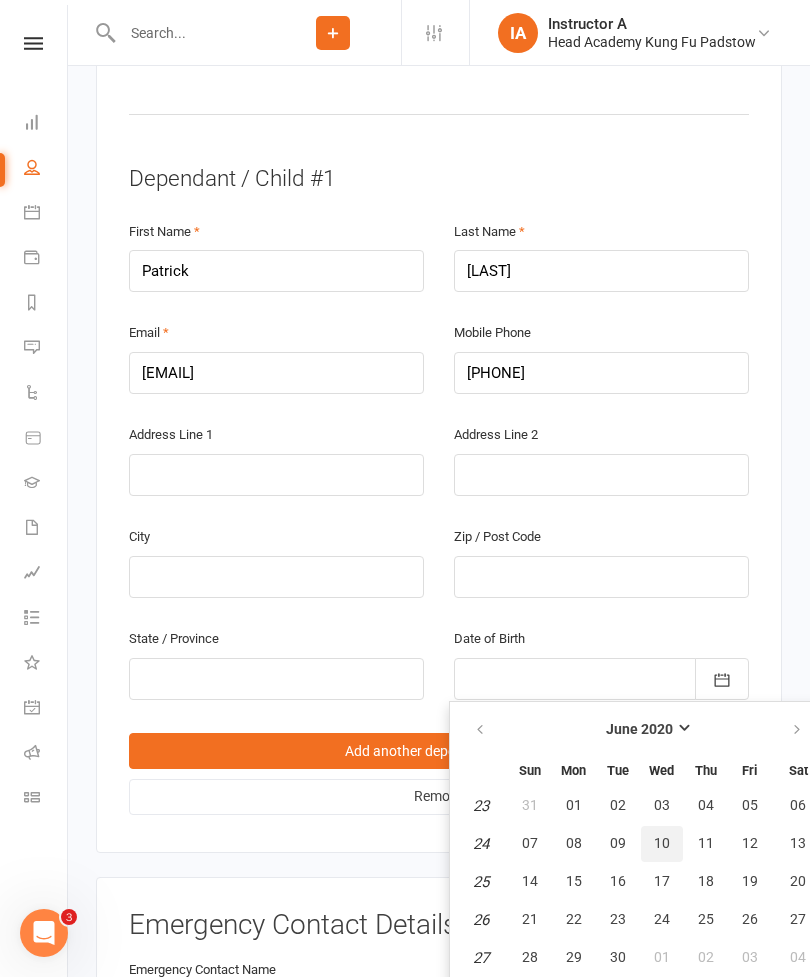 click on "10" at bounding box center [662, 844] 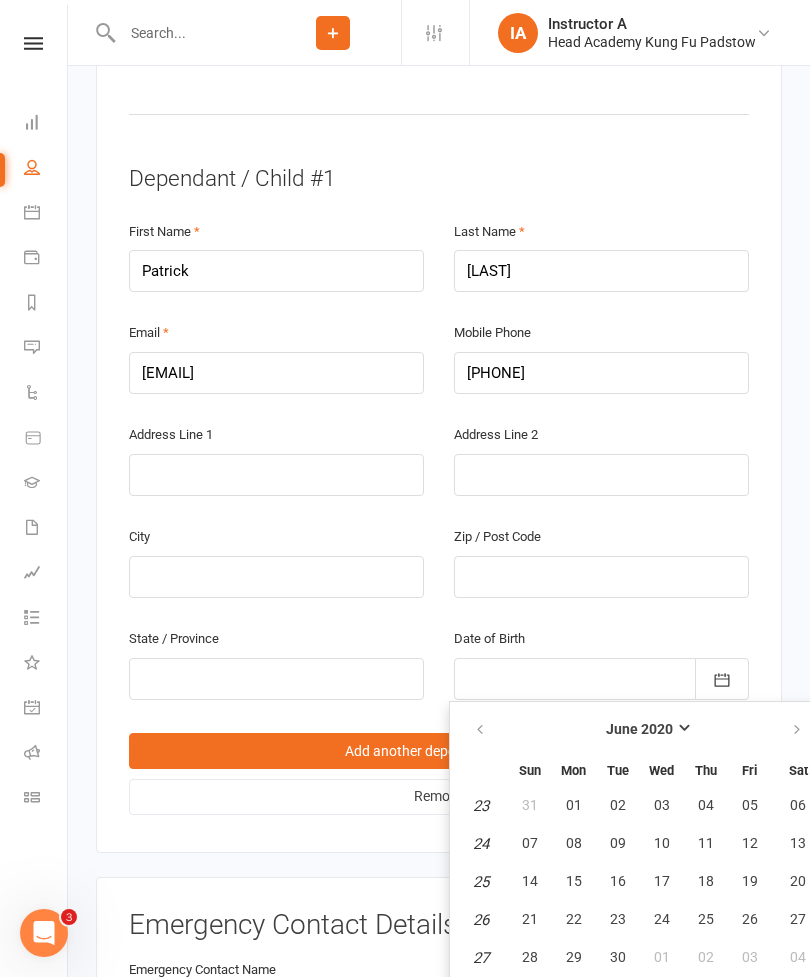 type on "10 Jun 2020" 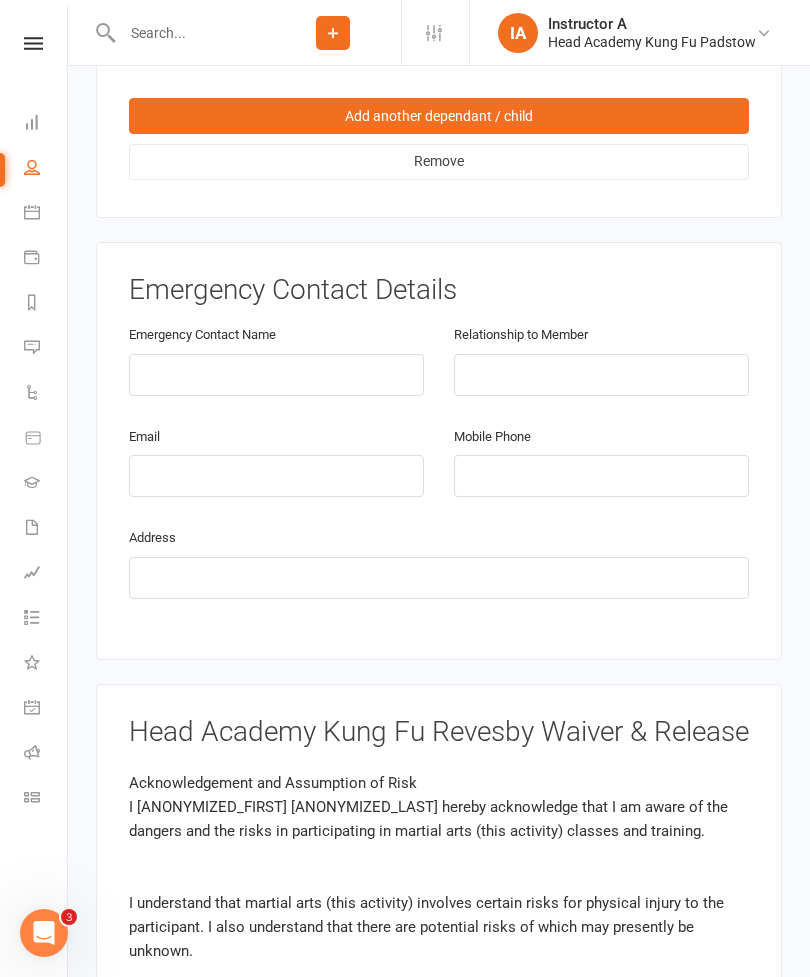 scroll, scrollTop: 1804, scrollLeft: 0, axis: vertical 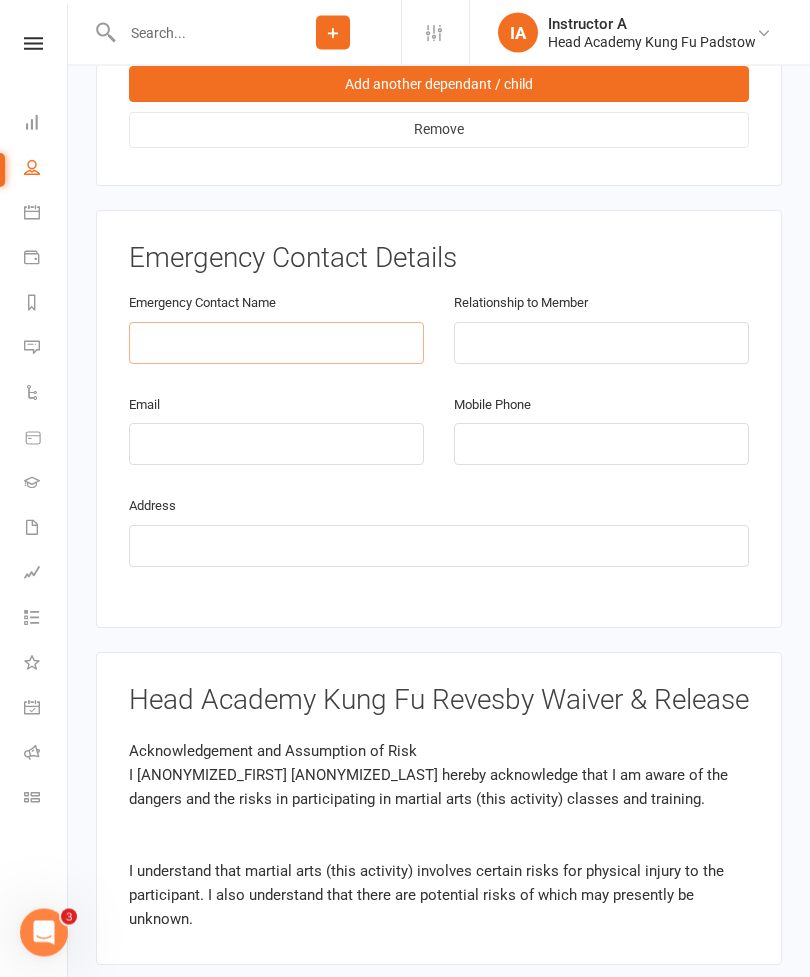 click at bounding box center [276, 344] 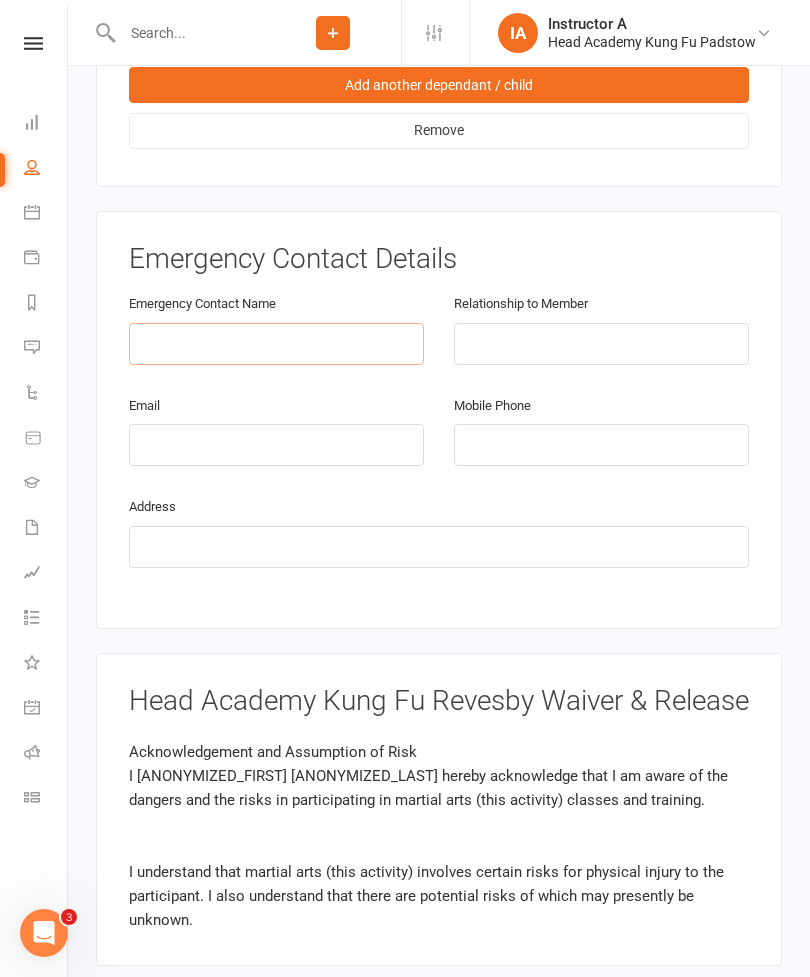 type on "R" 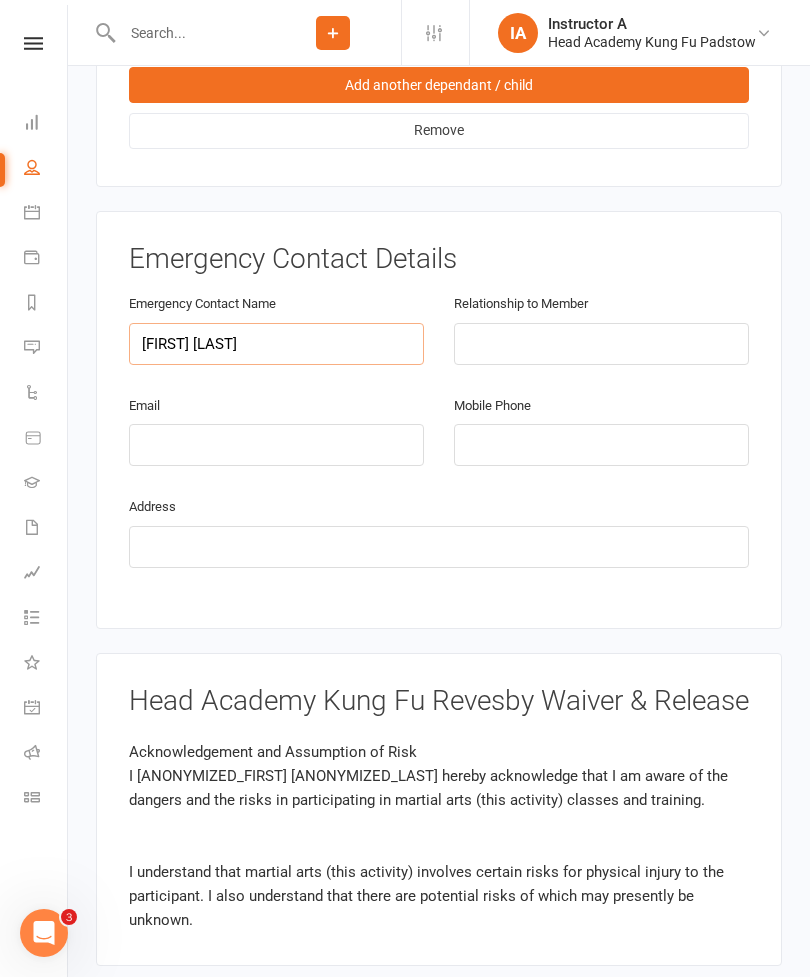 type on "Vicky kong" 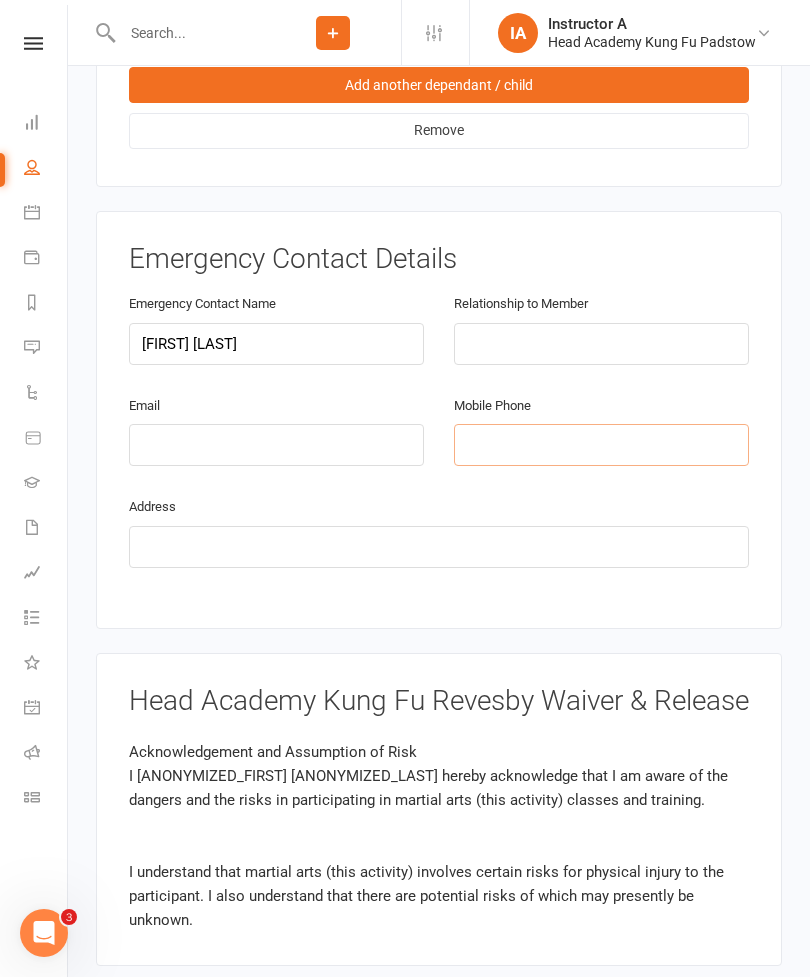 click at bounding box center (601, 445) 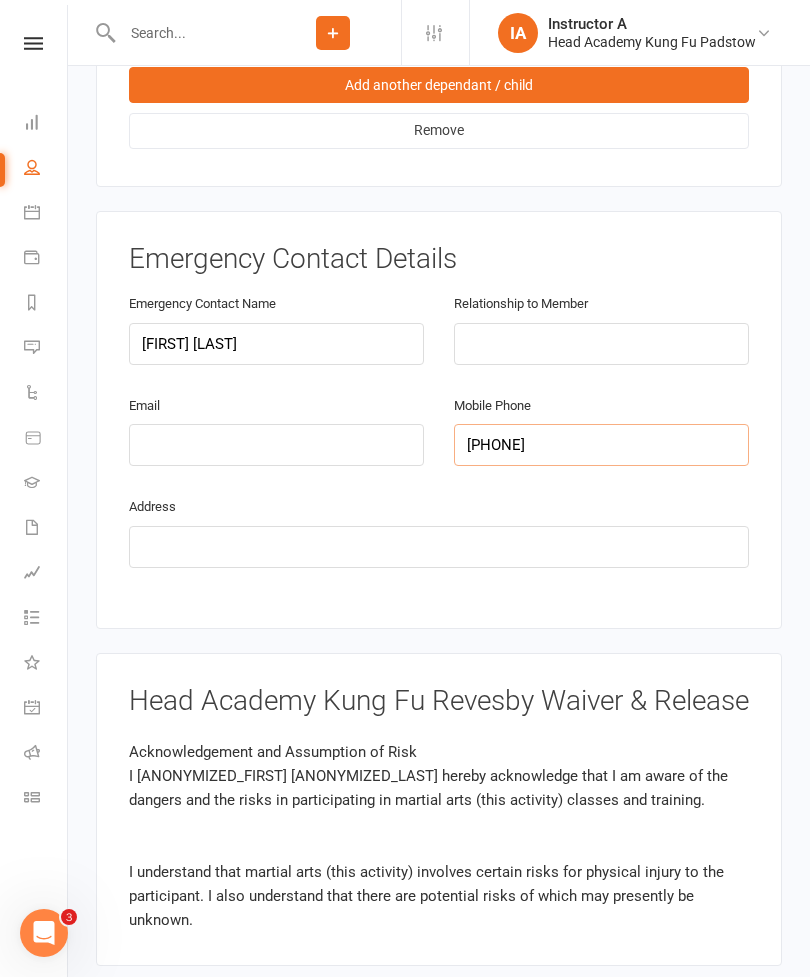type on "0402385028" 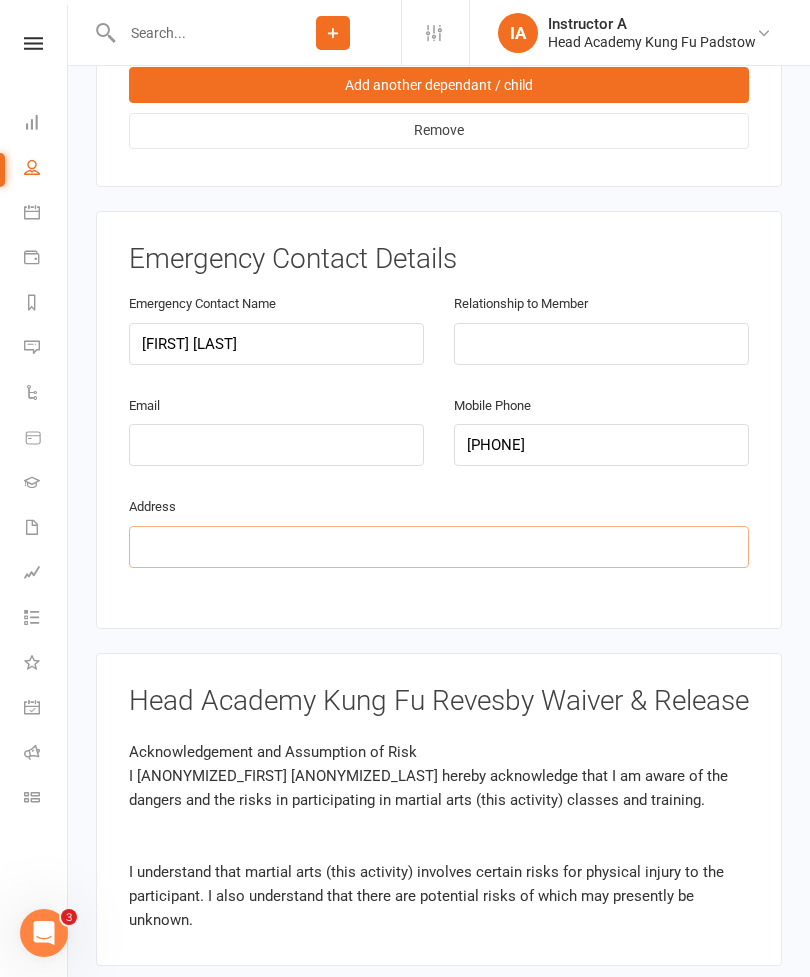 click at bounding box center [439, 547] 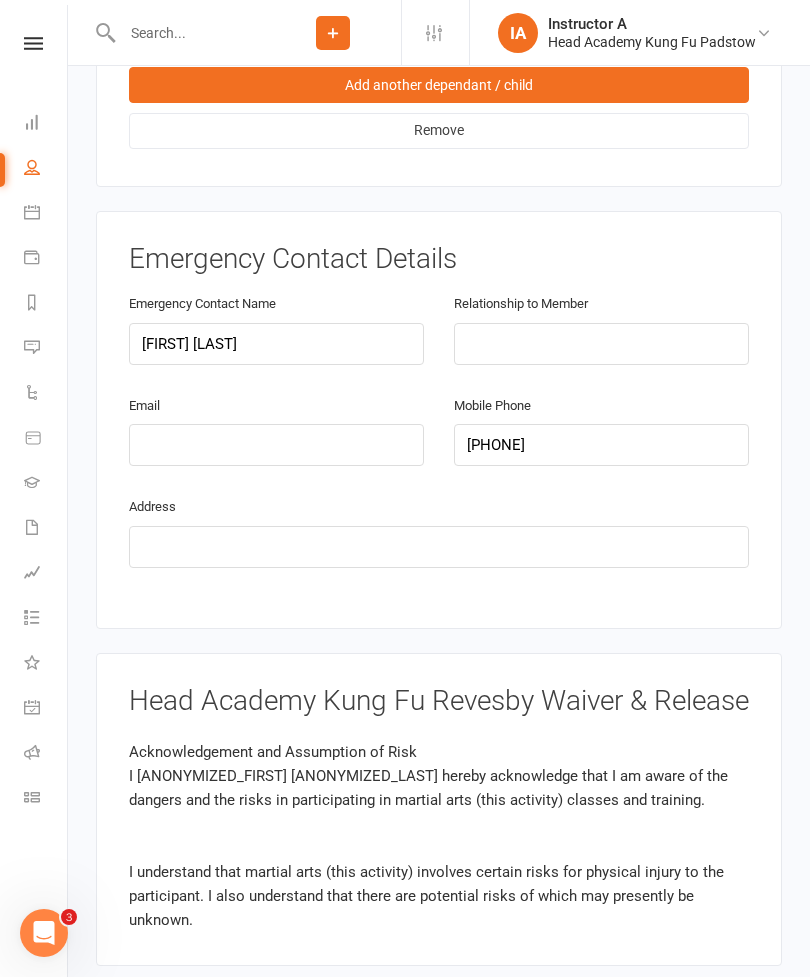 click on "Relationship to Member" at bounding box center (521, 304) 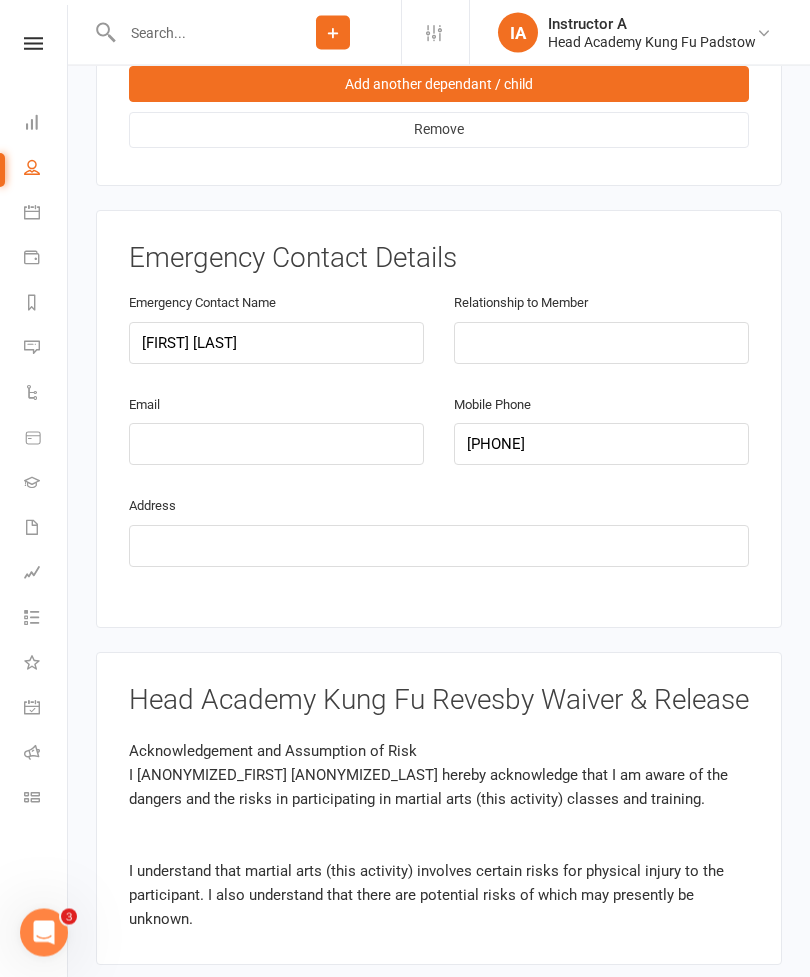 click on "Relationship to Member" at bounding box center [521, 304] 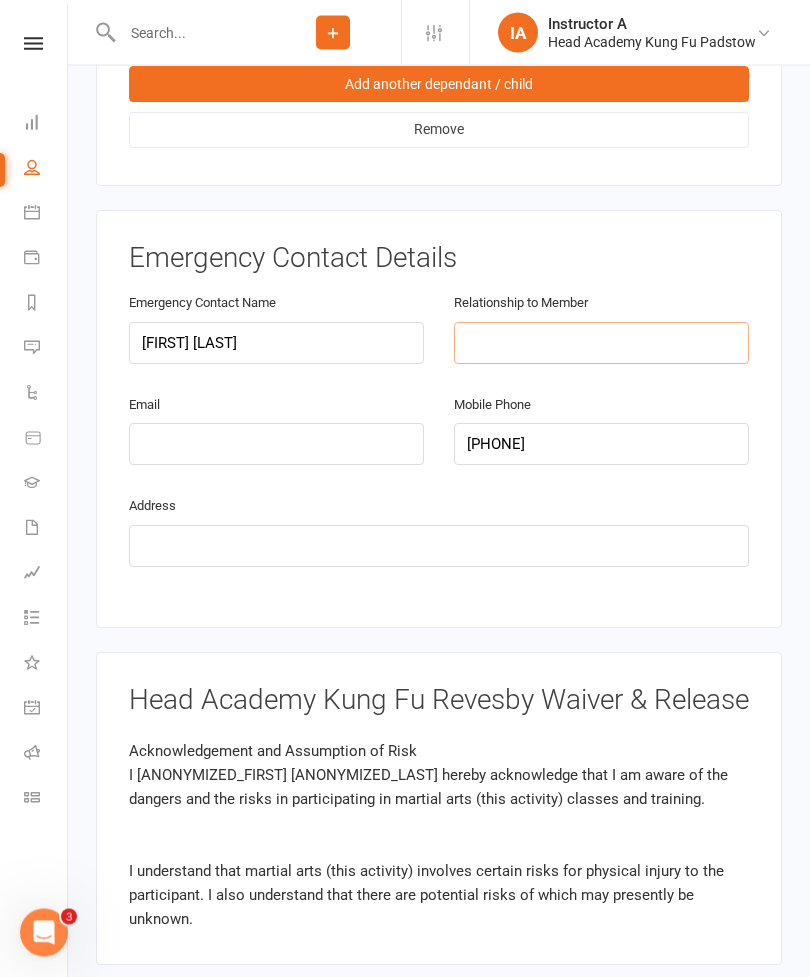 click at bounding box center (601, 344) 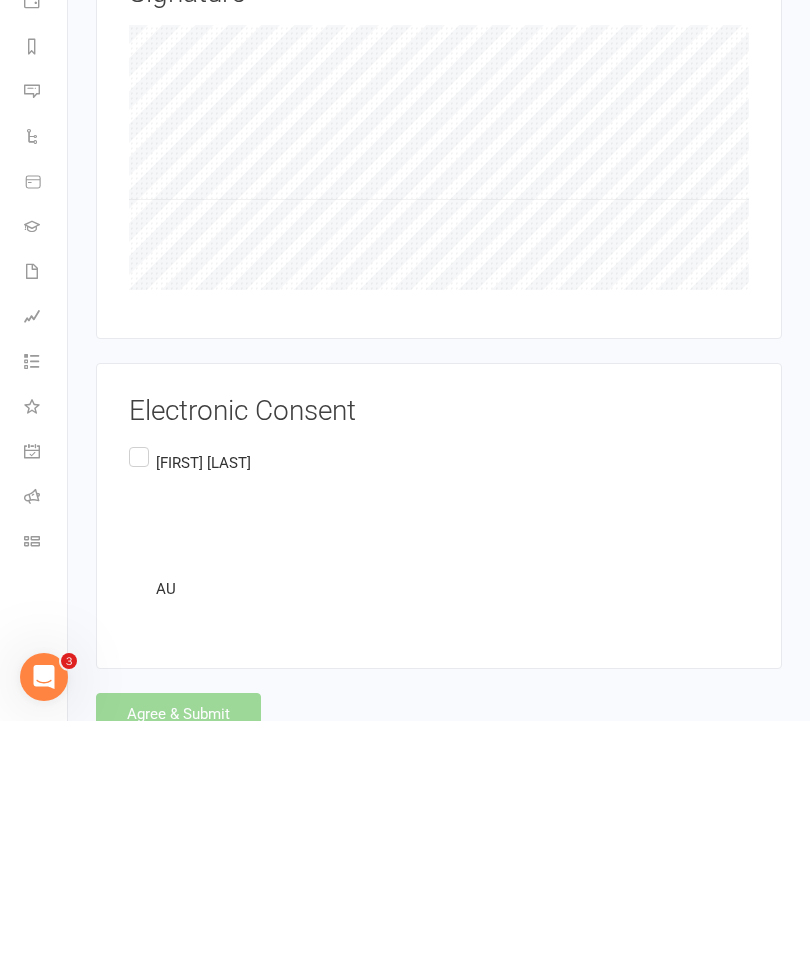 scroll, scrollTop: 1727, scrollLeft: 0, axis: vertical 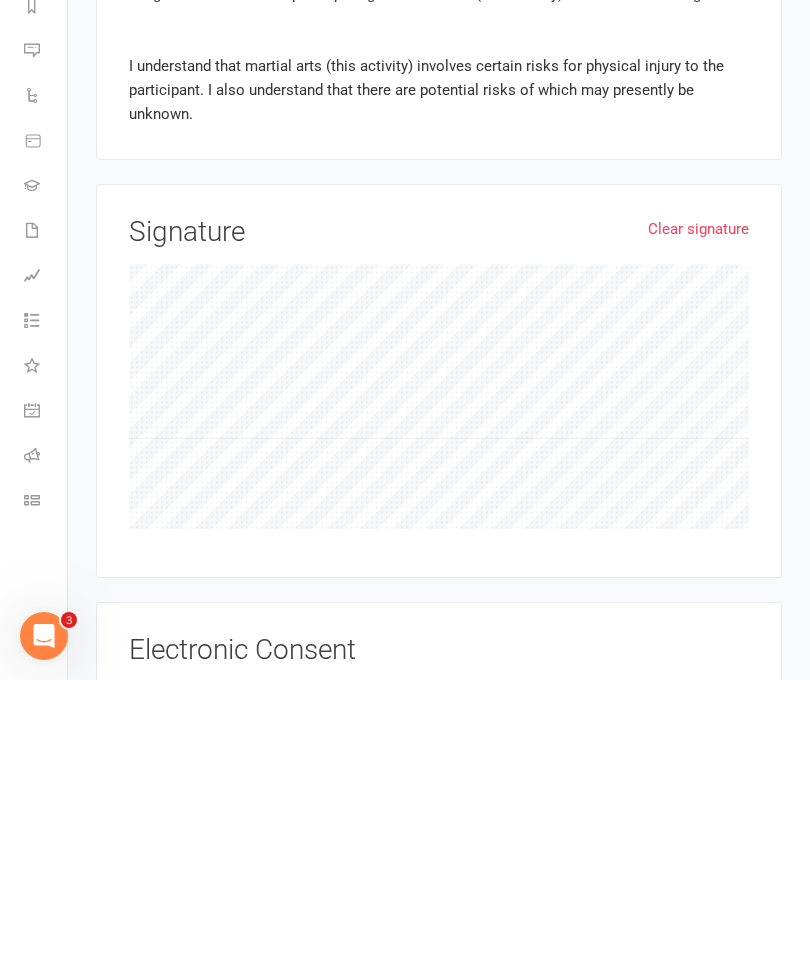 type on "Grandm" 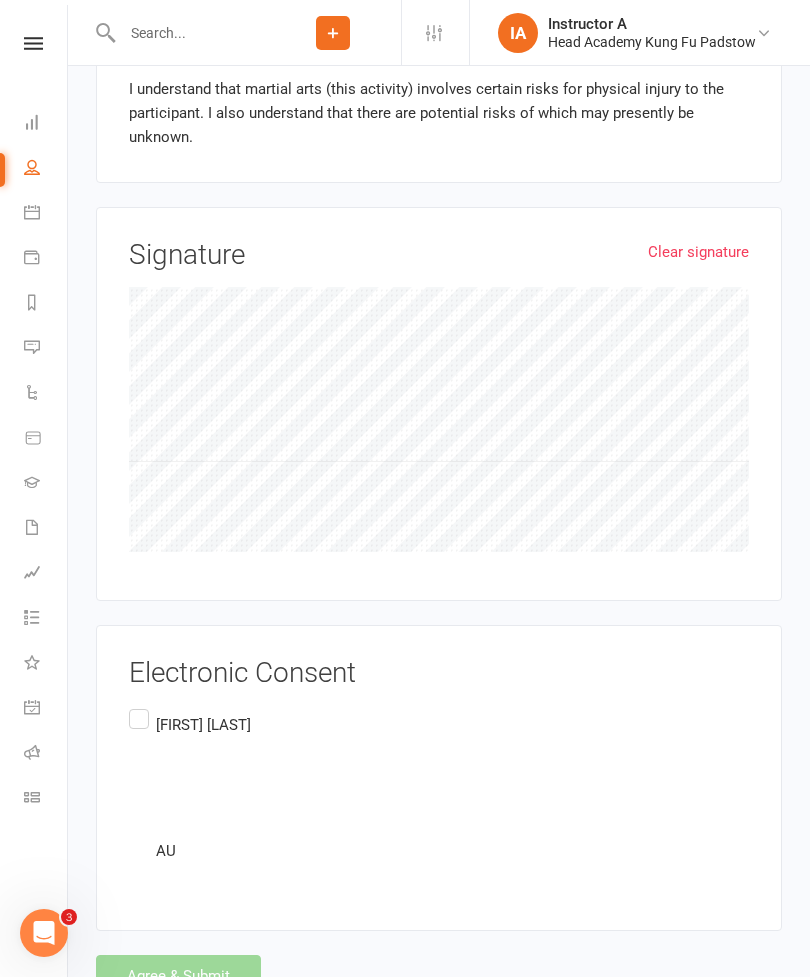 click on "Richard Yao  AU" at bounding box center [190, 787] 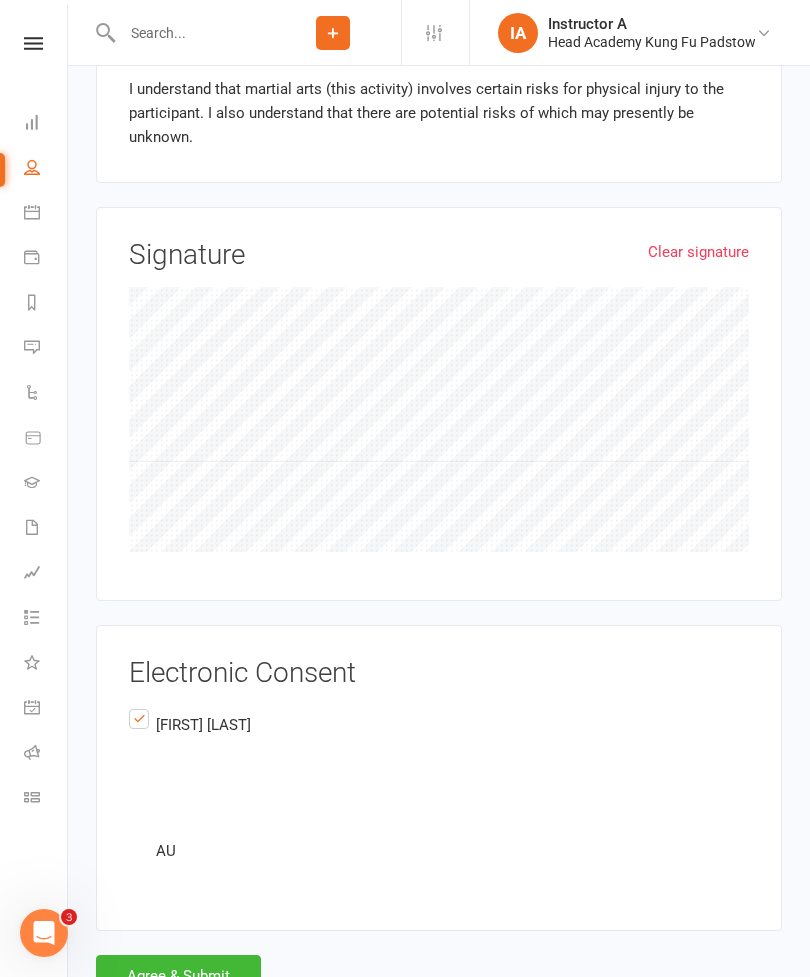 click on "Agree & Submit" at bounding box center (178, 976) 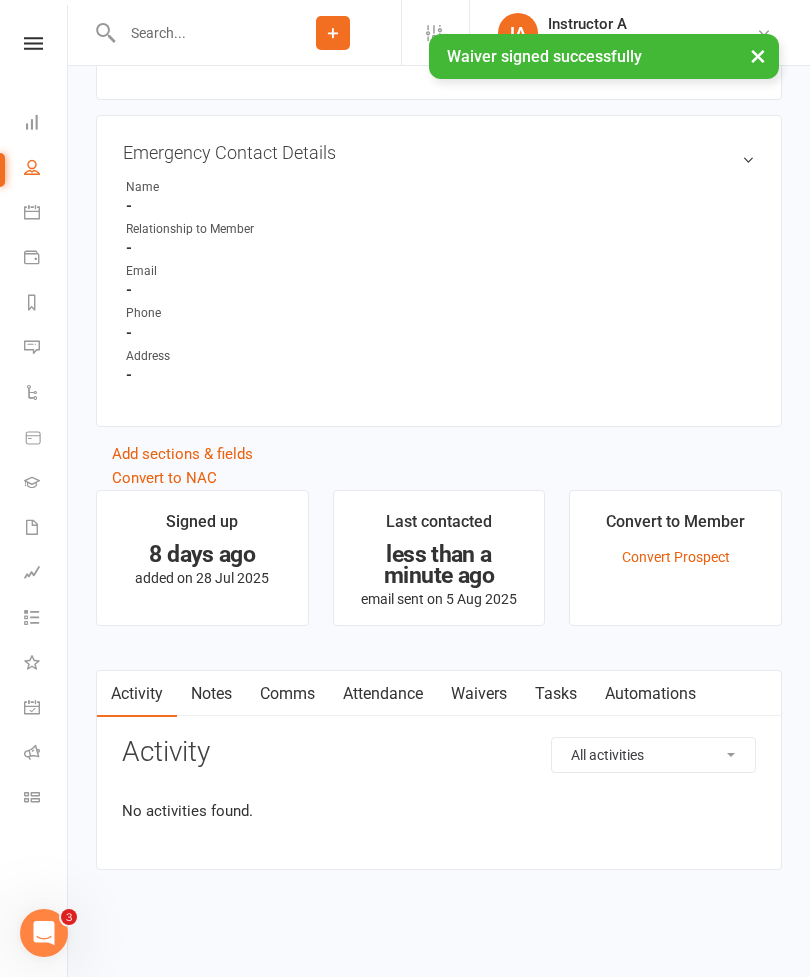 scroll, scrollTop: 0, scrollLeft: 0, axis: both 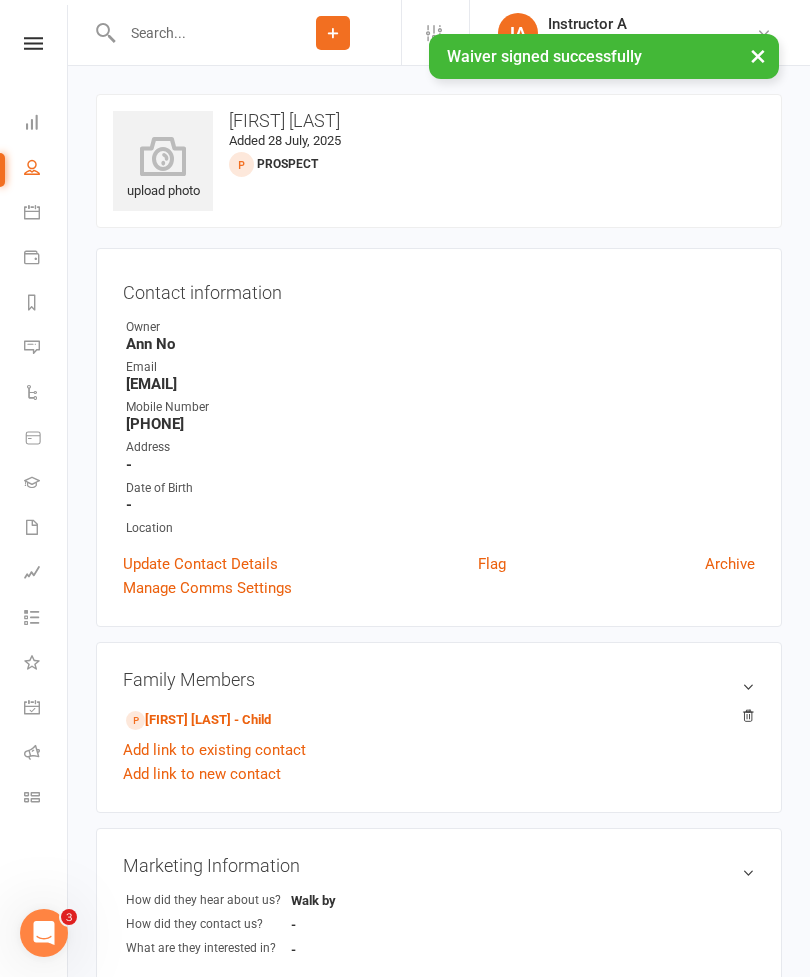 click at bounding box center (190, 33) 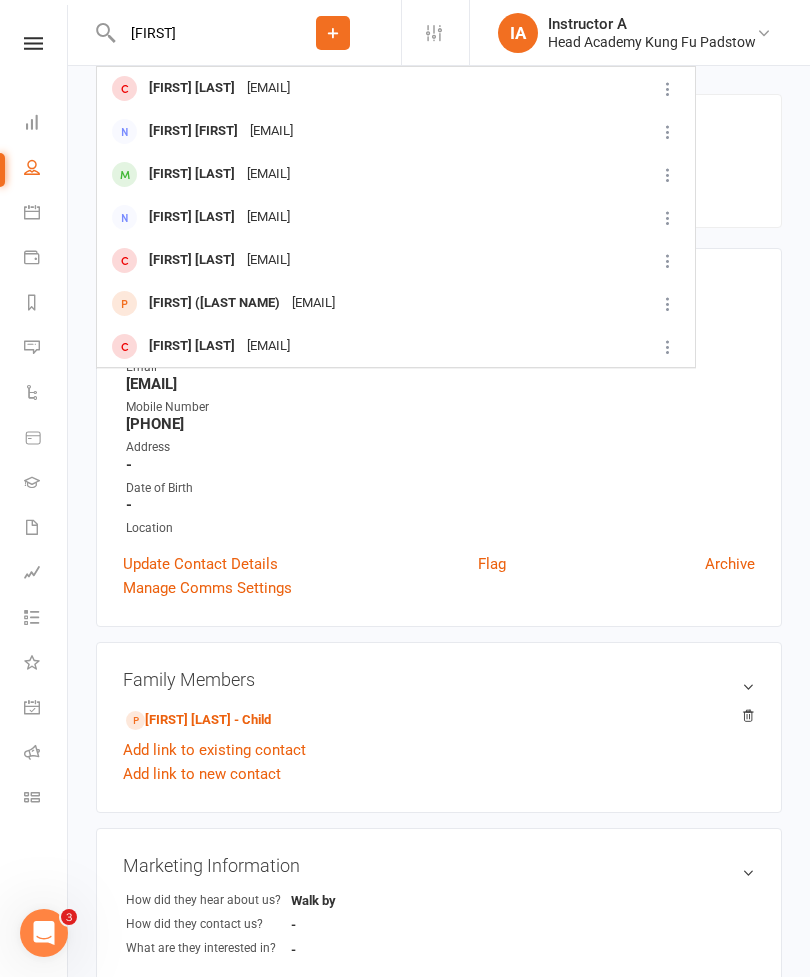 type on "Angelina" 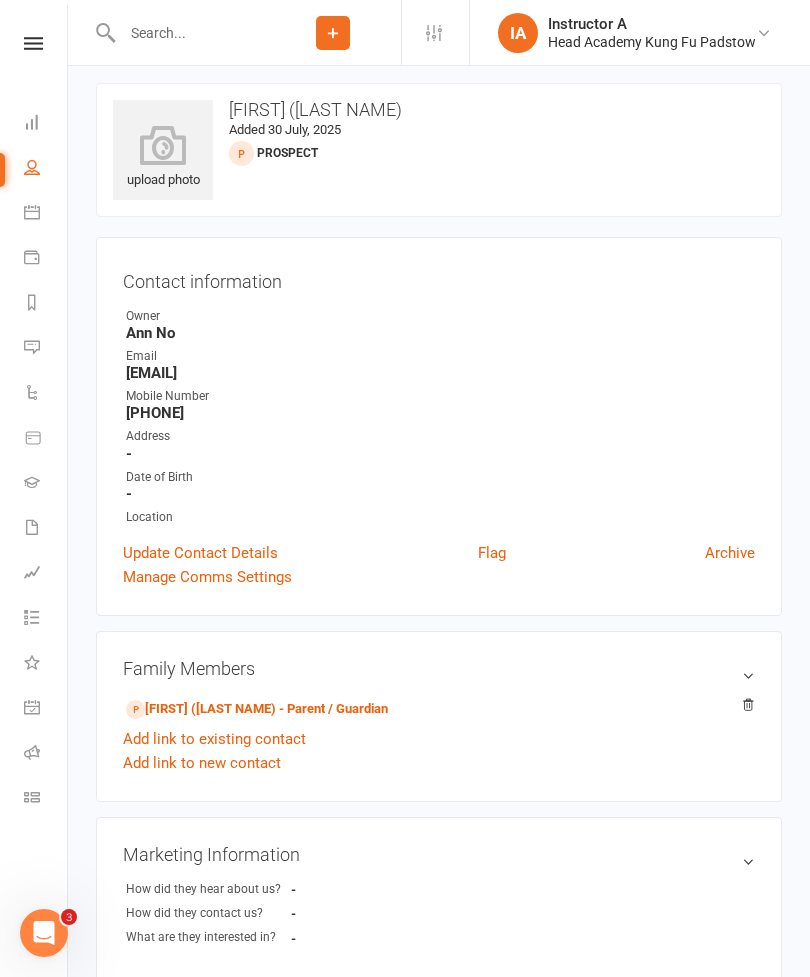 scroll, scrollTop: 0, scrollLeft: 0, axis: both 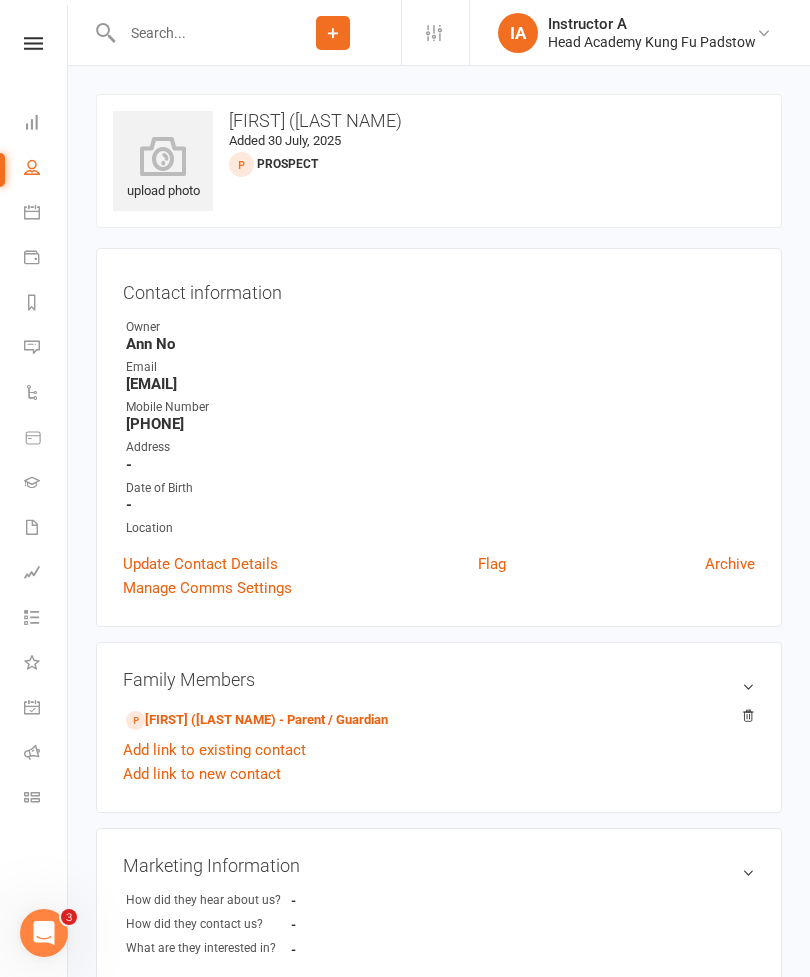click at bounding box center [190, 33] 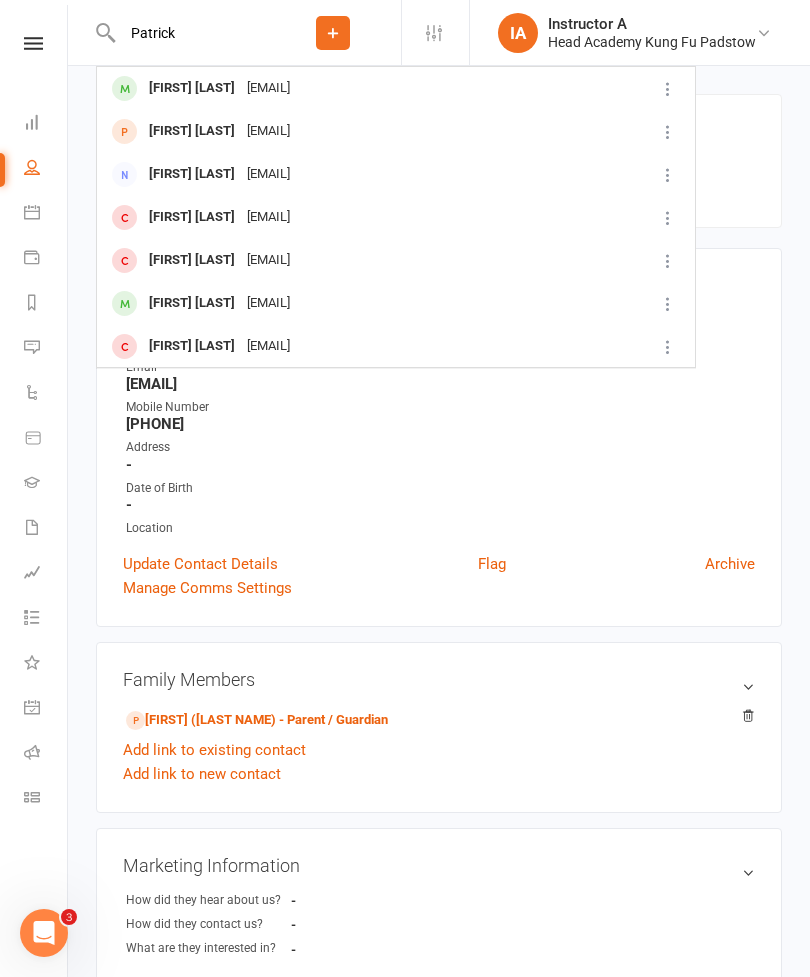 type on "Patrick" 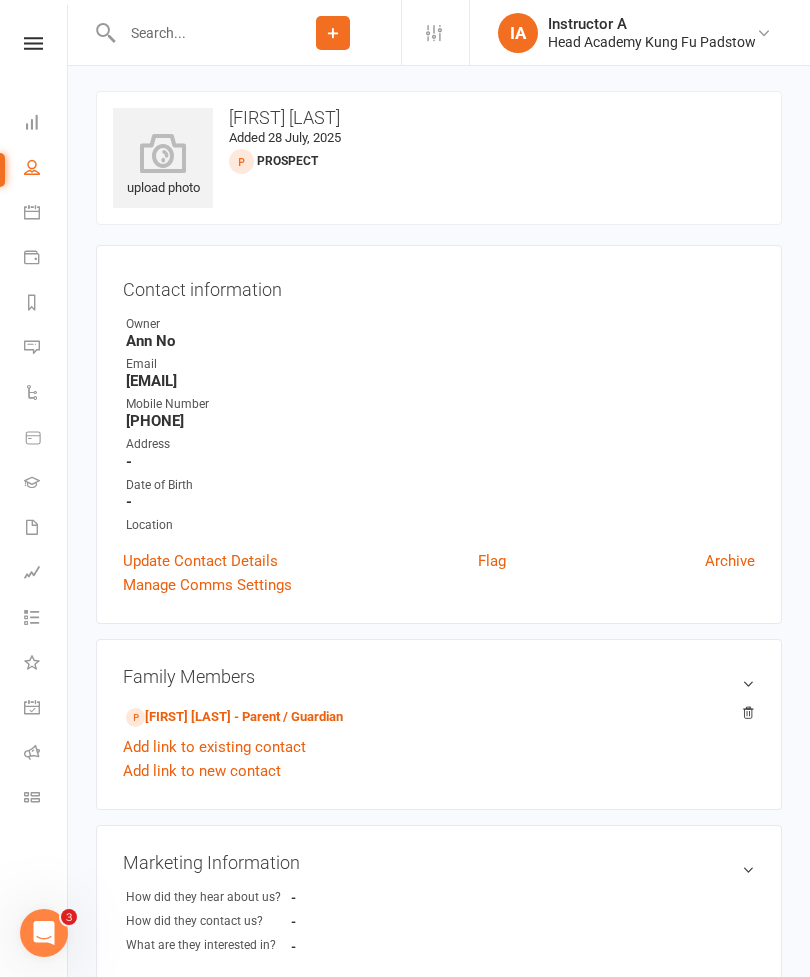 scroll, scrollTop: 59, scrollLeft: 0, axis: vertical 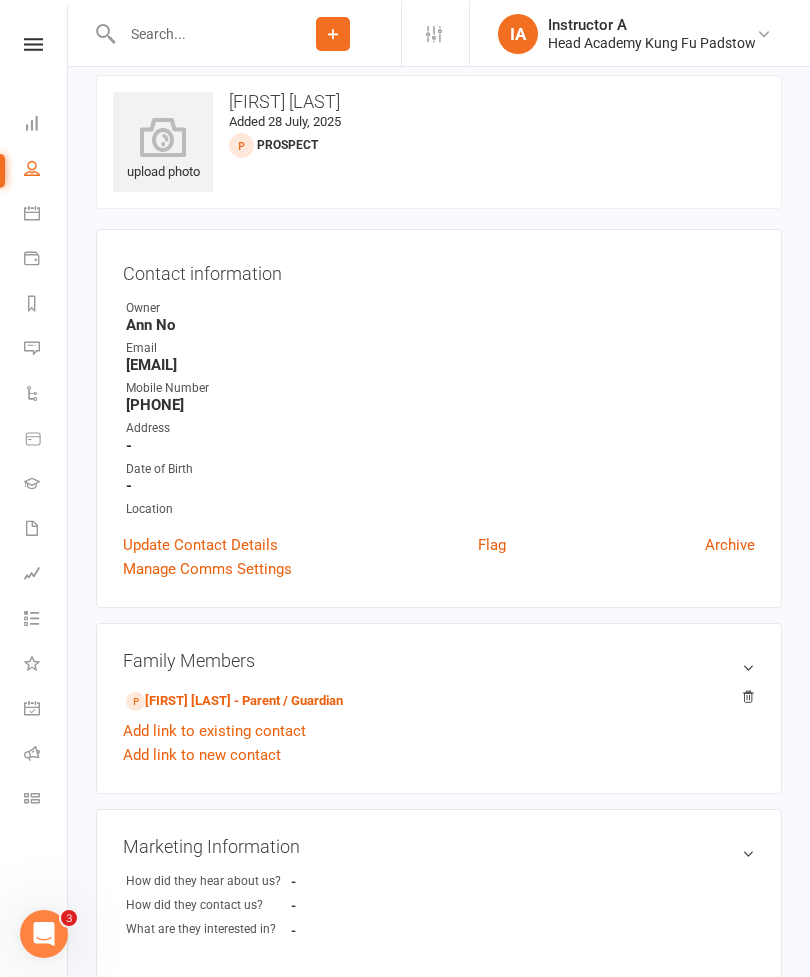 click on "Update Contact Details" at bounding box center [200, 544] 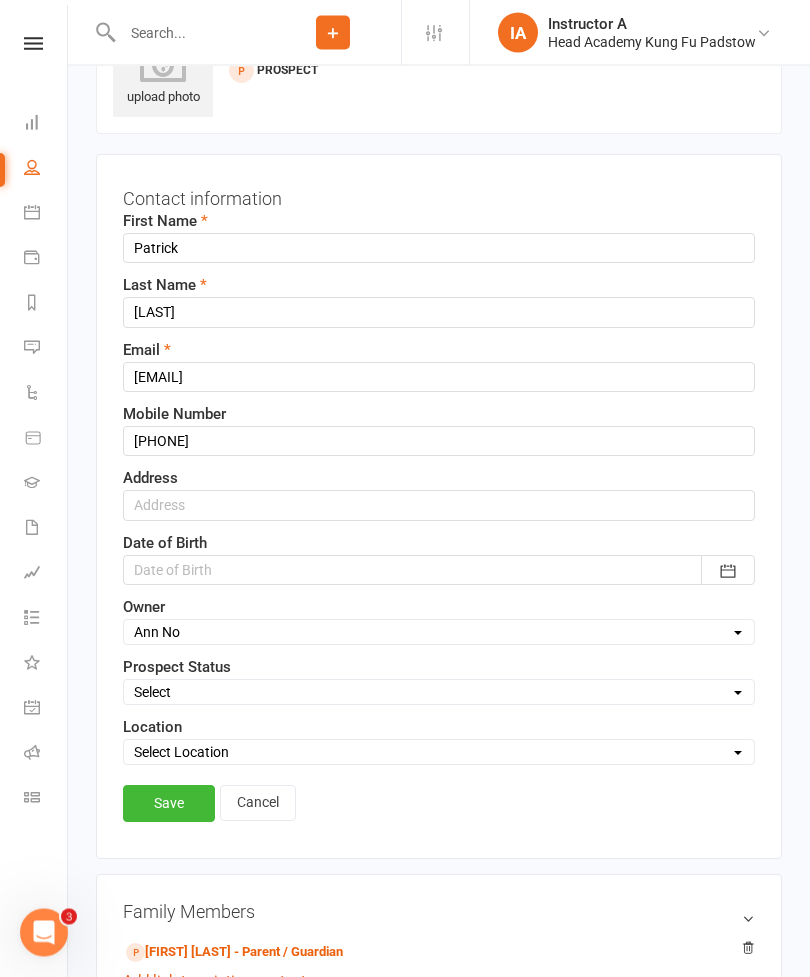 scroll, scrollTop: 94, scrollLeft: 0, axis: vertical 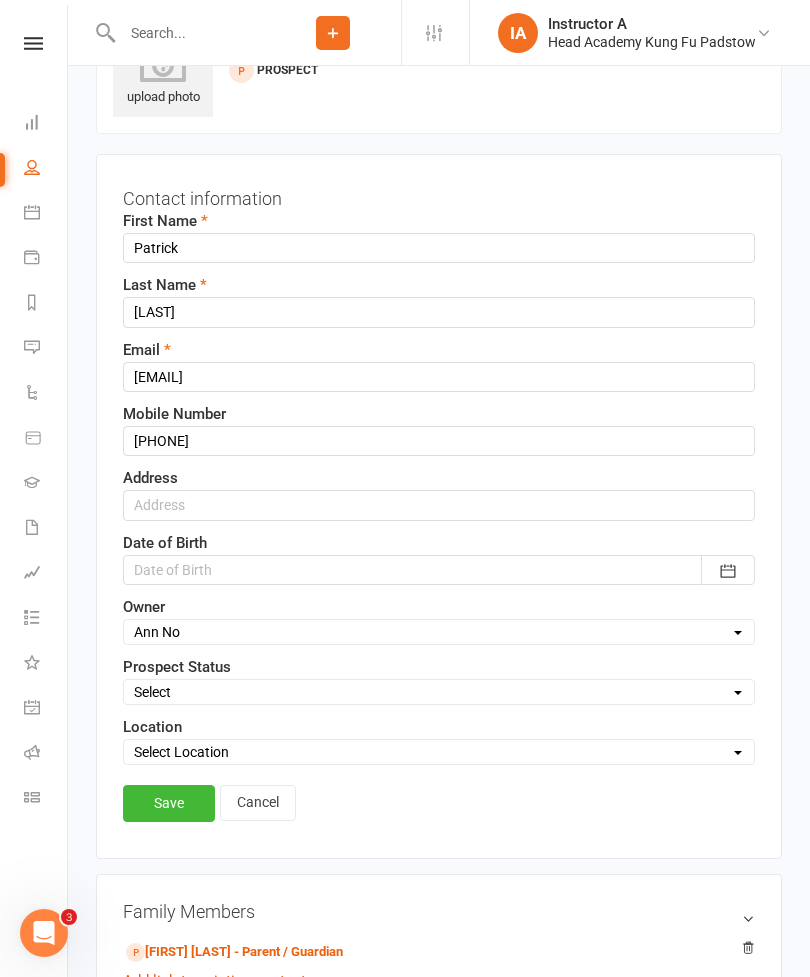 click on "Cancel" at bounding box center (258, 803) 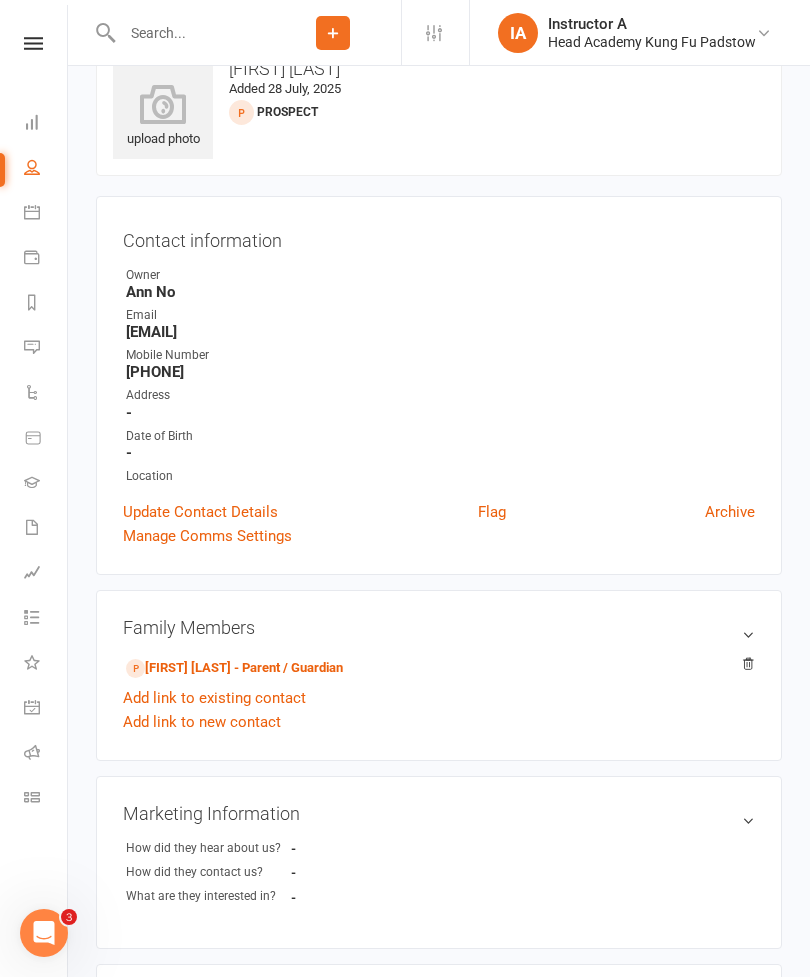 click at bounding box center (190, 33) 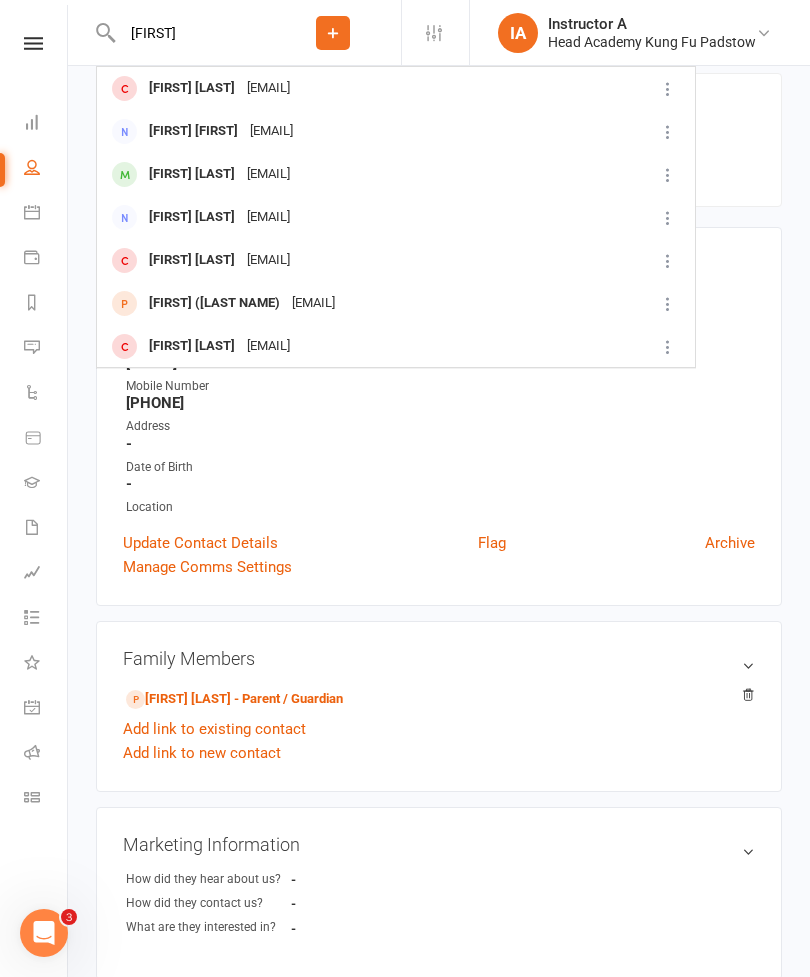 scroll, scrollTop: 9, scrollLeft: 0, axis: vertical 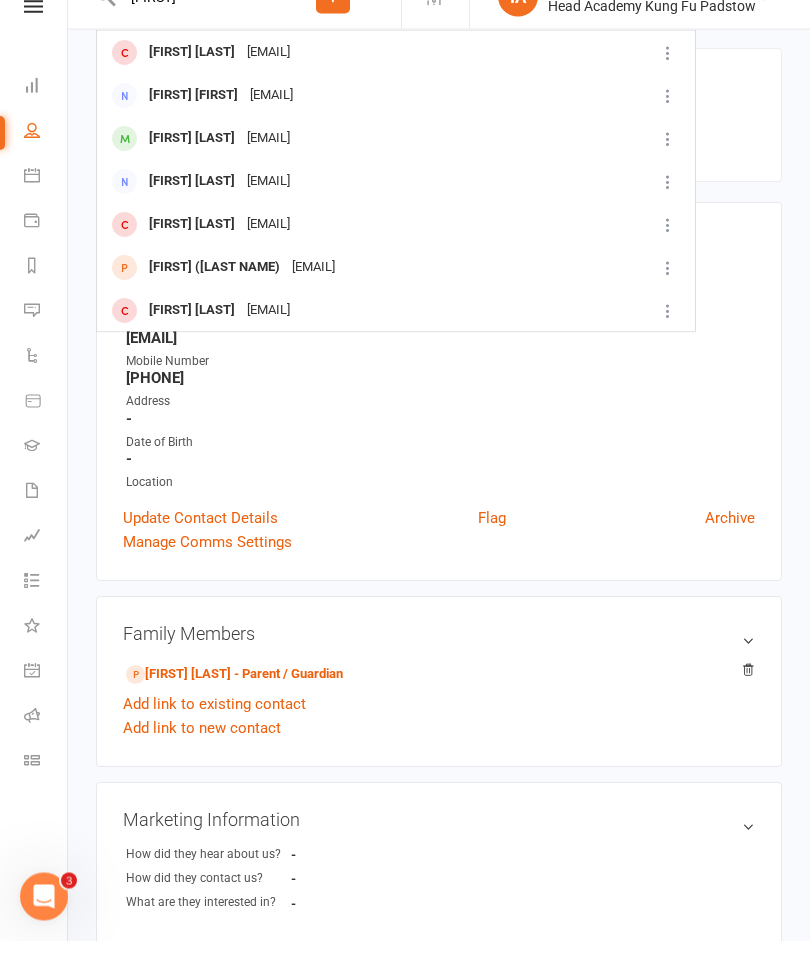 type on "Angelina" 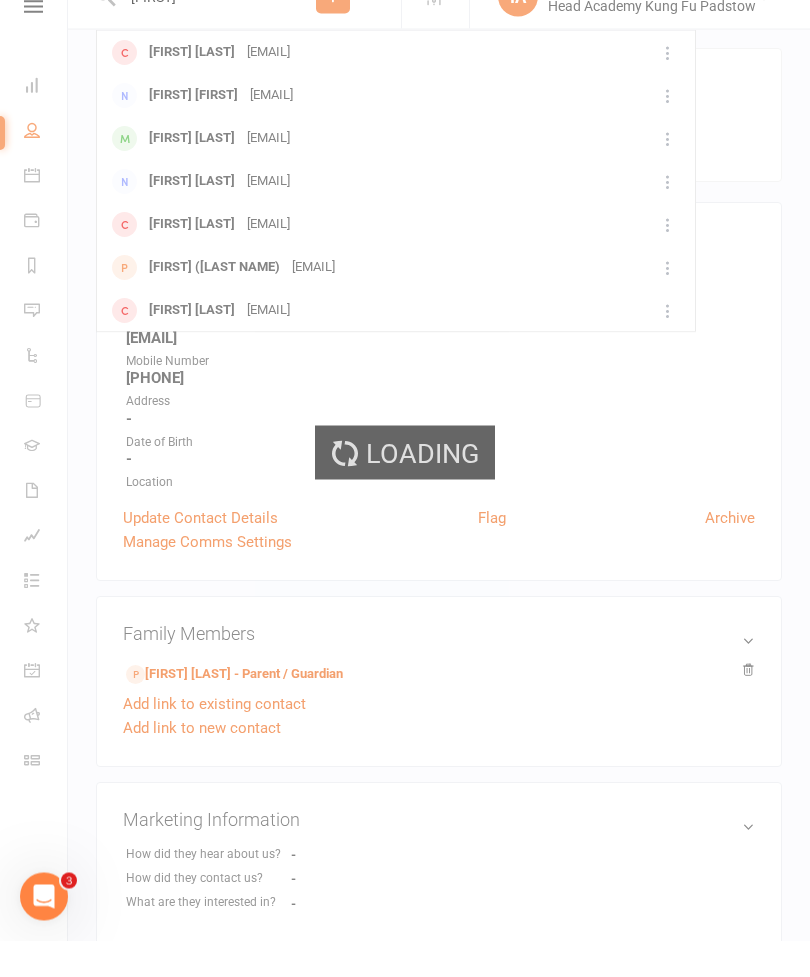 type 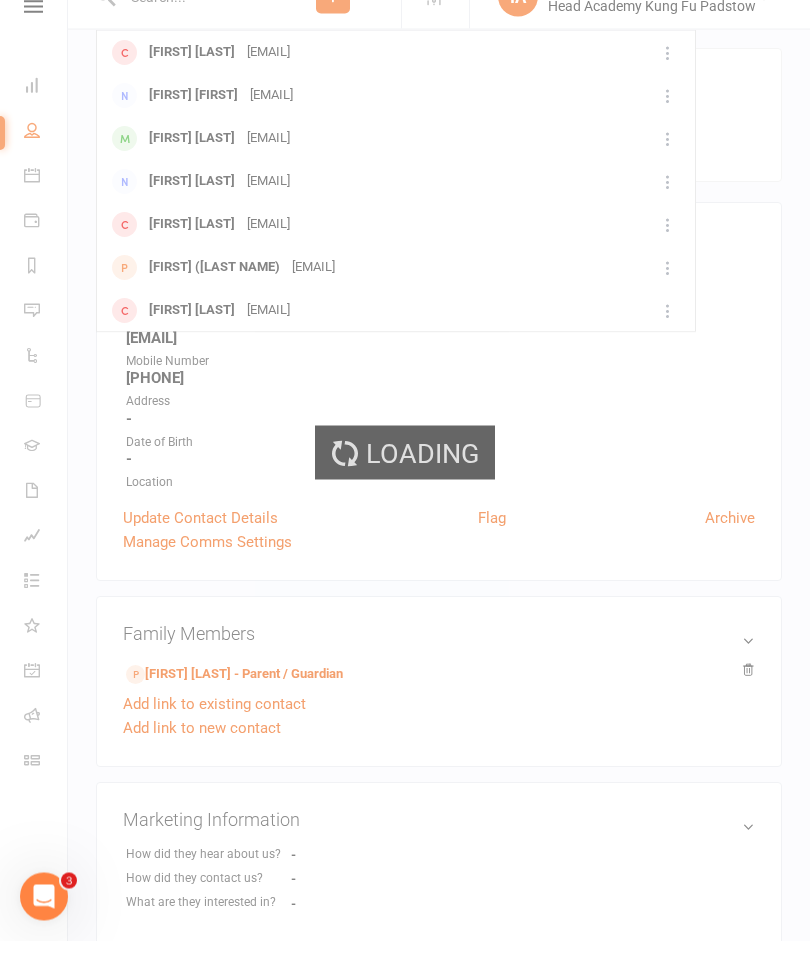 scroll, scrollTop: 46, scrollLeft: 0, axis: vertical 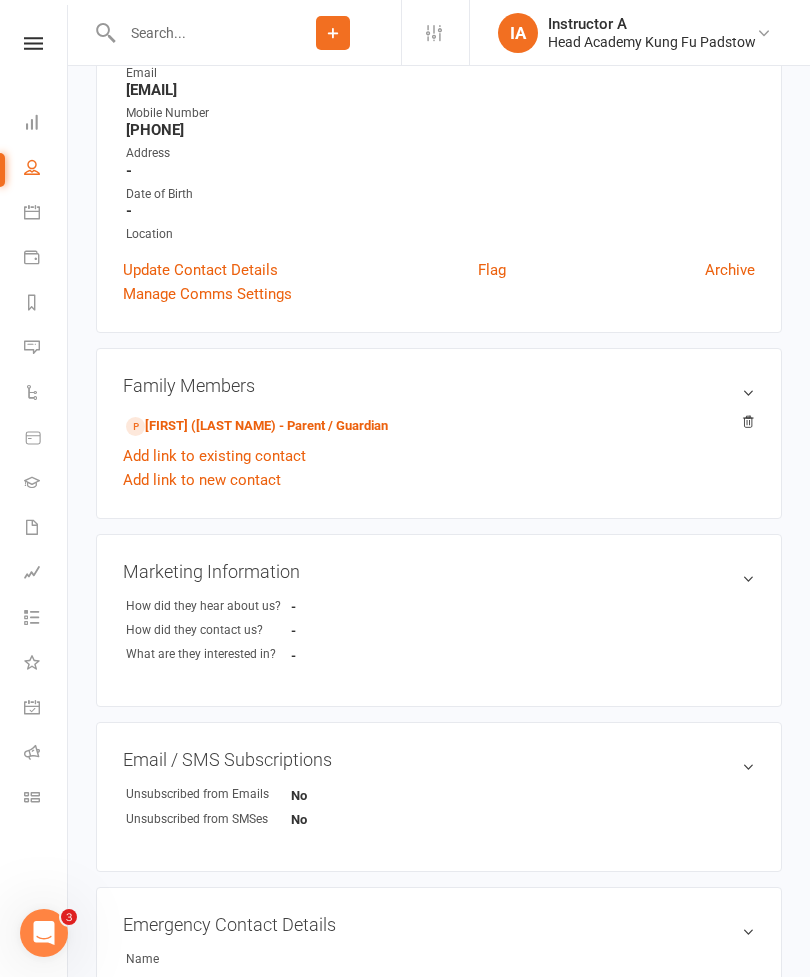 click on "Cristely (LAST NAME) - Parent / Guardian" at bounding box center (257, 426) 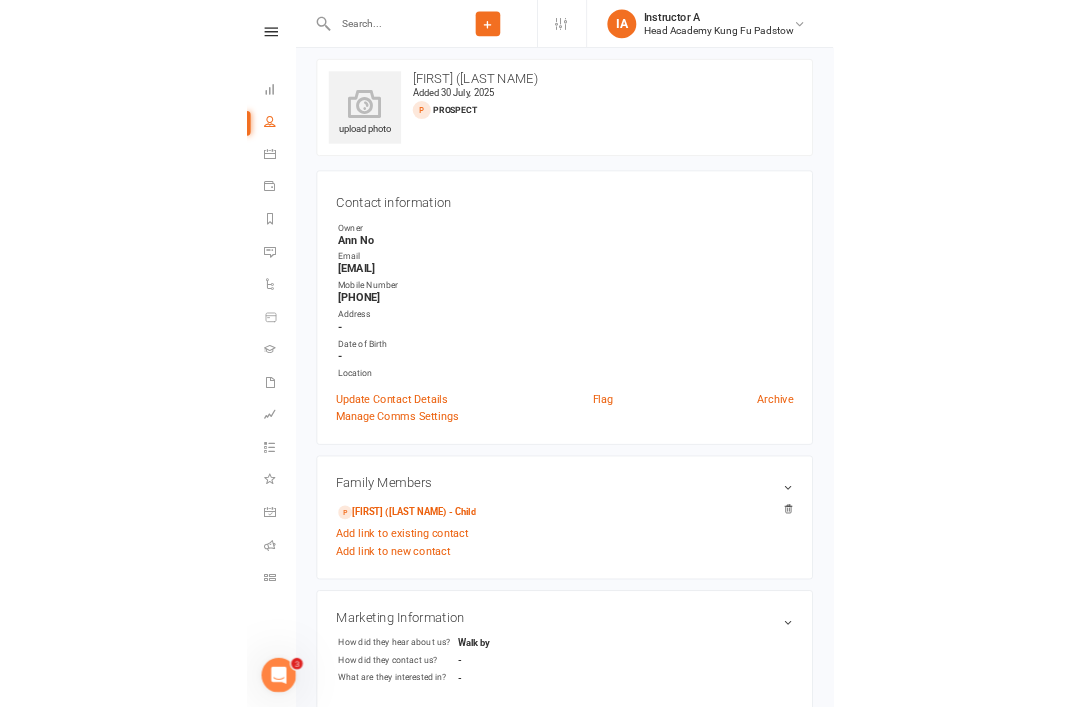 scroll, scrollTop: 172, scrollLeft: 0, axis: vertical 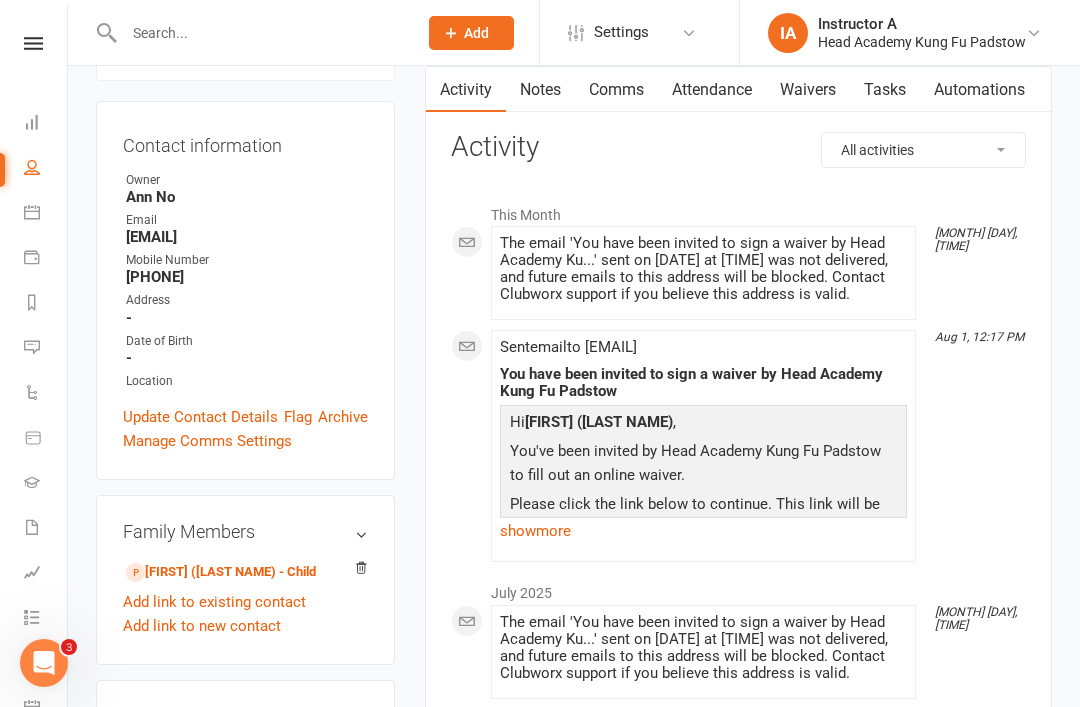 click on "Waivers" at bounding box center (808, 90) 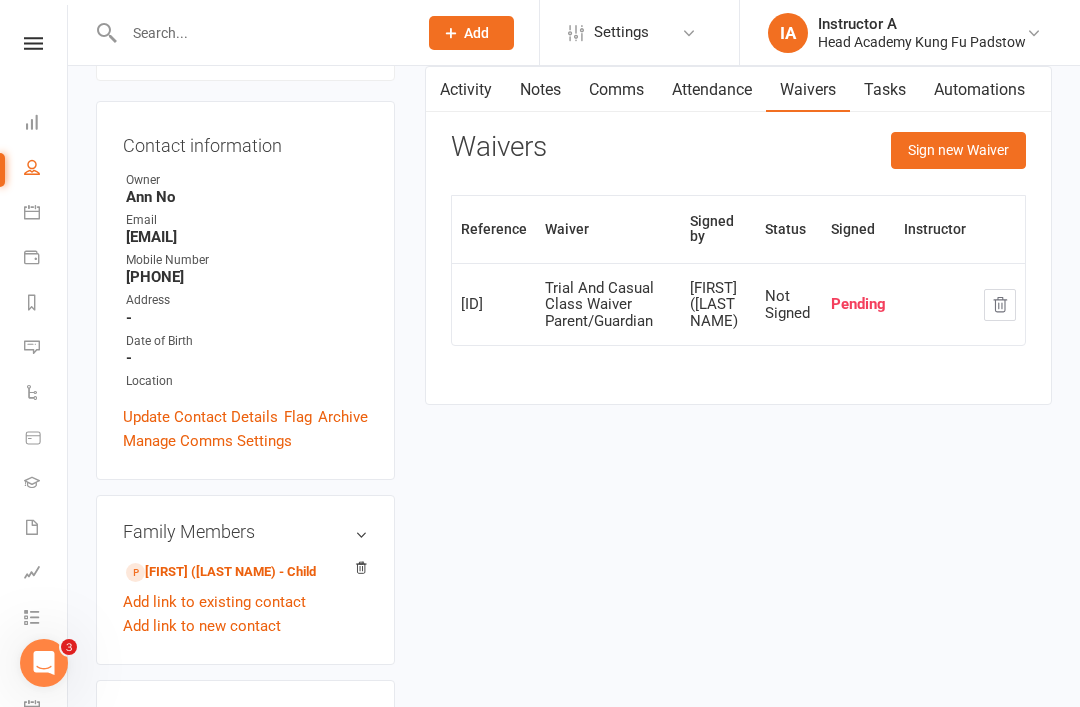 click on "Sign new Waiver" at bounding box center (958, 150) 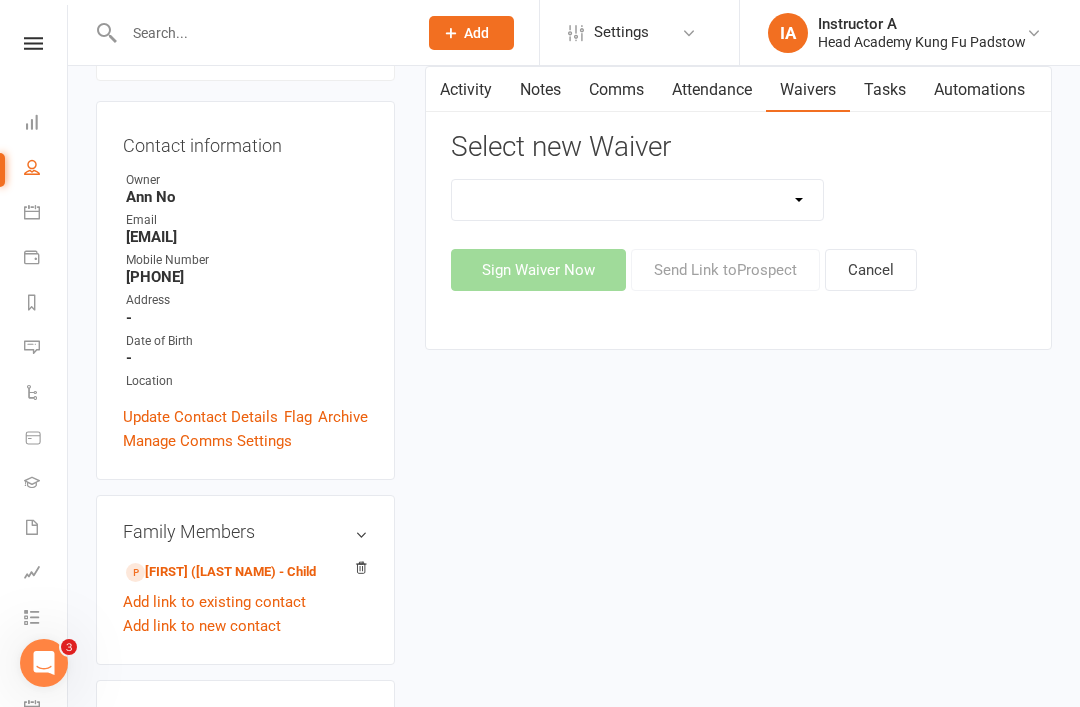 click on "Adults Waiver And Terms And Conditions Parent Or Guardian Waiver And Terms And Conditions Trial And Casual Class Waiver Adult Student Trial And Casual Class Waiver Parent/Guardian" at bounding box center [638, 200] 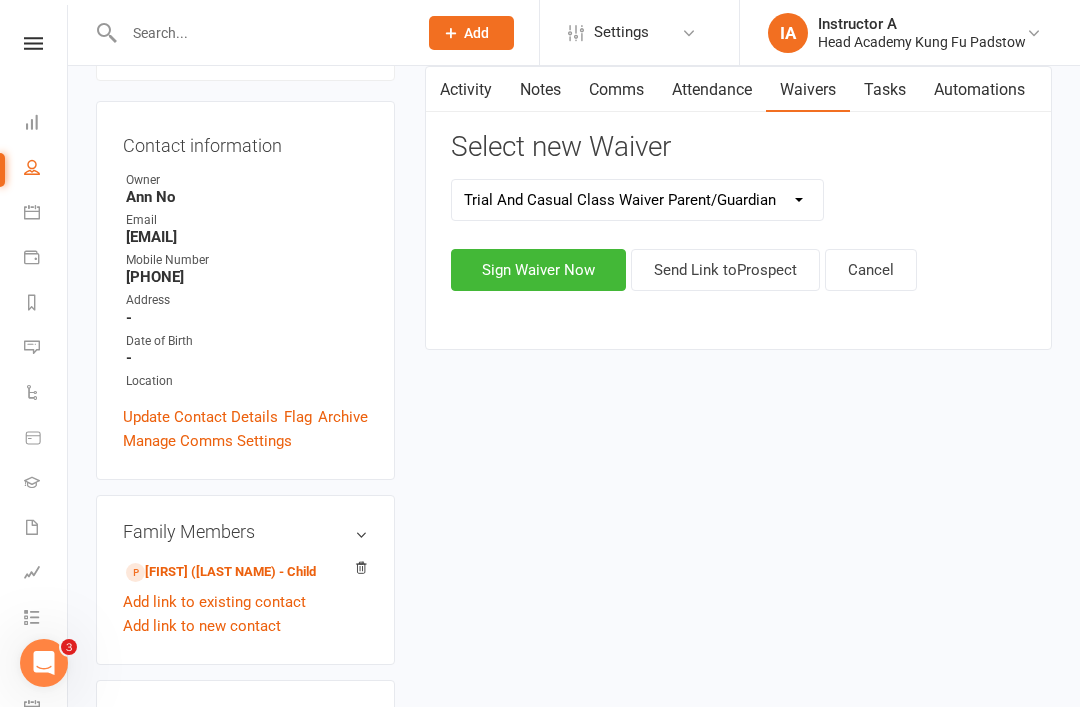 click on "Sign Waiver Now" at bounding box center (538, 270) 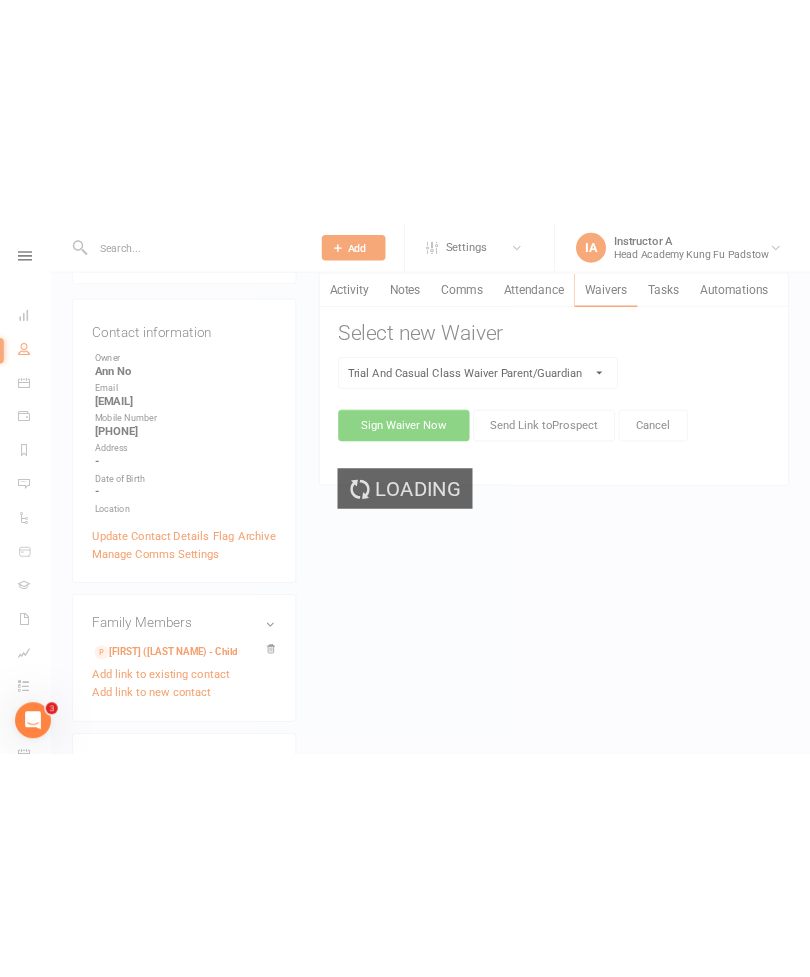 scroll, scrollTop: 0, scrollLeft: 0, axis: both 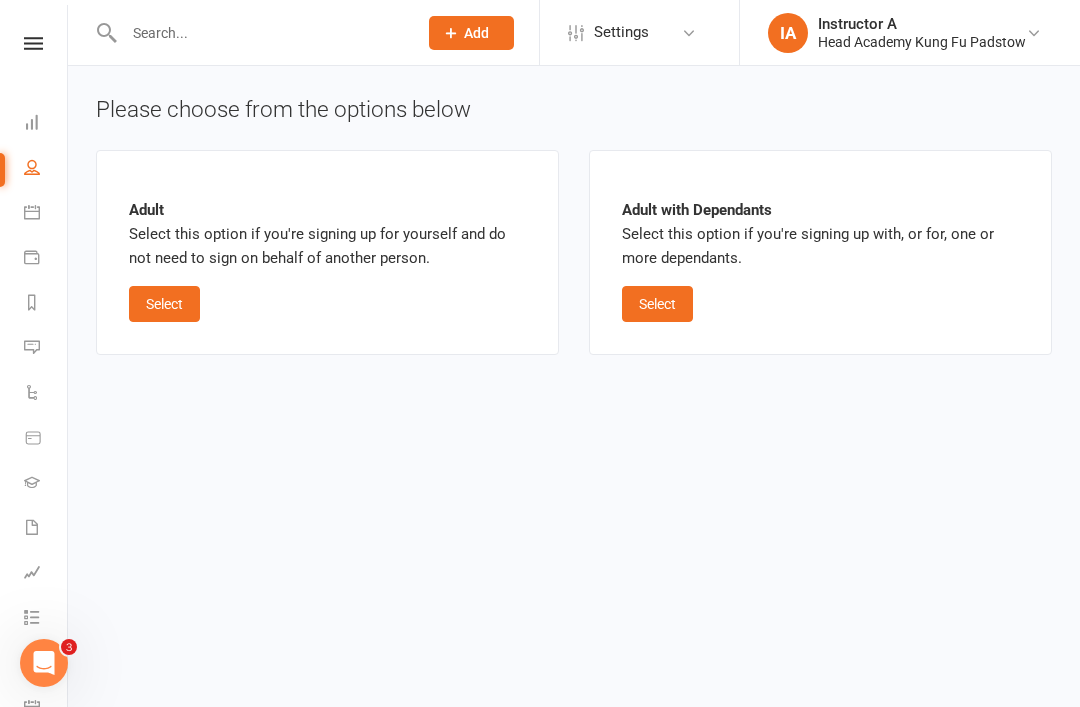click on "Select" at bounding box center (657, 304) 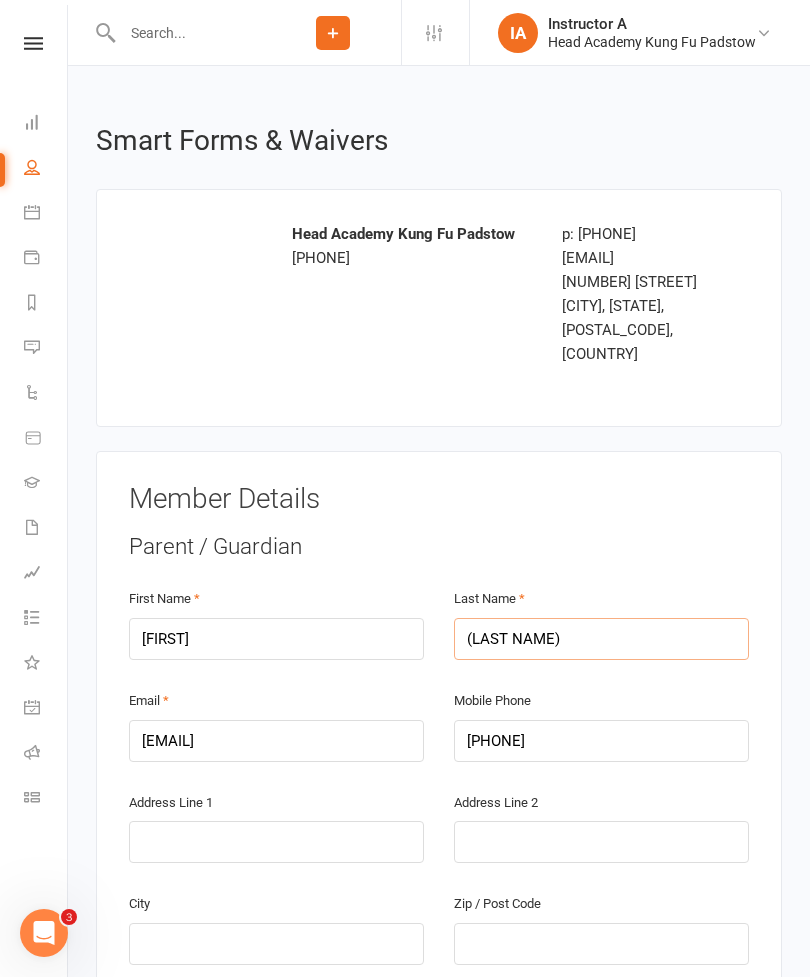 click on "(LAST NAME)" at bounding box center (601, 639) 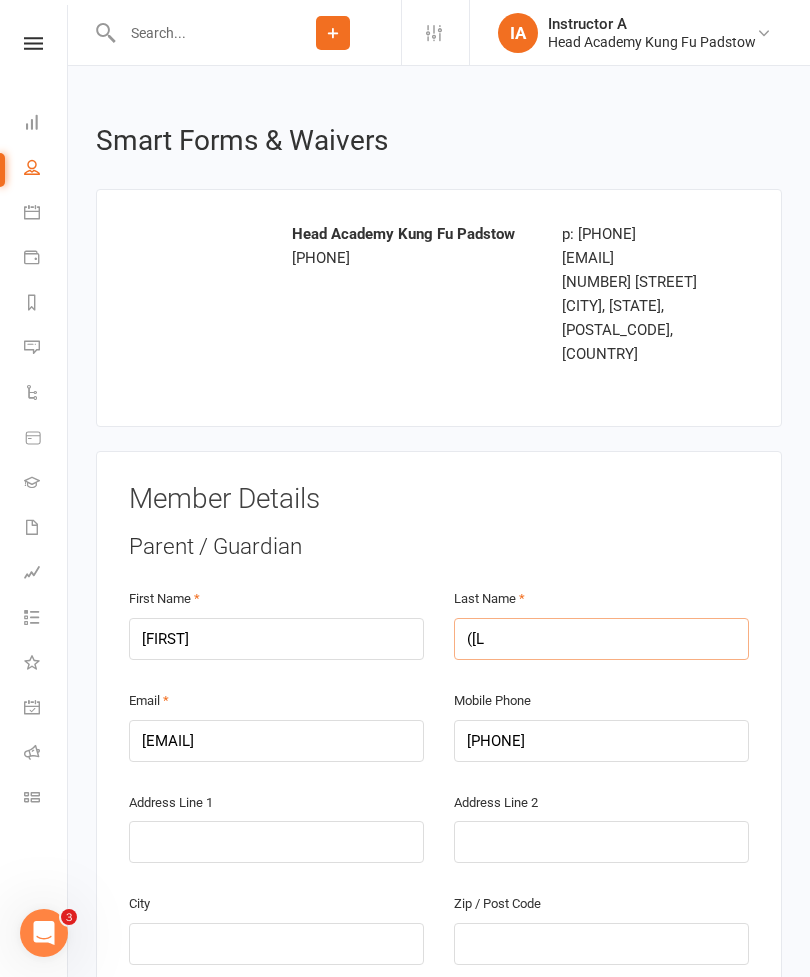 type on "(" 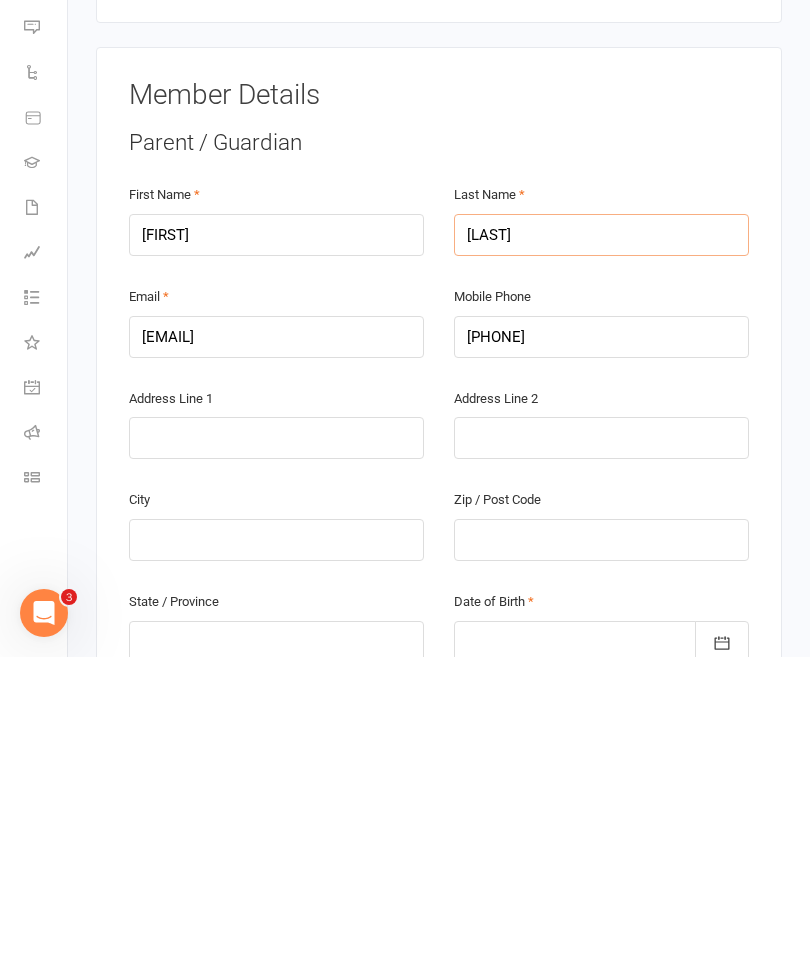 scroll, scrollTop: 86, scrollLeft: 0, axis: vertical 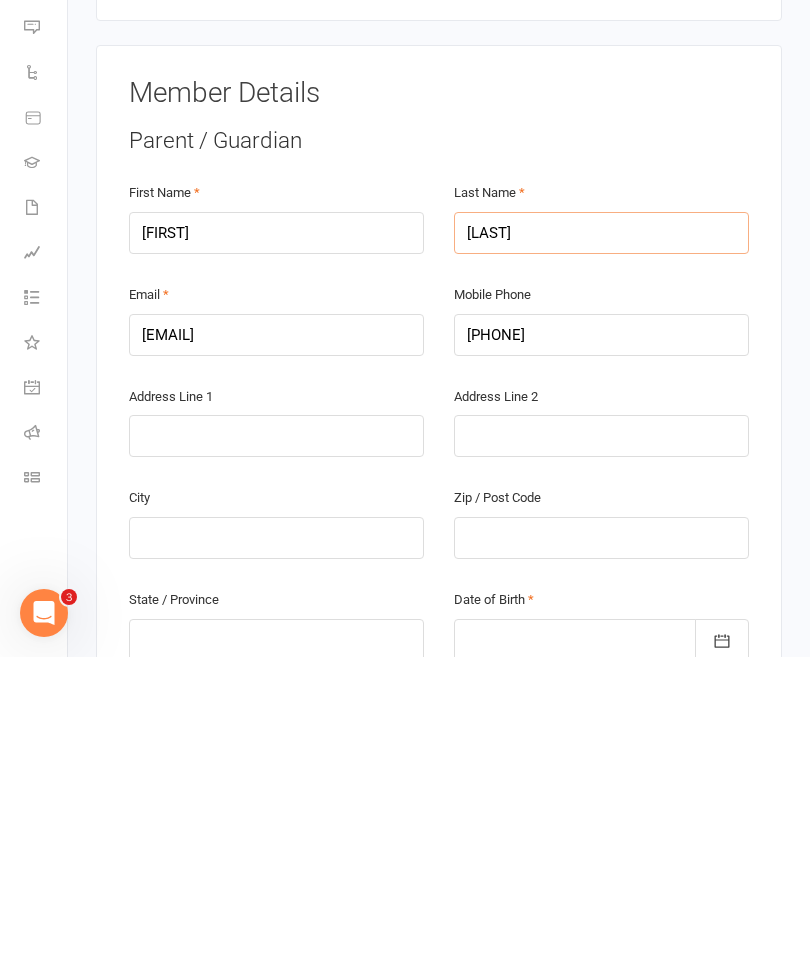 type on "sanchez" 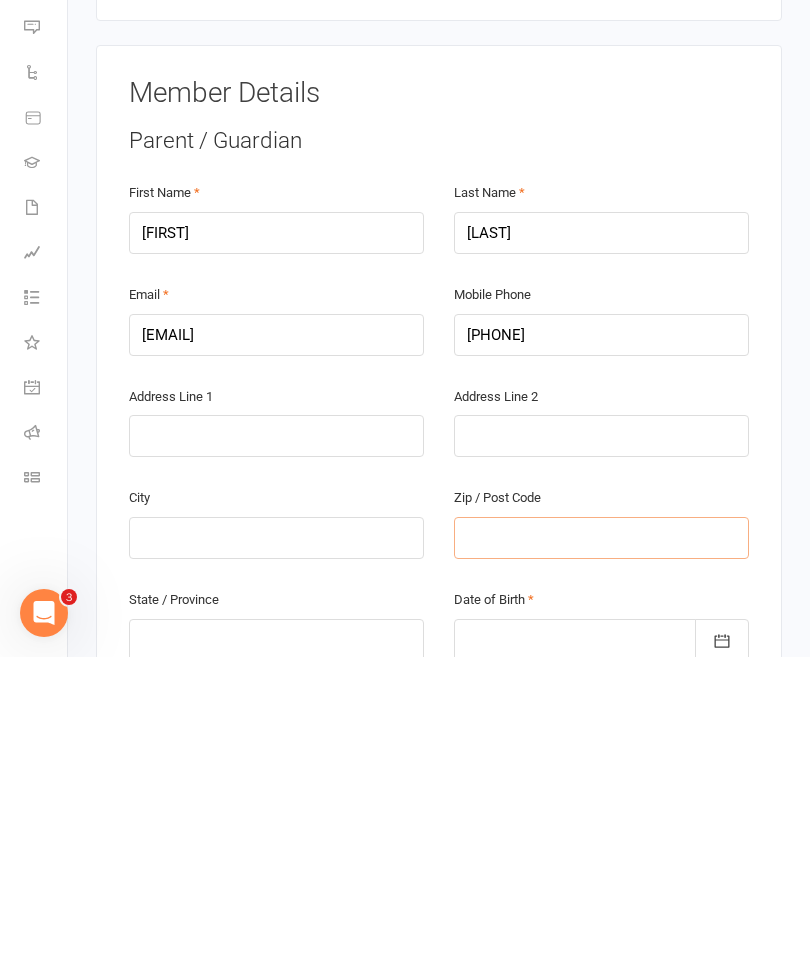 click at bounding box center [601, 858] 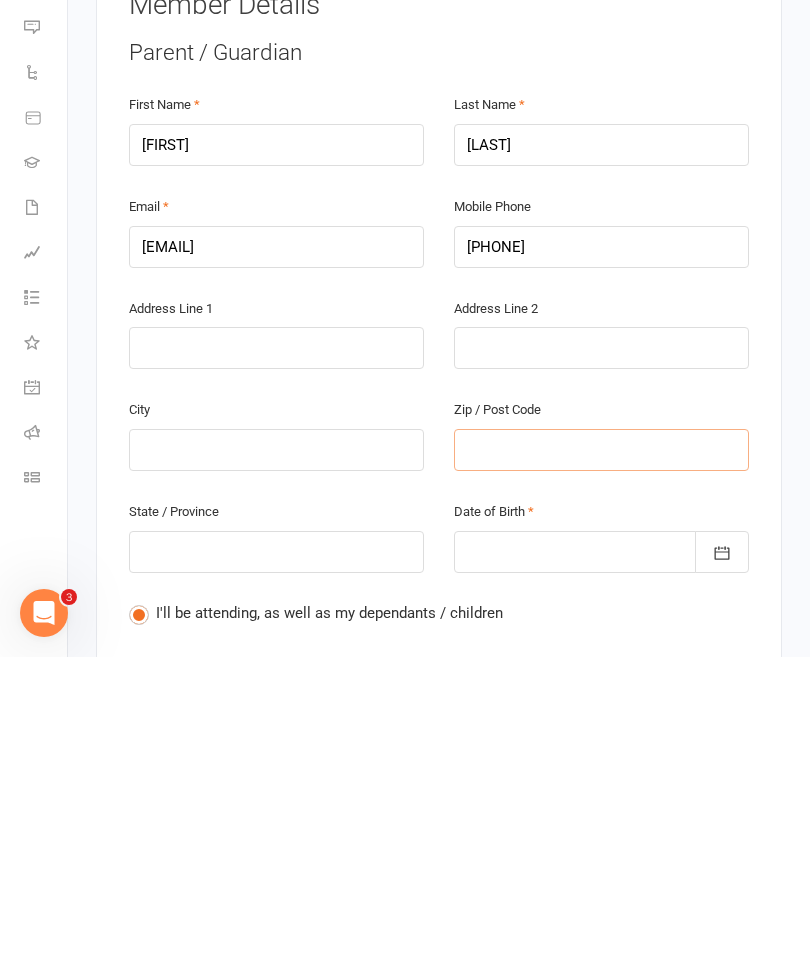 scroll, scrollTop: 175, scrollLeft: 0, axis: vertical 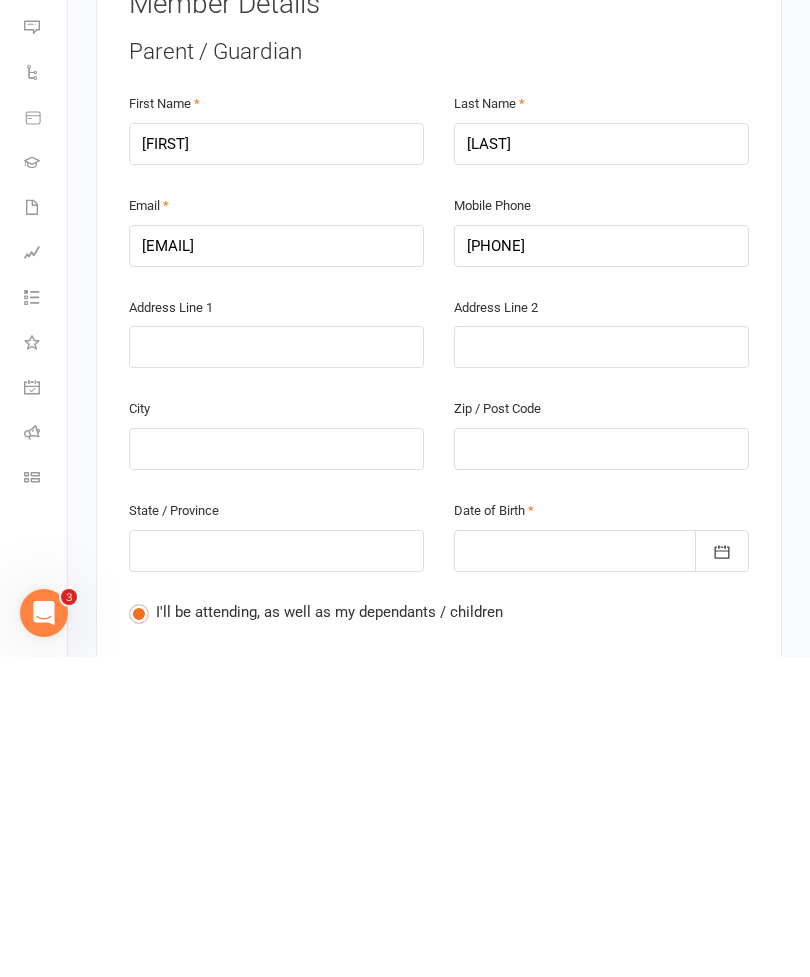 click 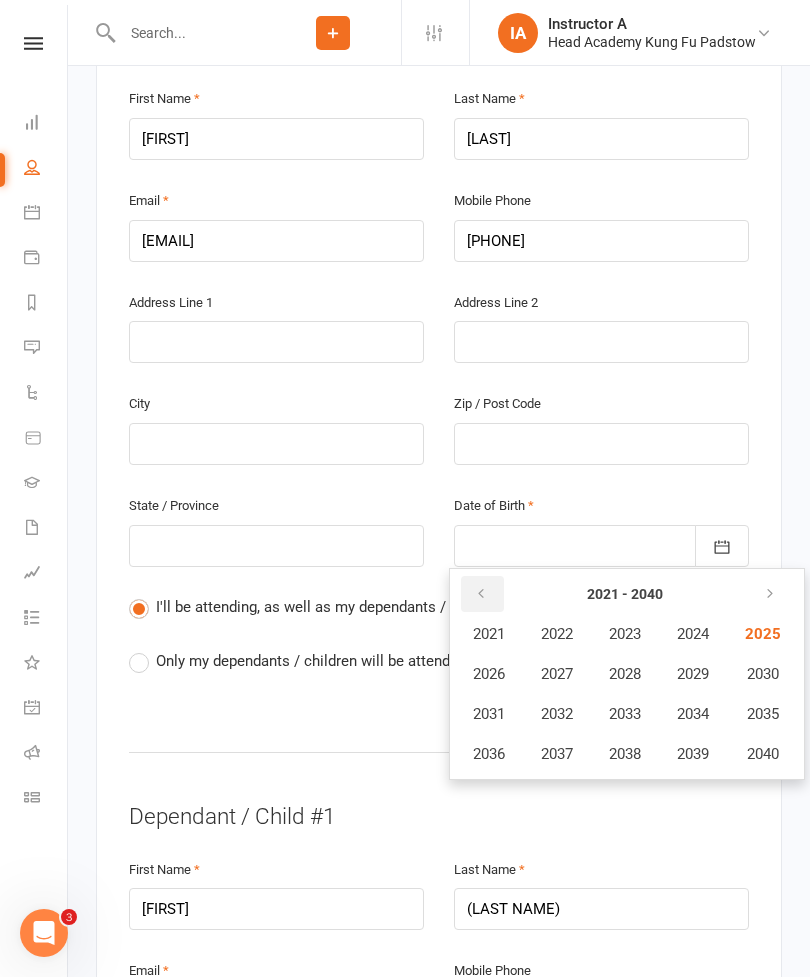 click at bounding box center (482, 594) 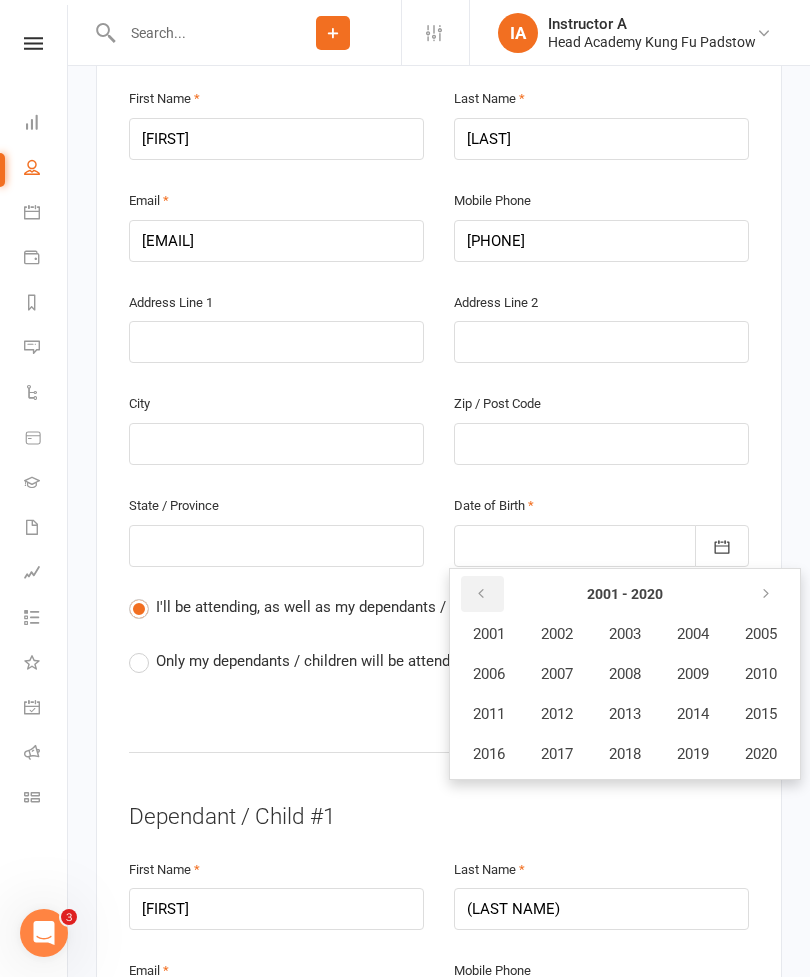 click at bounding box center (482, 594) 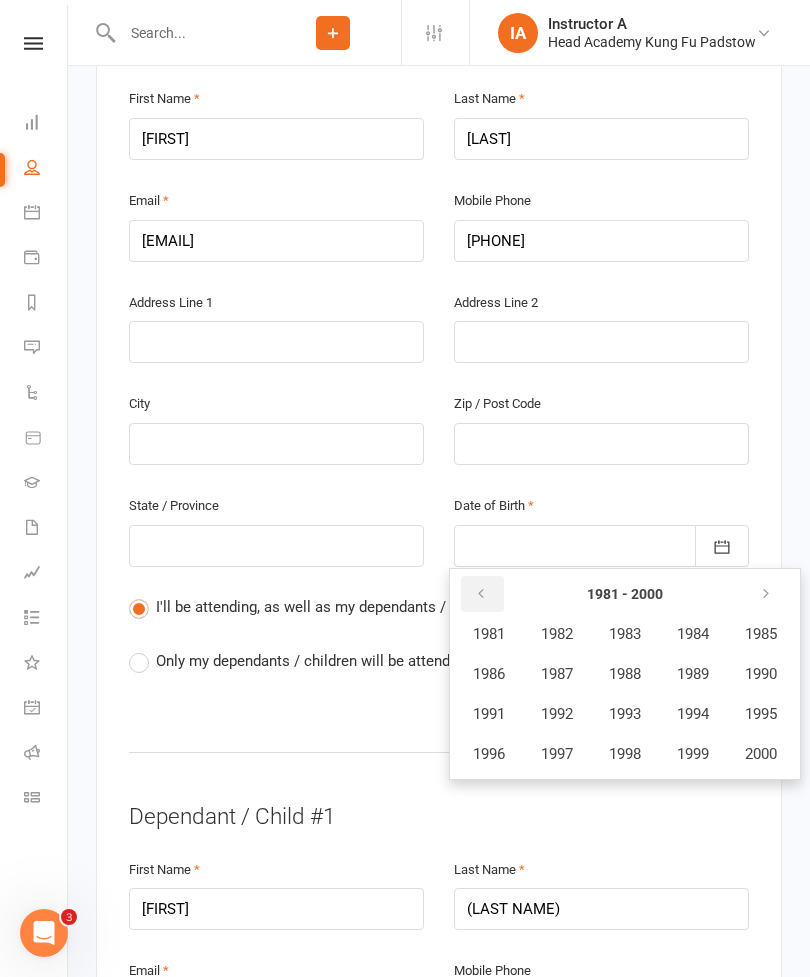 click at bounding box center [481, 594] 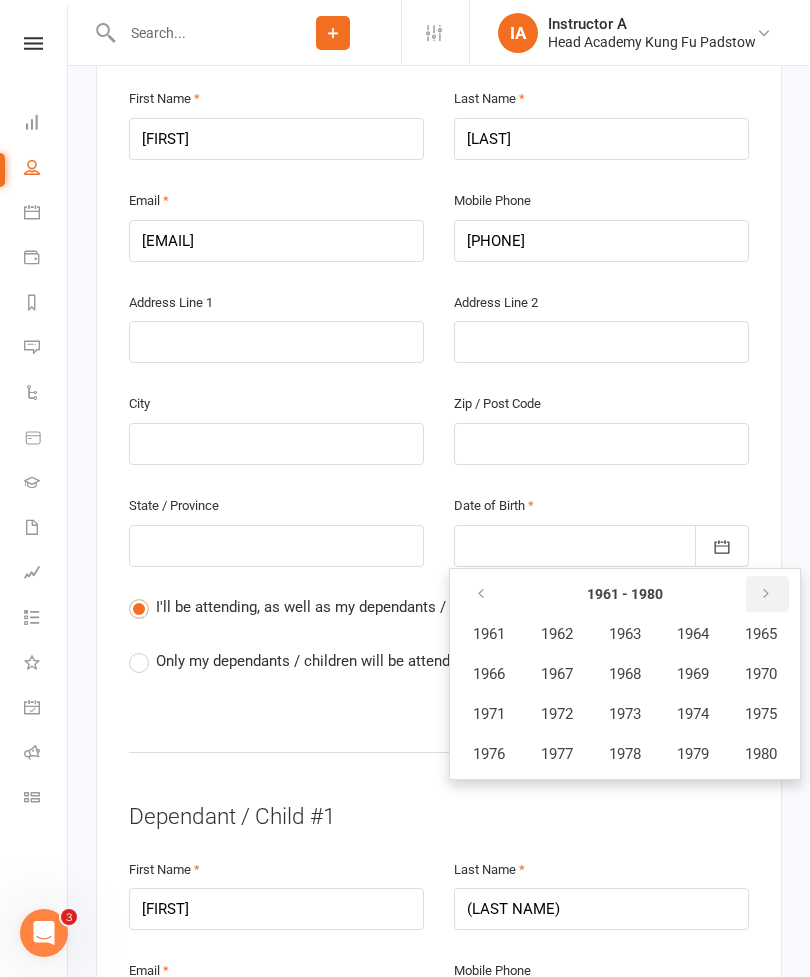 click at bounding box center [766, 594] 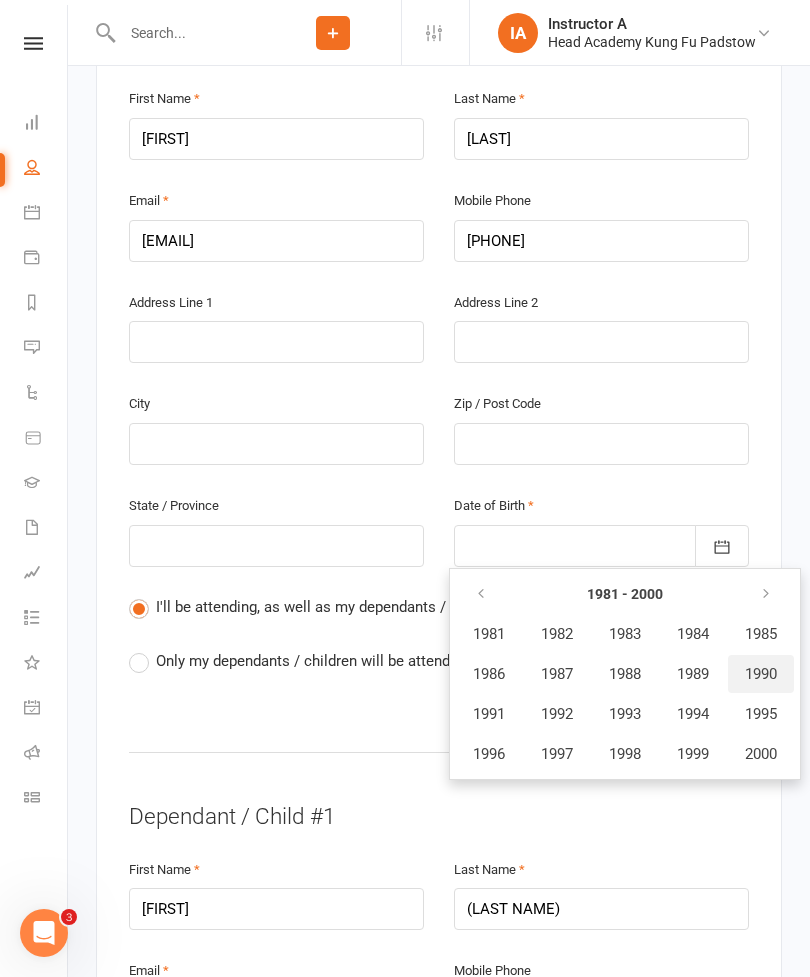 click on "1990" at bounding box center [761, 674] 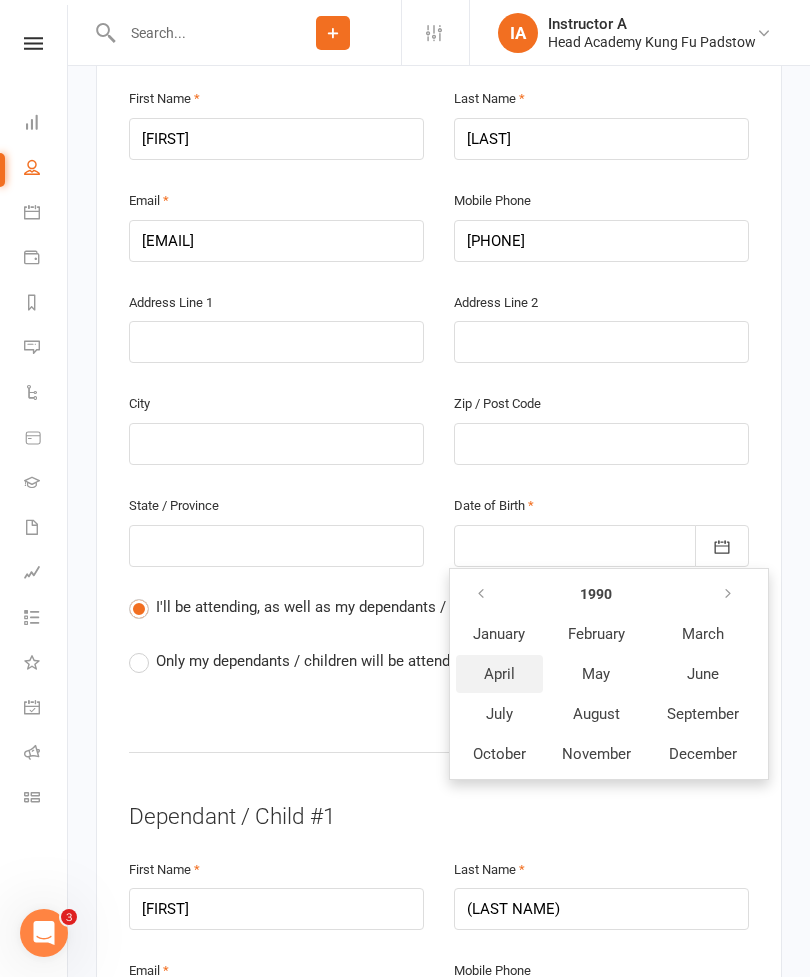 click on "April" at bounding box center [499, 674] 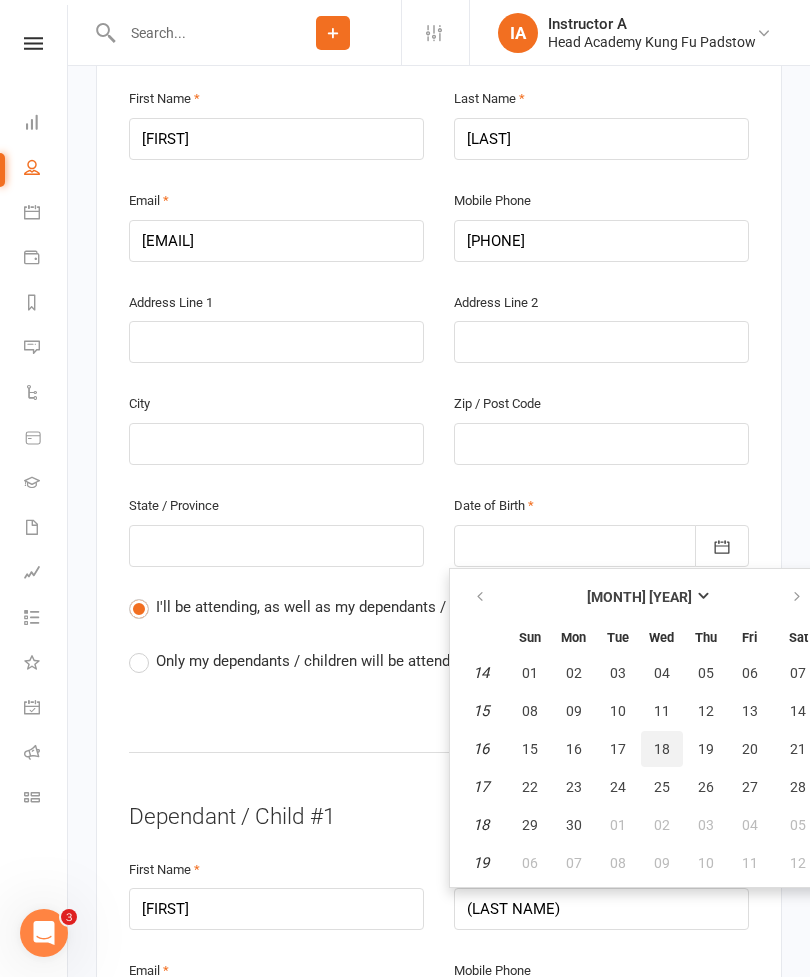 click on "18" at bounding box center (662, 749) 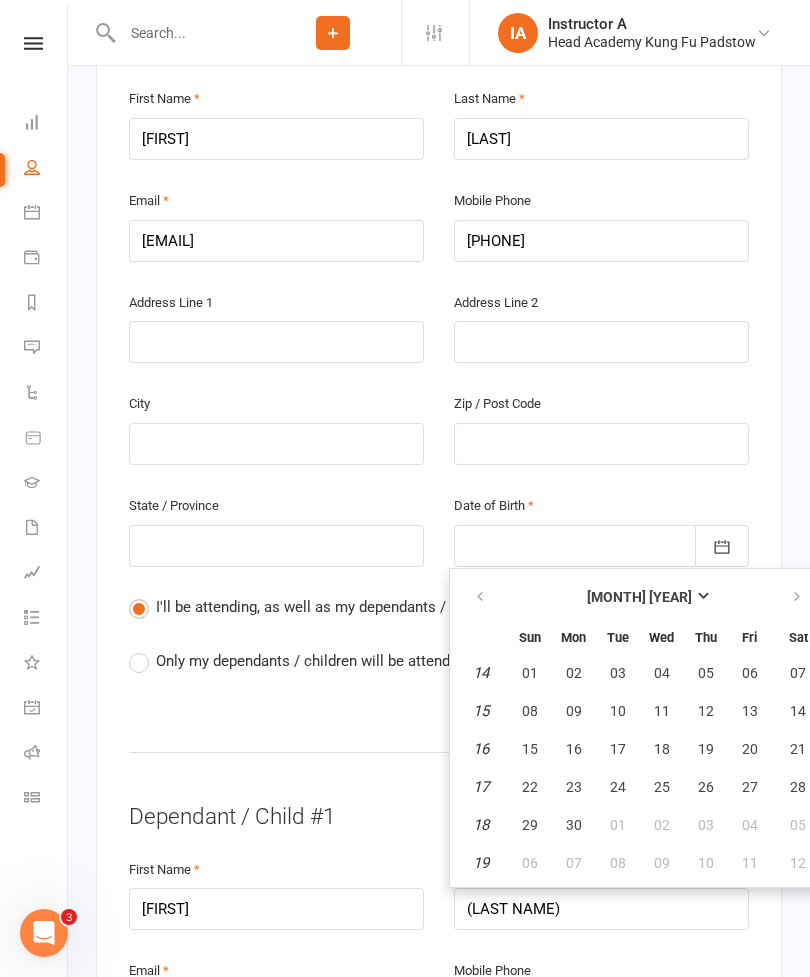 type on "18 Apr 1990" 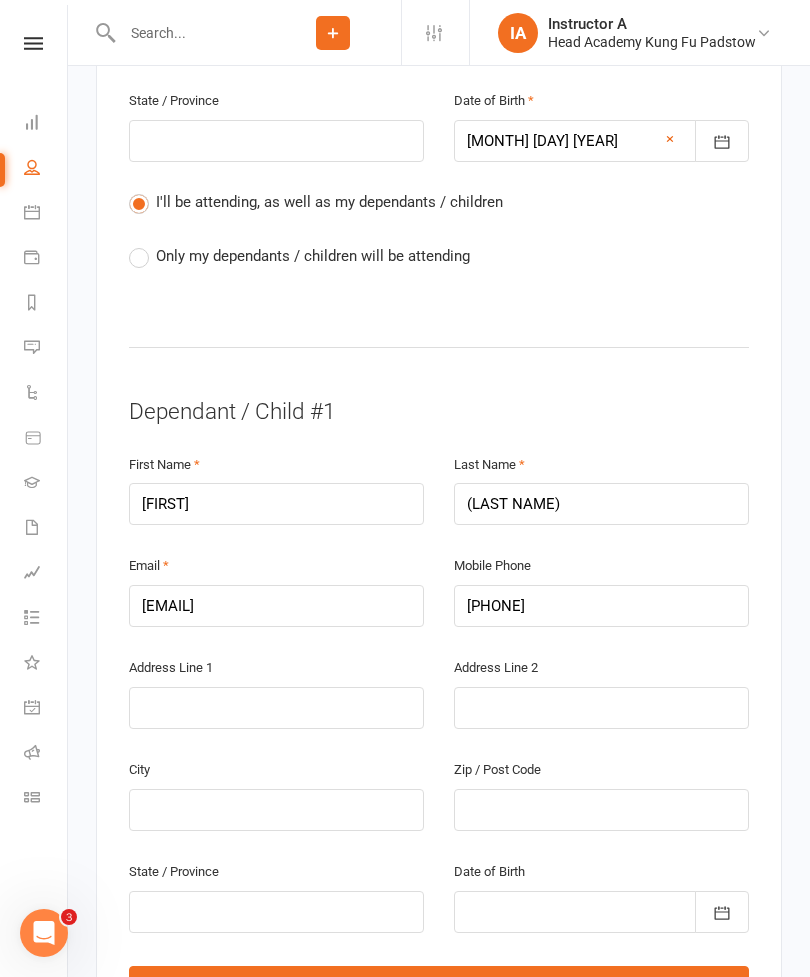 scroll, scrollTop: 906, scrollLeft: 0, axis: vertical 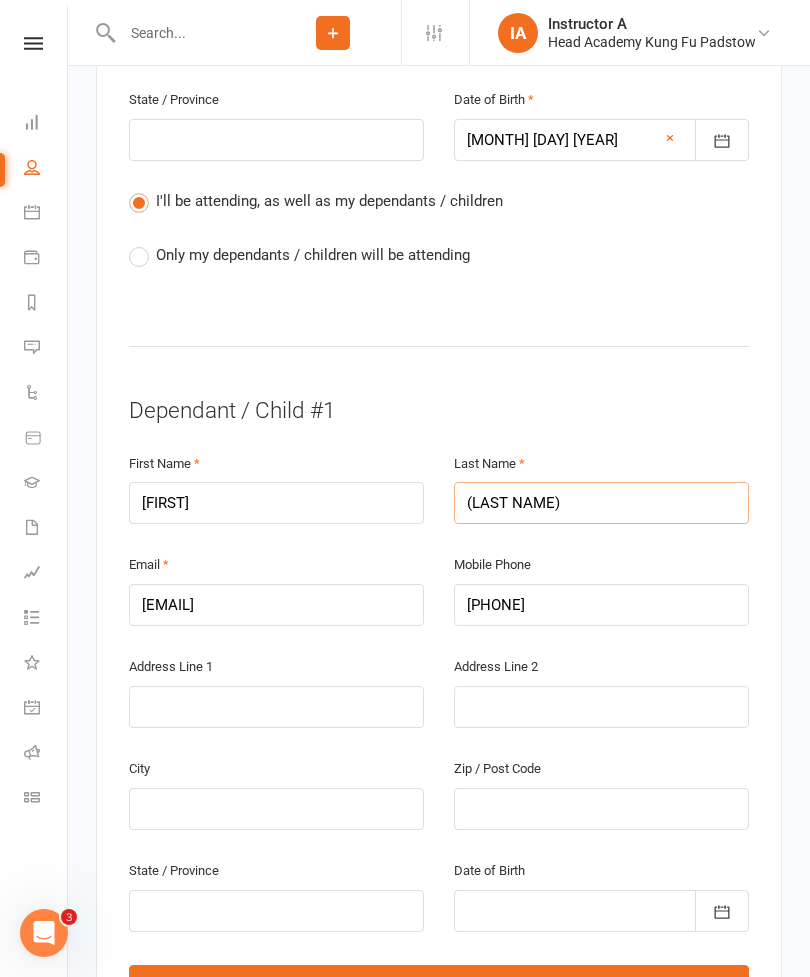click on "(LAST NAME)" at bounding box center (601, 503) 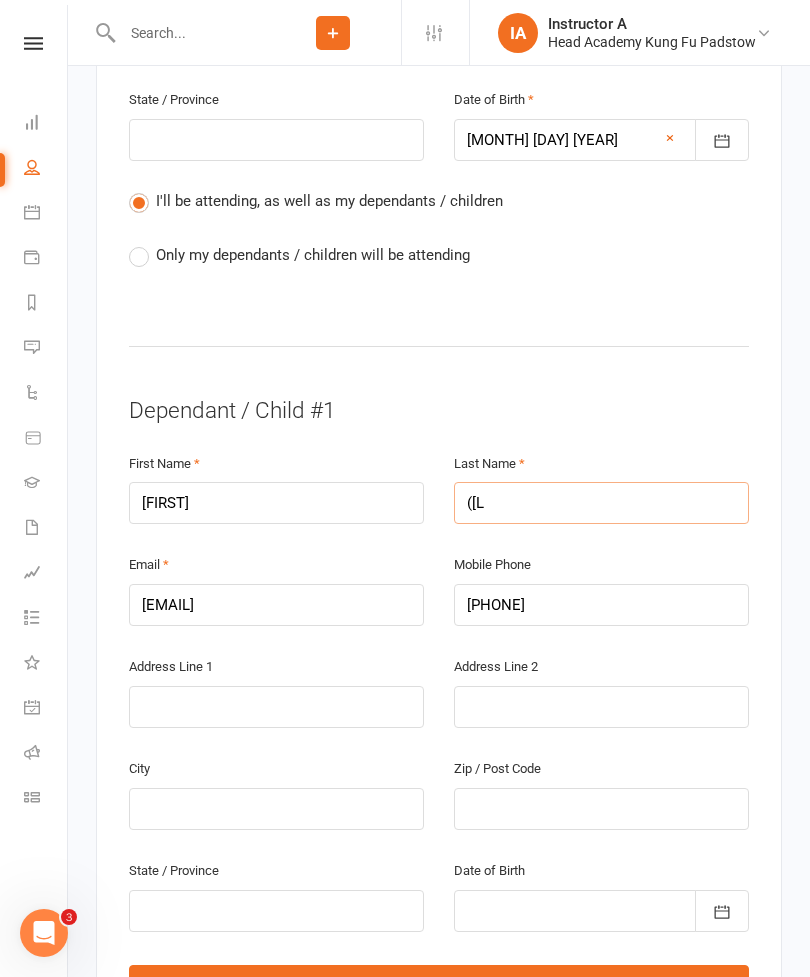 type on "(" 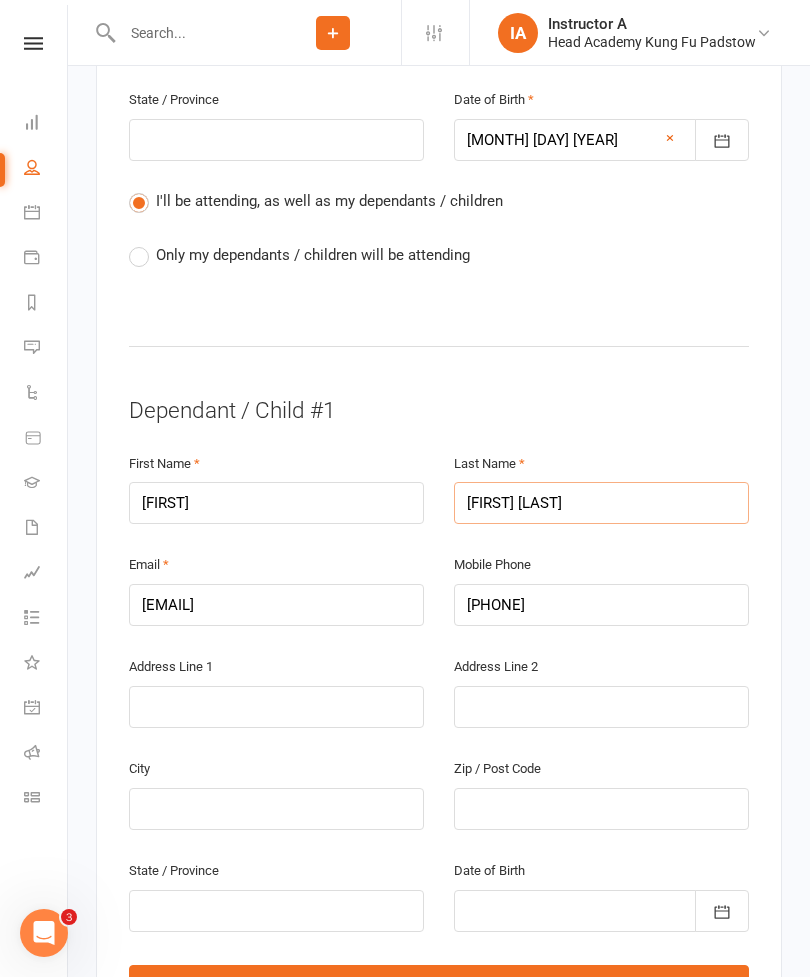 click on "Healy Sanchez" at bounding box center (601, 503) 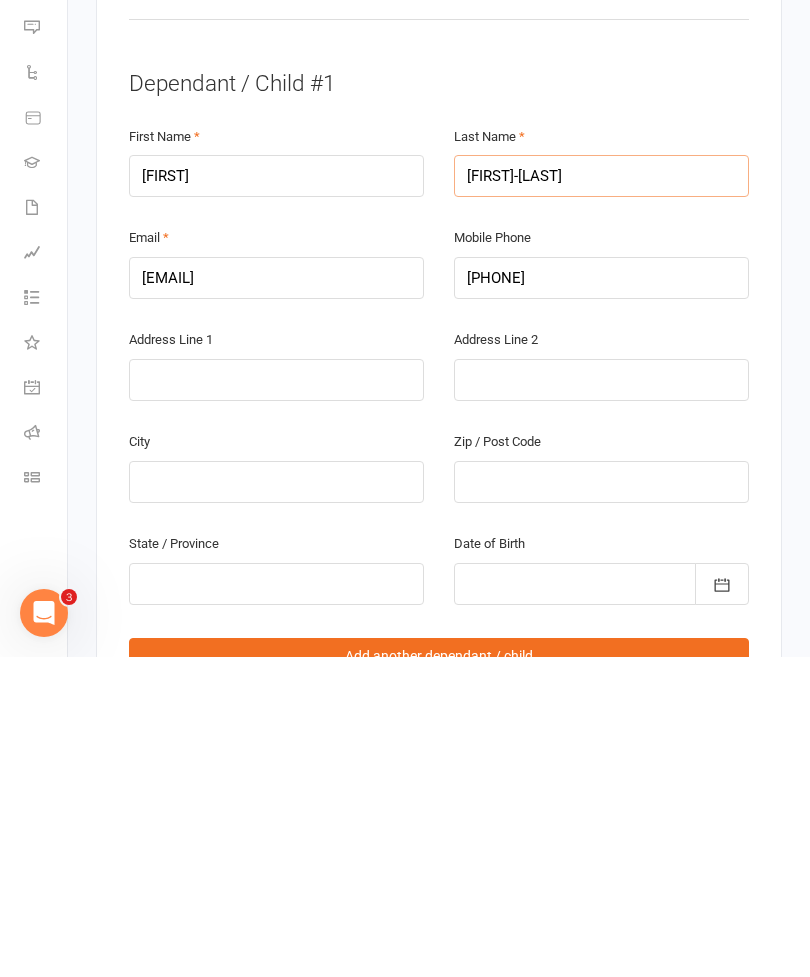 type on "Healy-Sanchez" 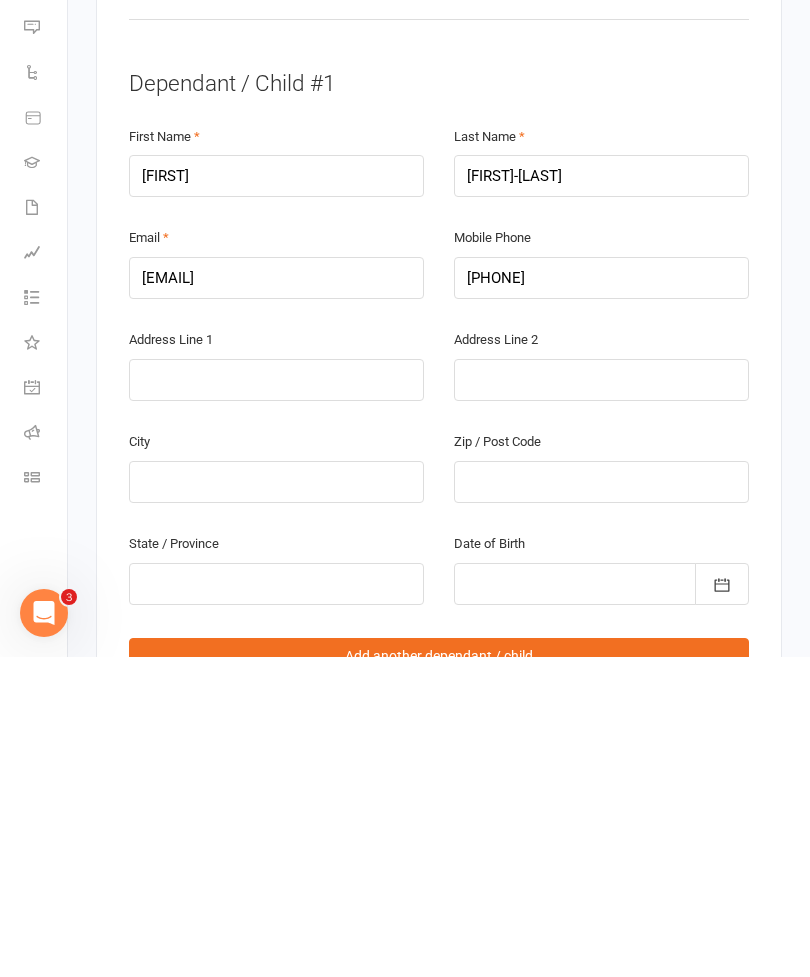 click at bounding box center (722, 904) 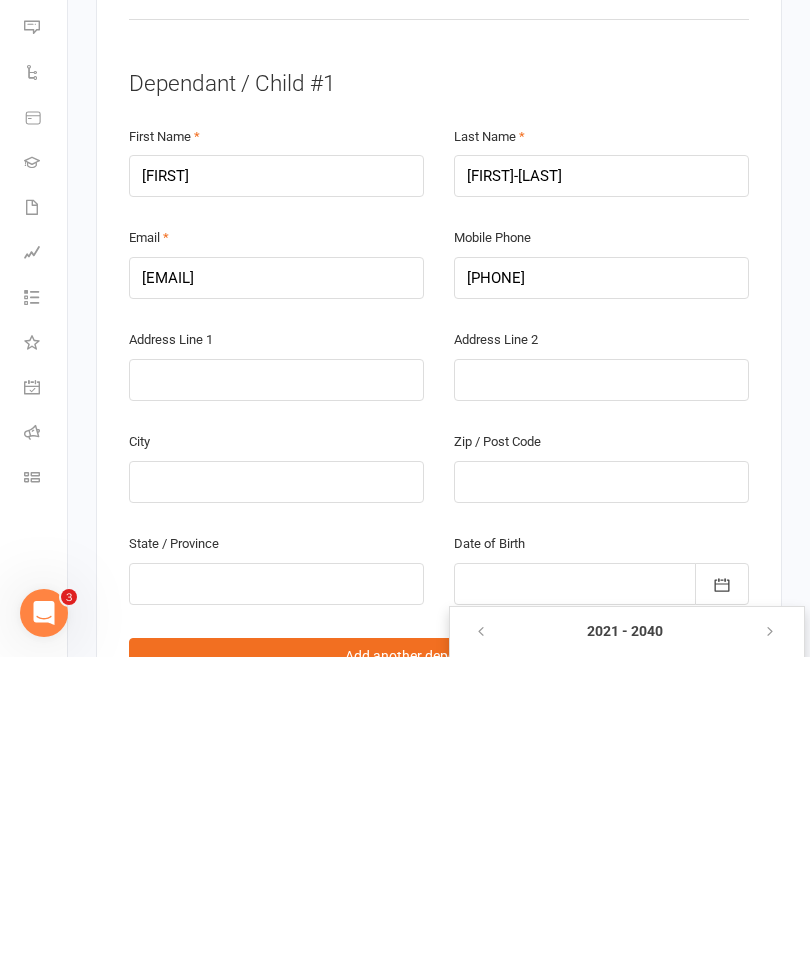 scroll, scrollTop: 1266, scrollLeft: 0, axis: vertical 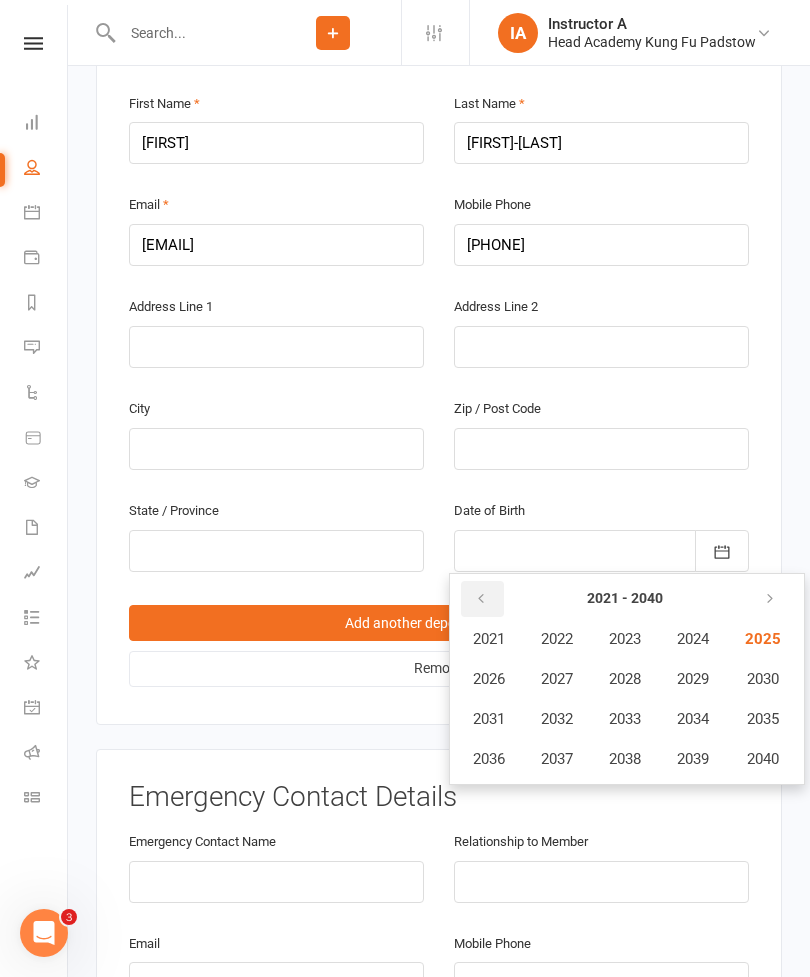click at bounding box center [481, 599] 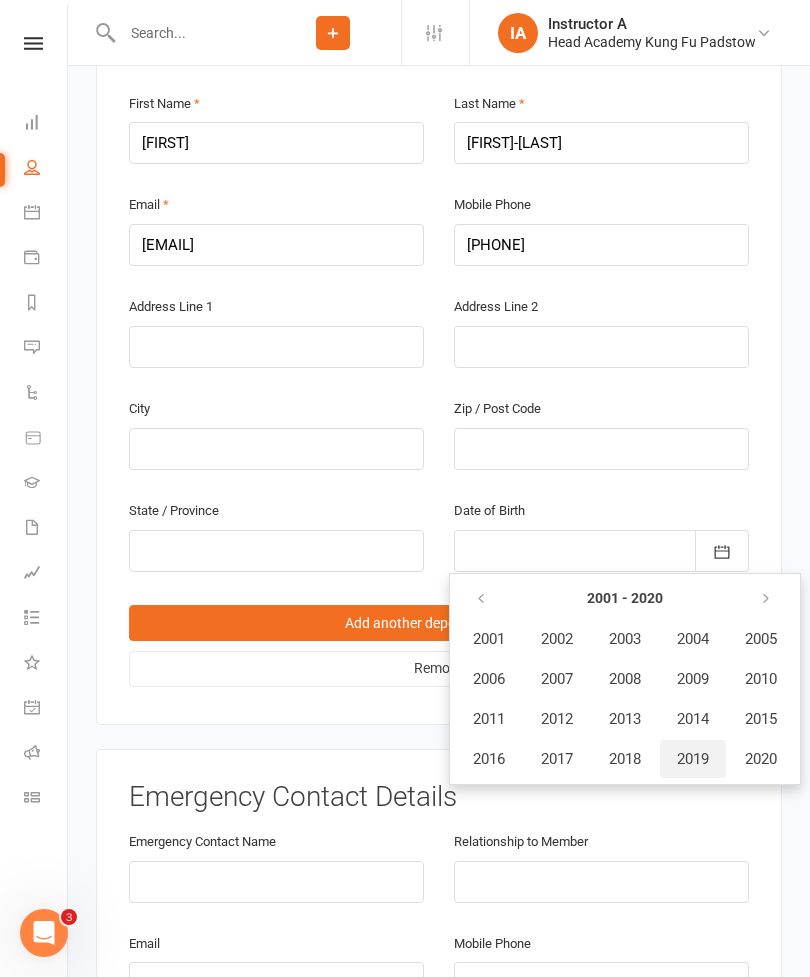 click on "2019" at bounding box center (693, 759) 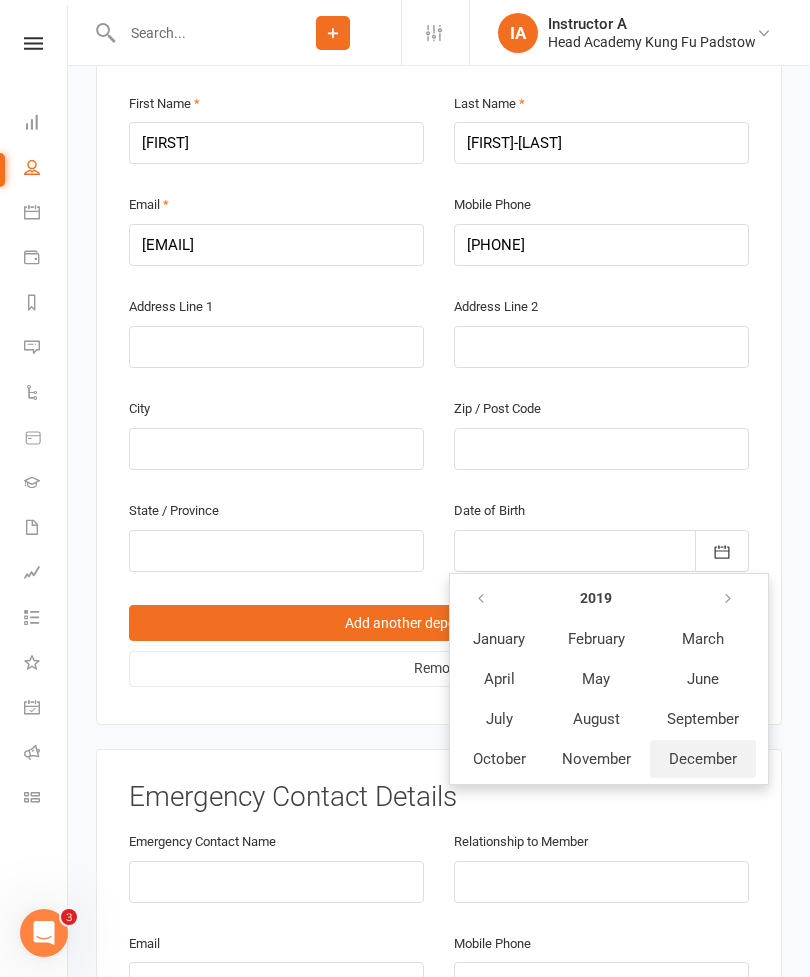 click on "December" at bounding box center [703, 759] 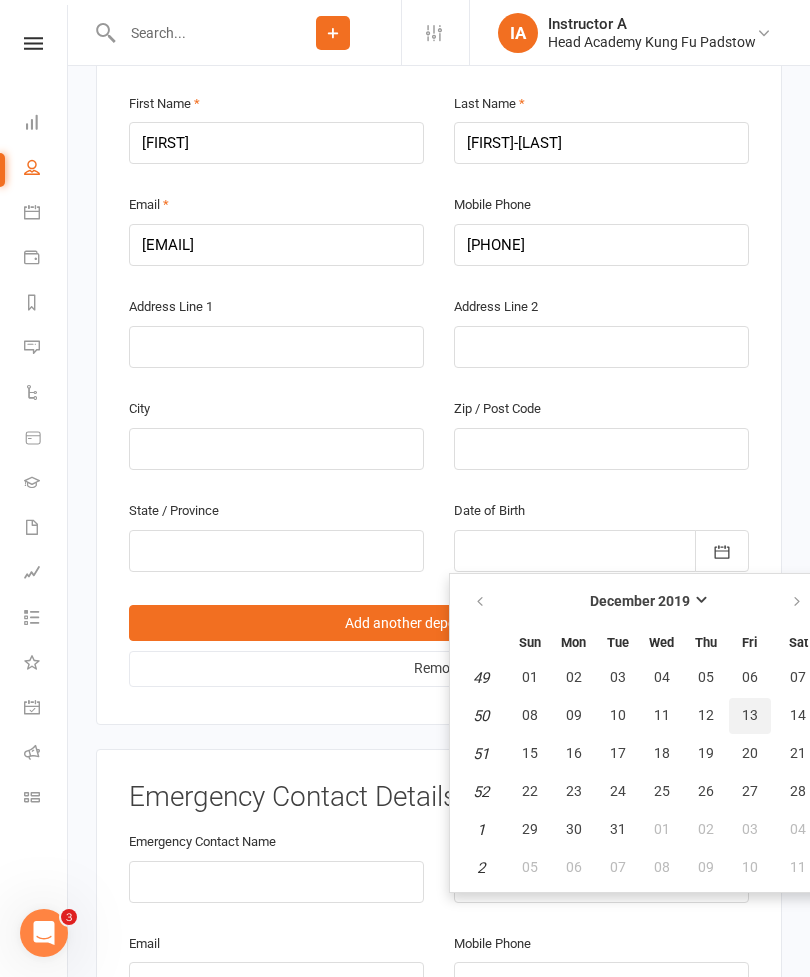 click on "13" at bounding box center (750, 715) 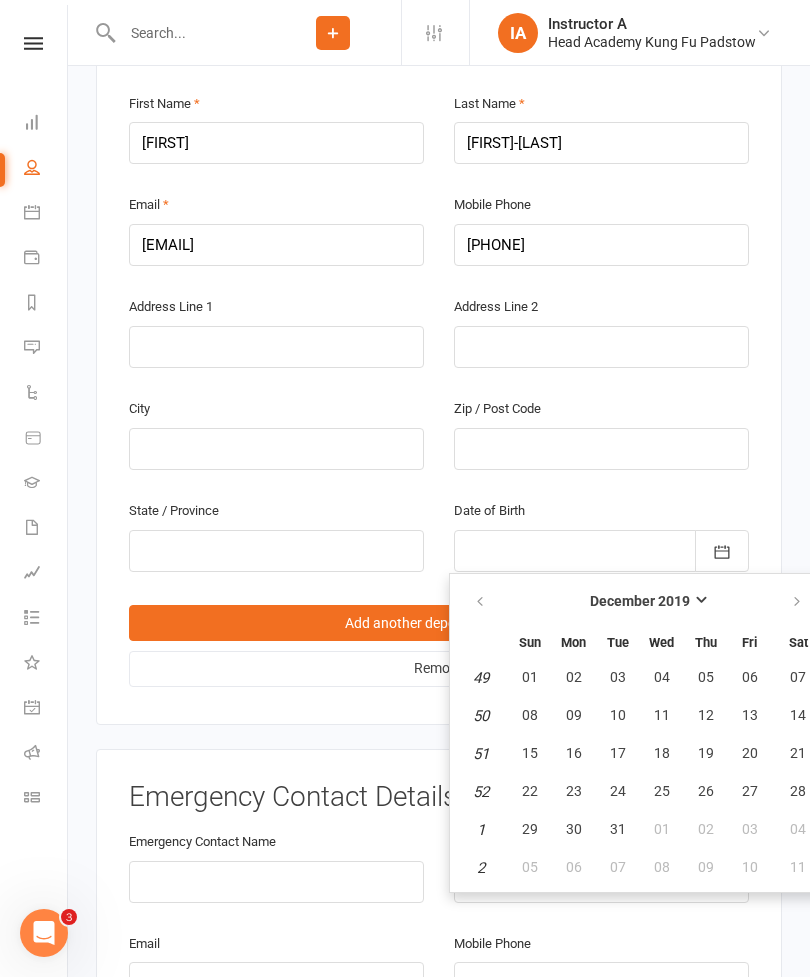 type on "13 Dec 2019" 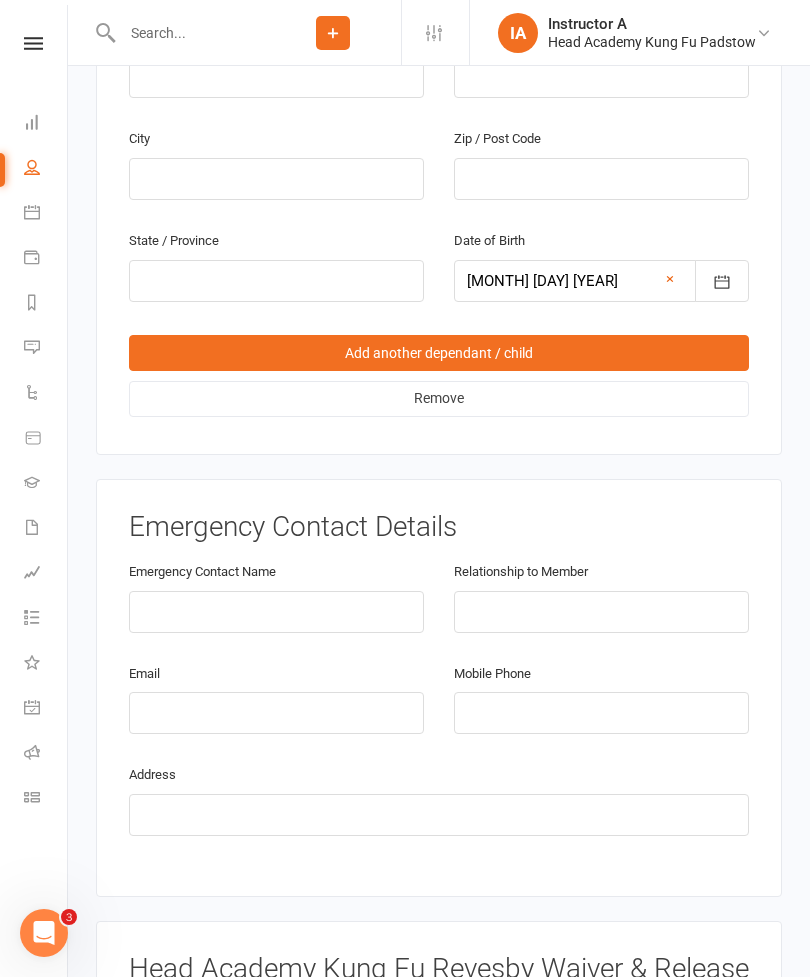 scroll, scrollTop: 1535, scrollLeft: 0, axis: vertical 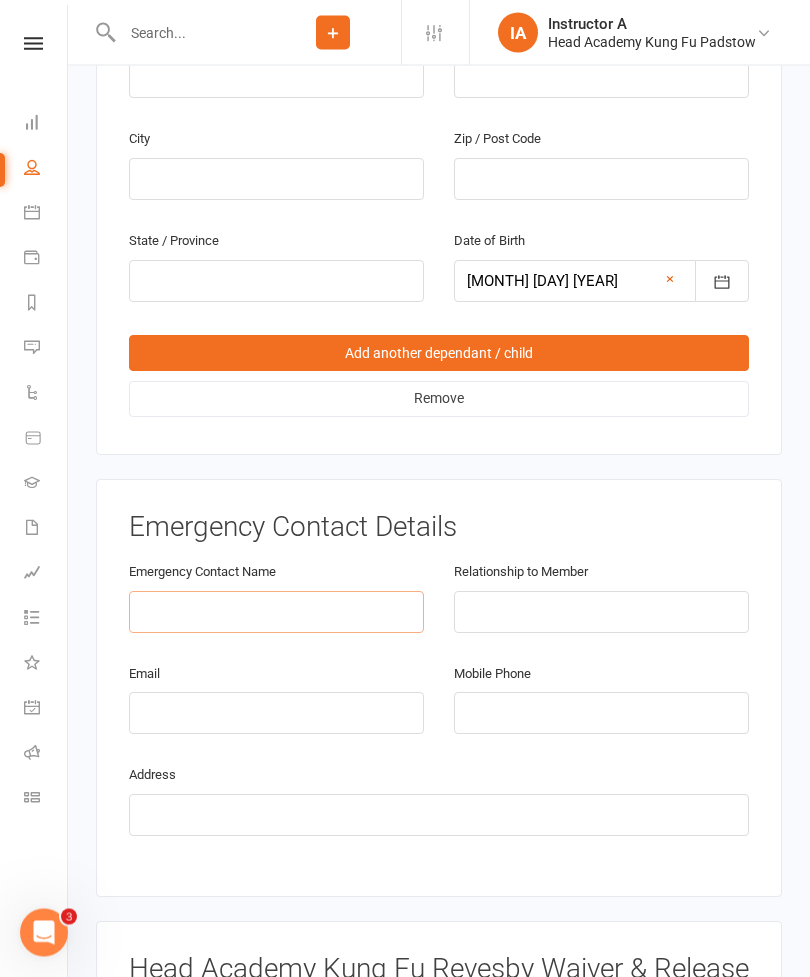 click at bounding box center [276, 613] 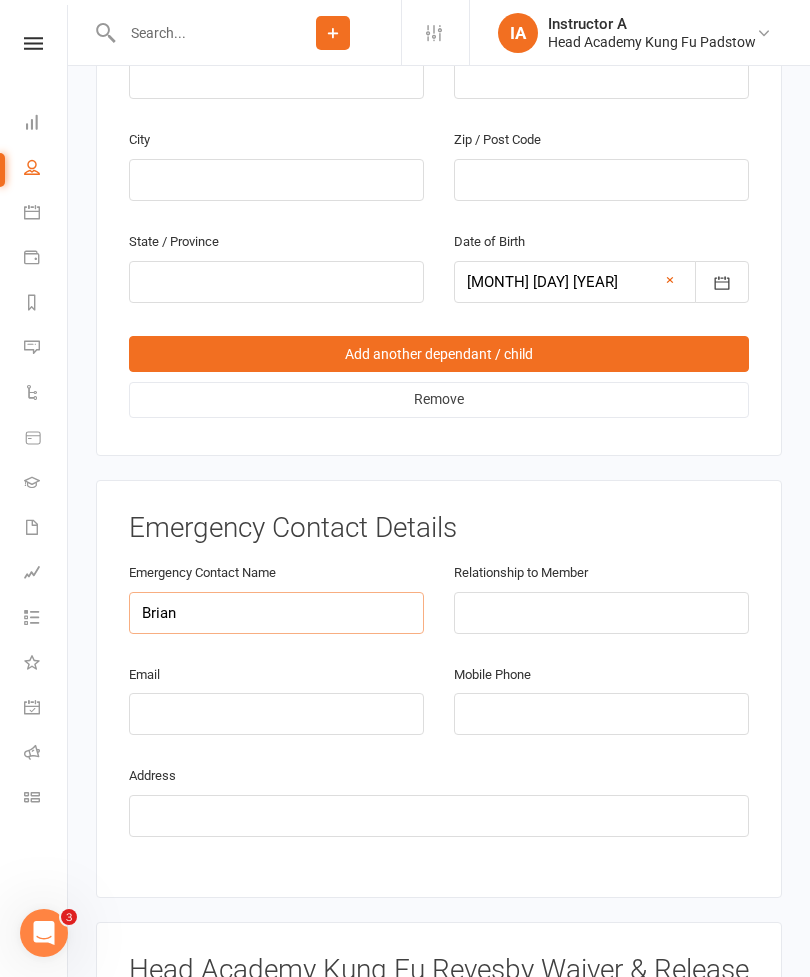 type on "Brian" 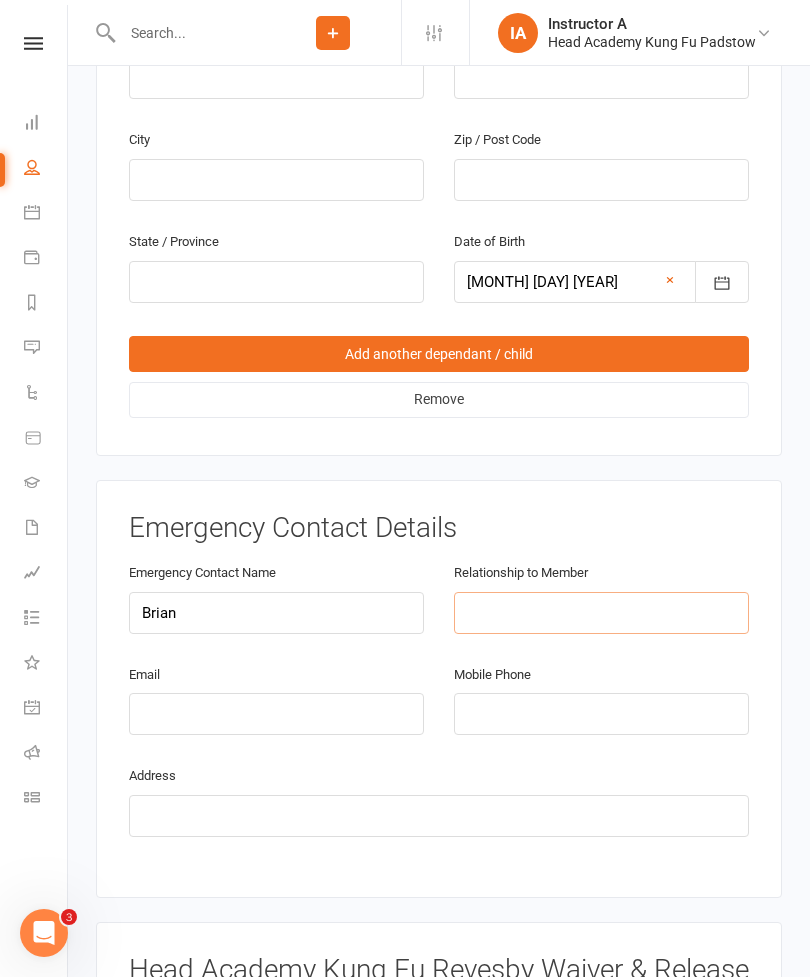 click at bounding box center (601, 613) 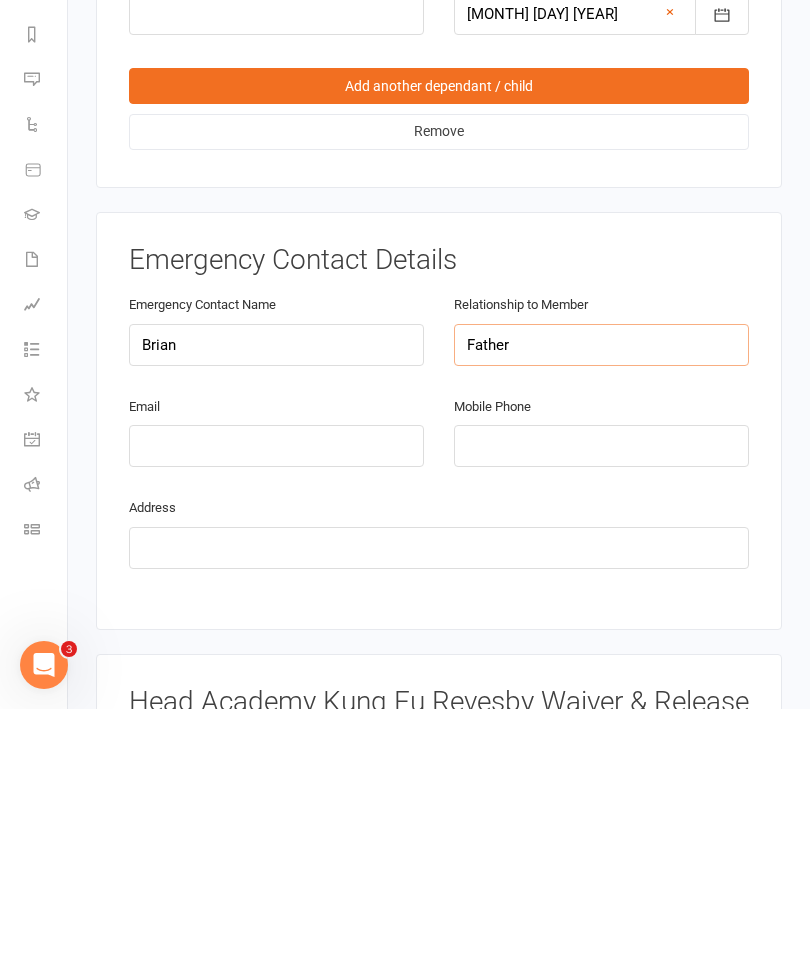 type on "Father" 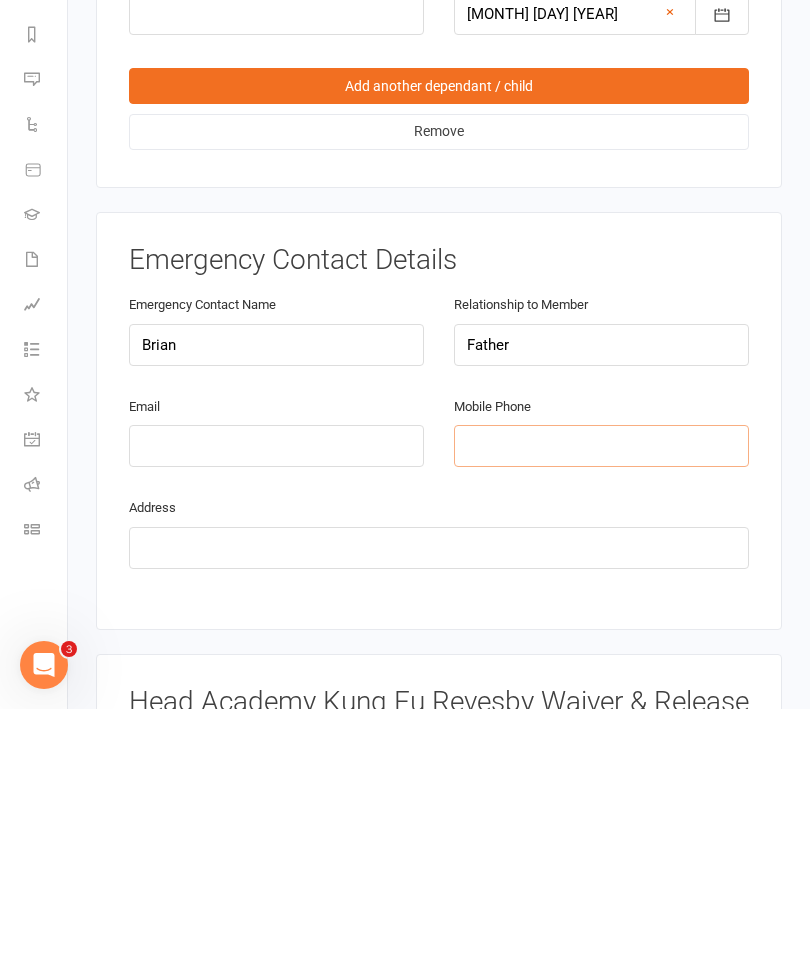 click at bounding box center [601, 714] 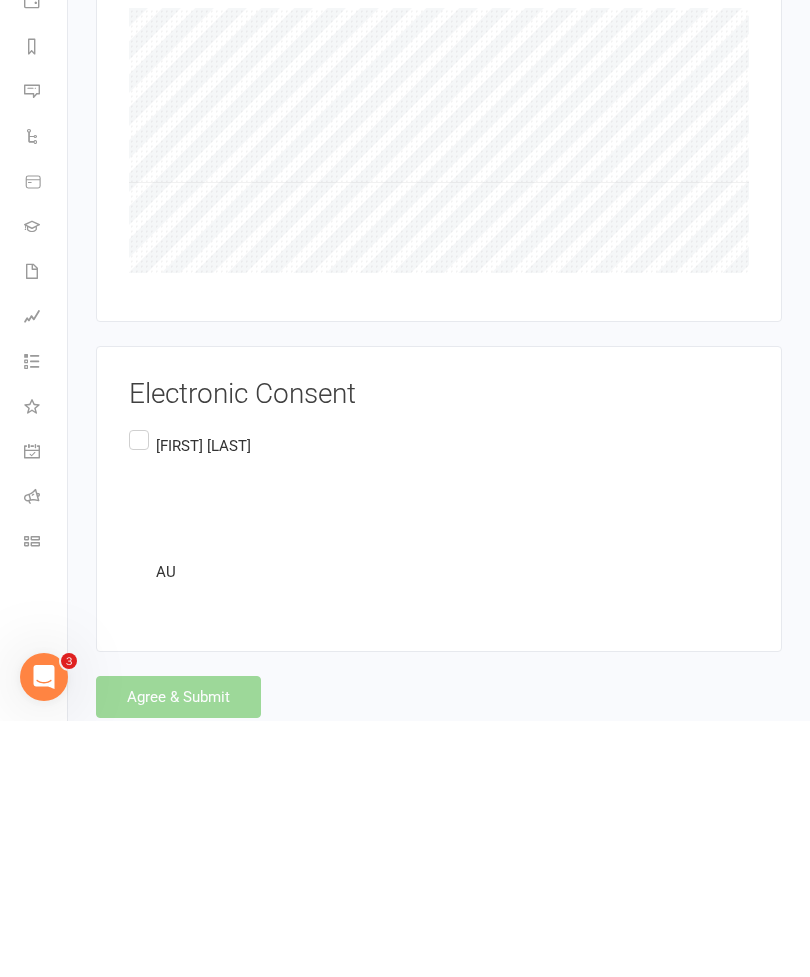 scroll, scrollTop: 2651, scrollLeft: 0, axis: vertical 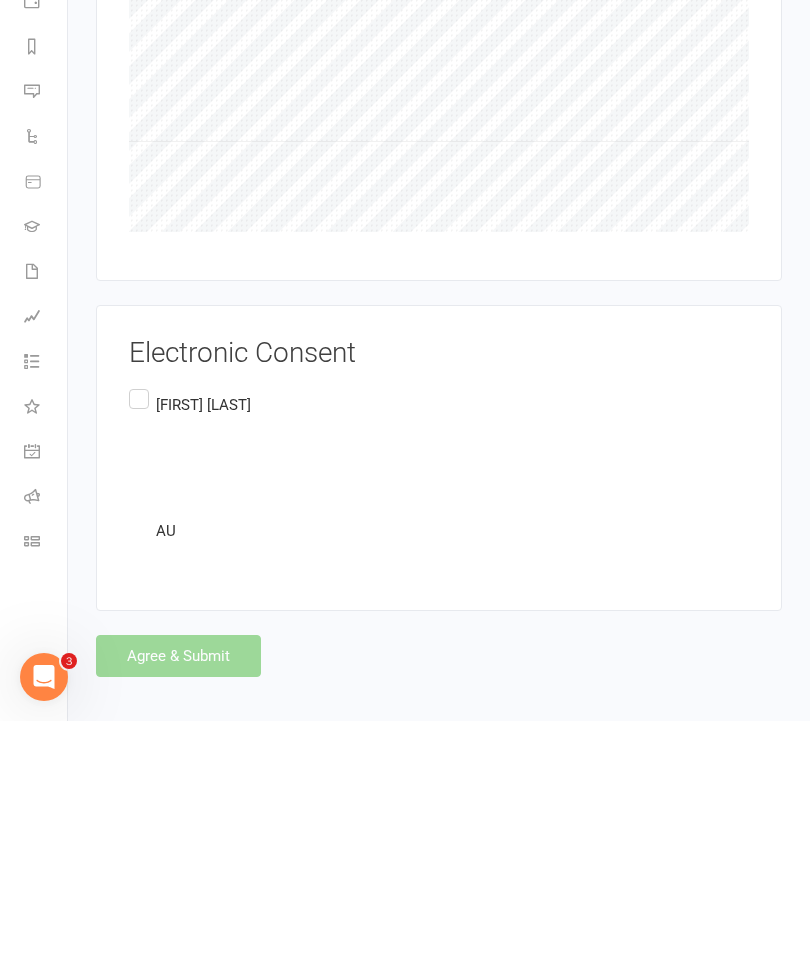type on "0401804479" 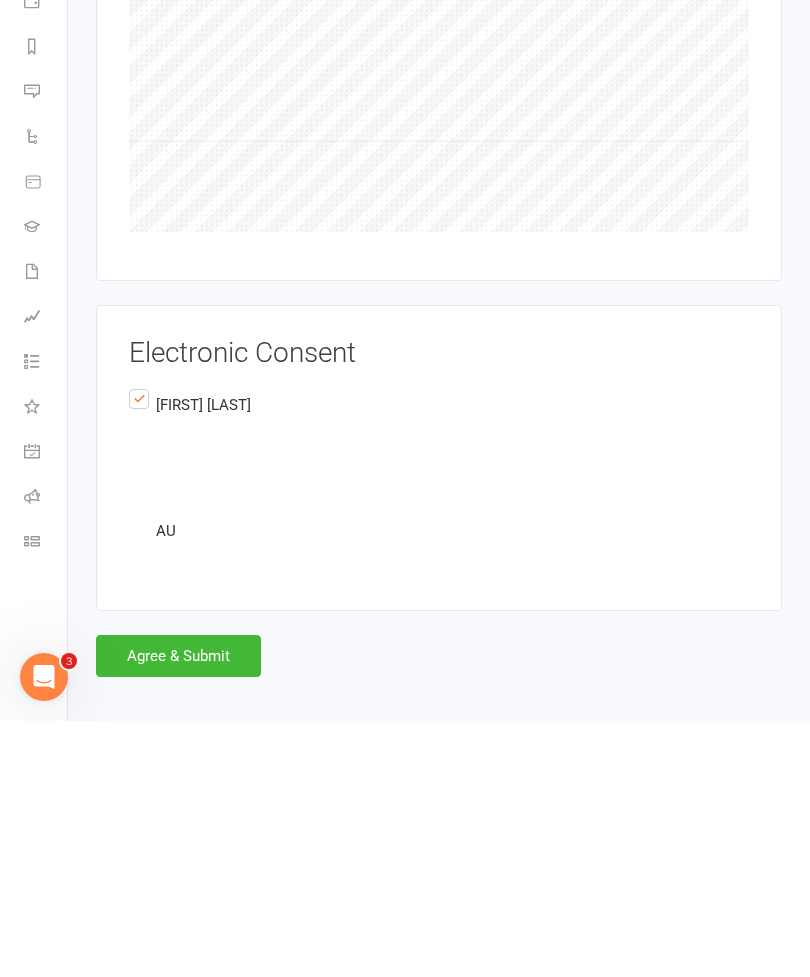 scroll, scrollTop: 2587, scrollLeft: 0, axis: vertical 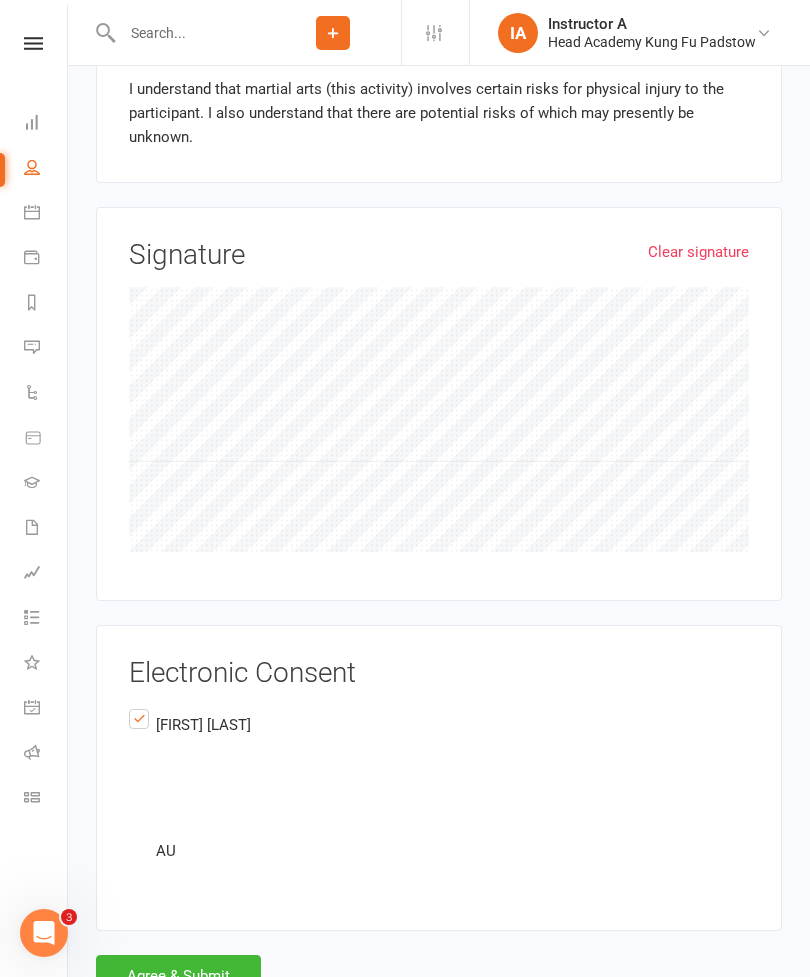 click on "Agree & Submit" at bounding box center [178, 976] 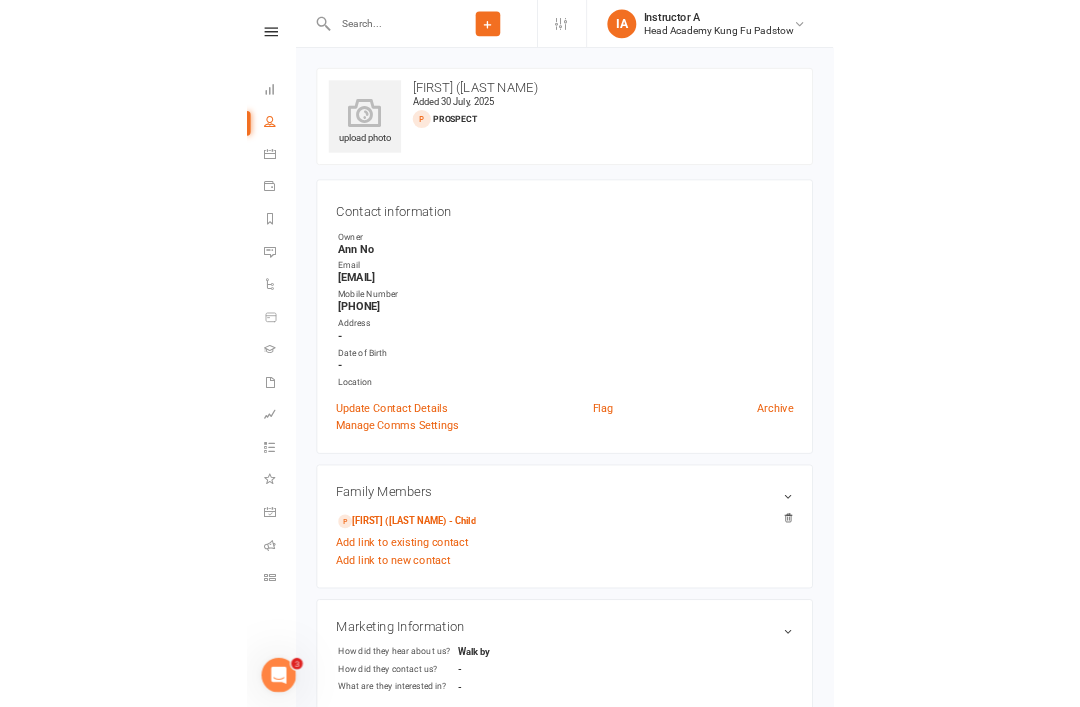 scroll, scrollTop: 0, scrollLeft: 0, axis: both 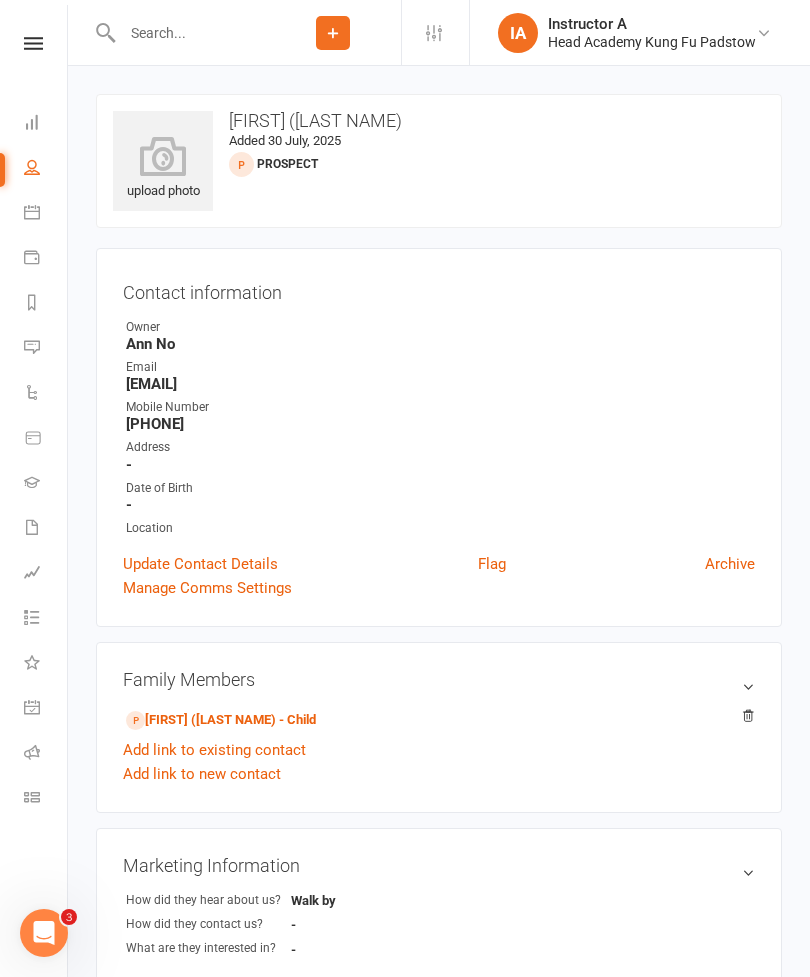 click at bounding box center [33, 43] 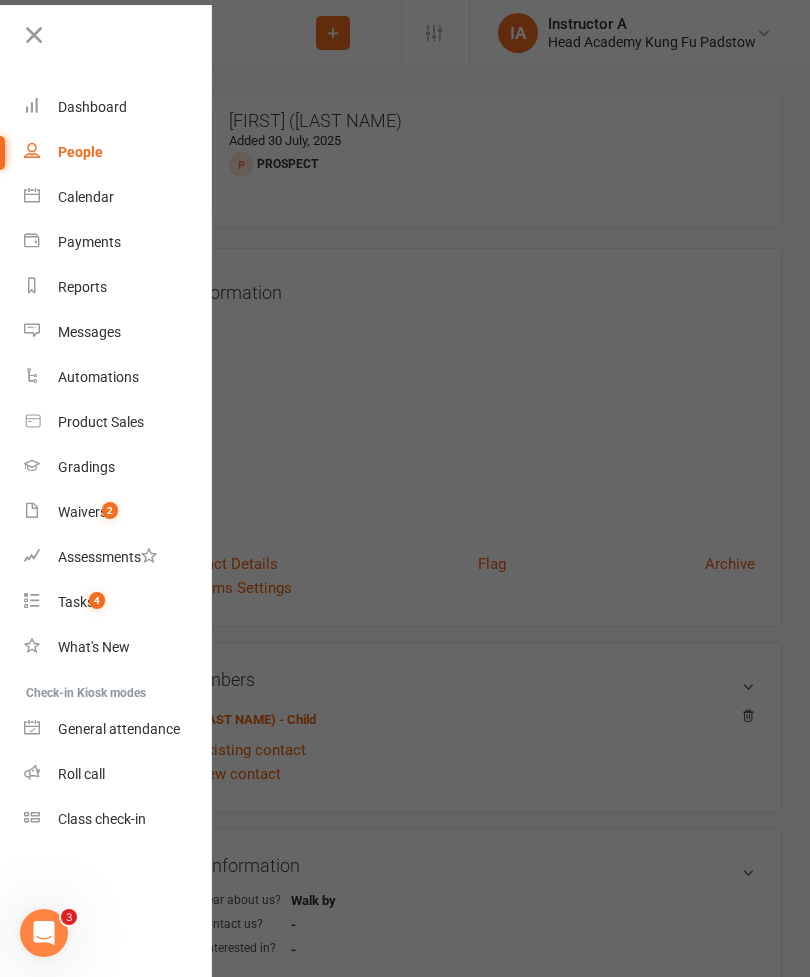 click on "Dashboard" at bounding box center [118, 107] 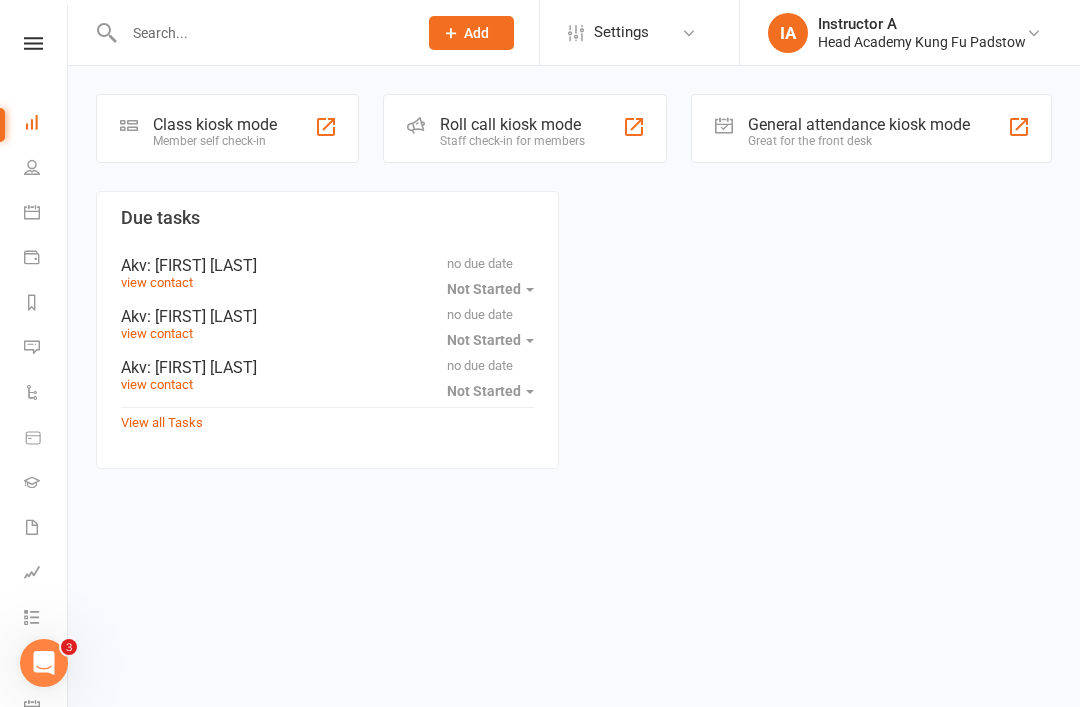 click at bounding box center (416, 125) 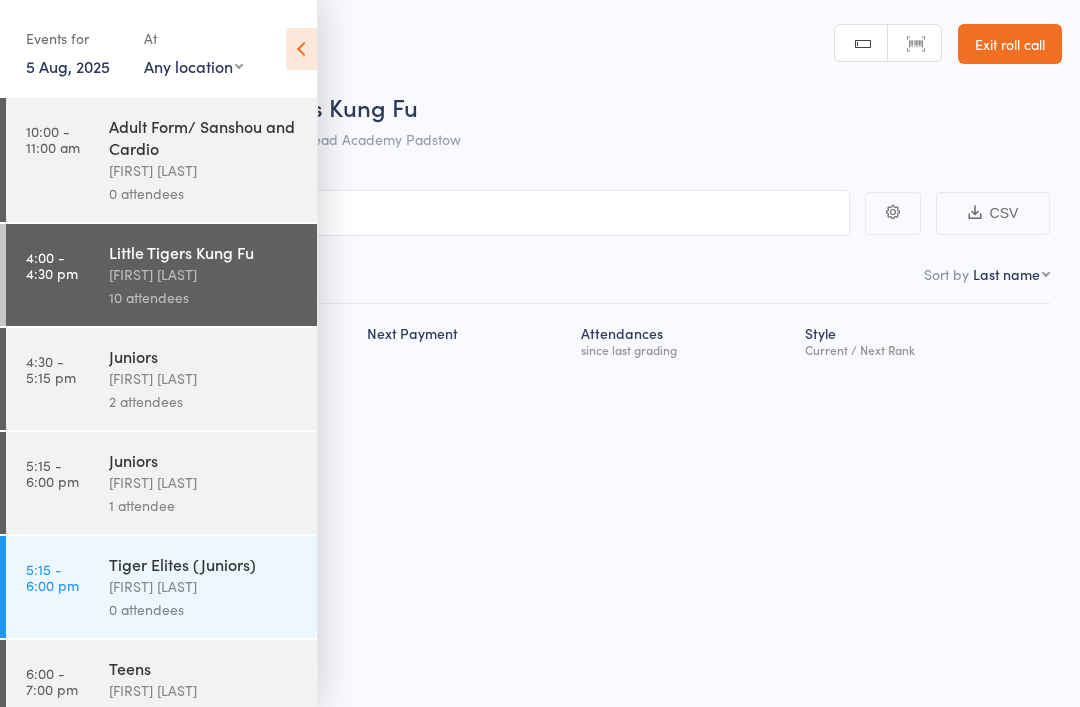 scroll, scrollTop: 0, scrollLeft: 0, axis: both 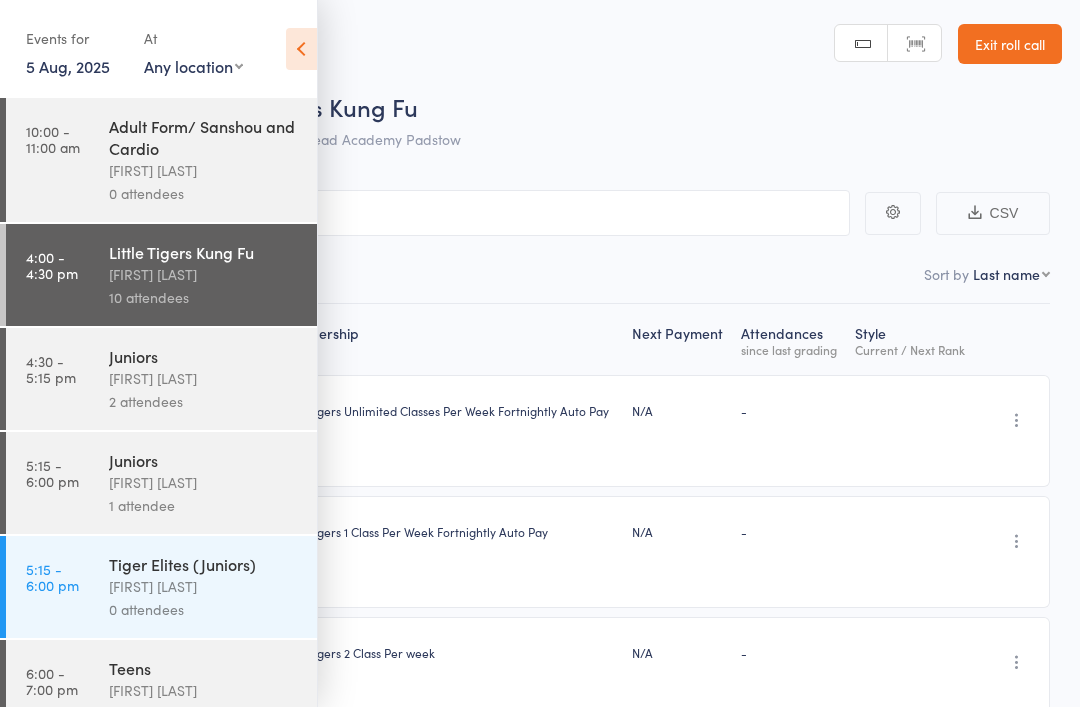 click at bounding box center (301, 49) 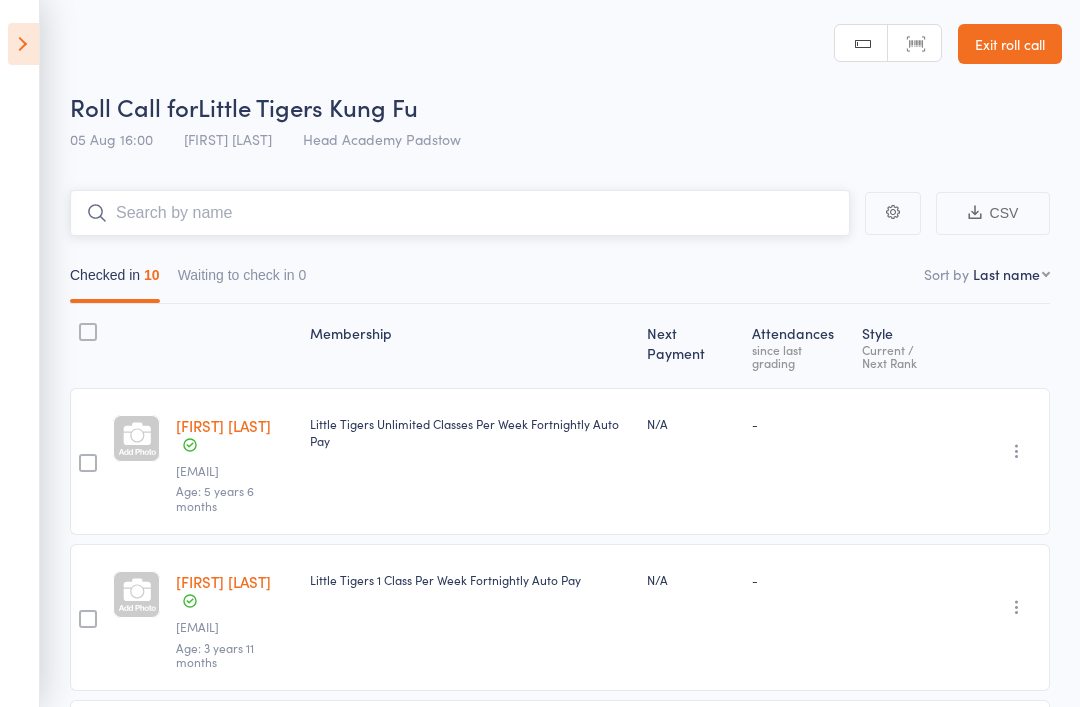 click at bounding box center [460, 213] 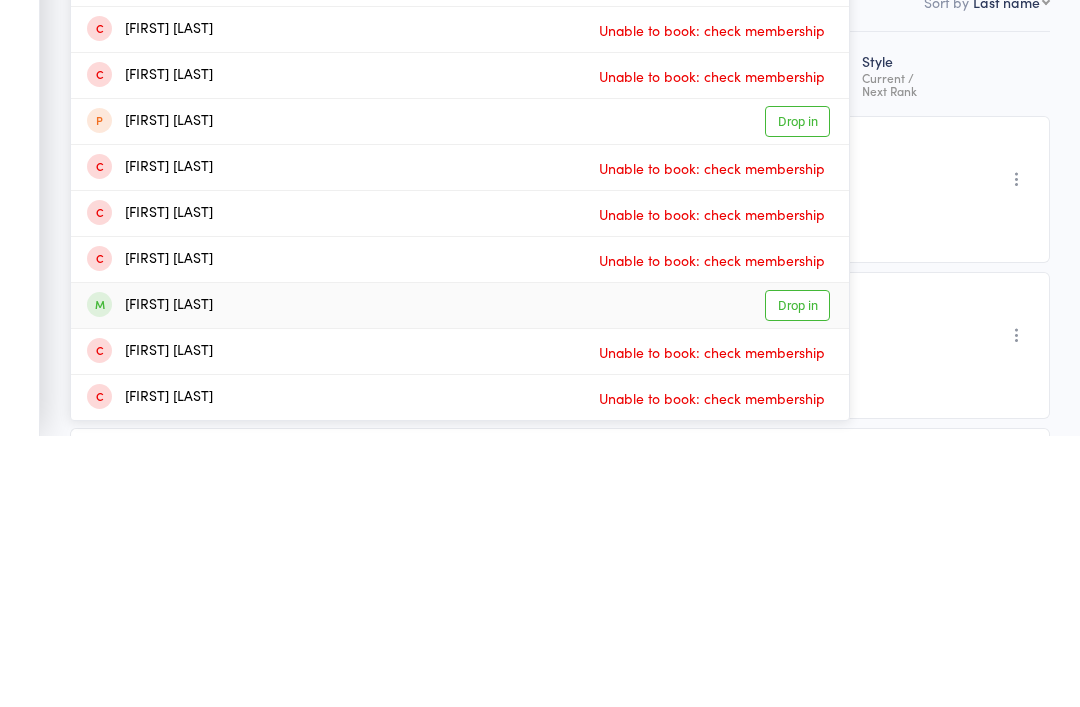 type on "Joshua" 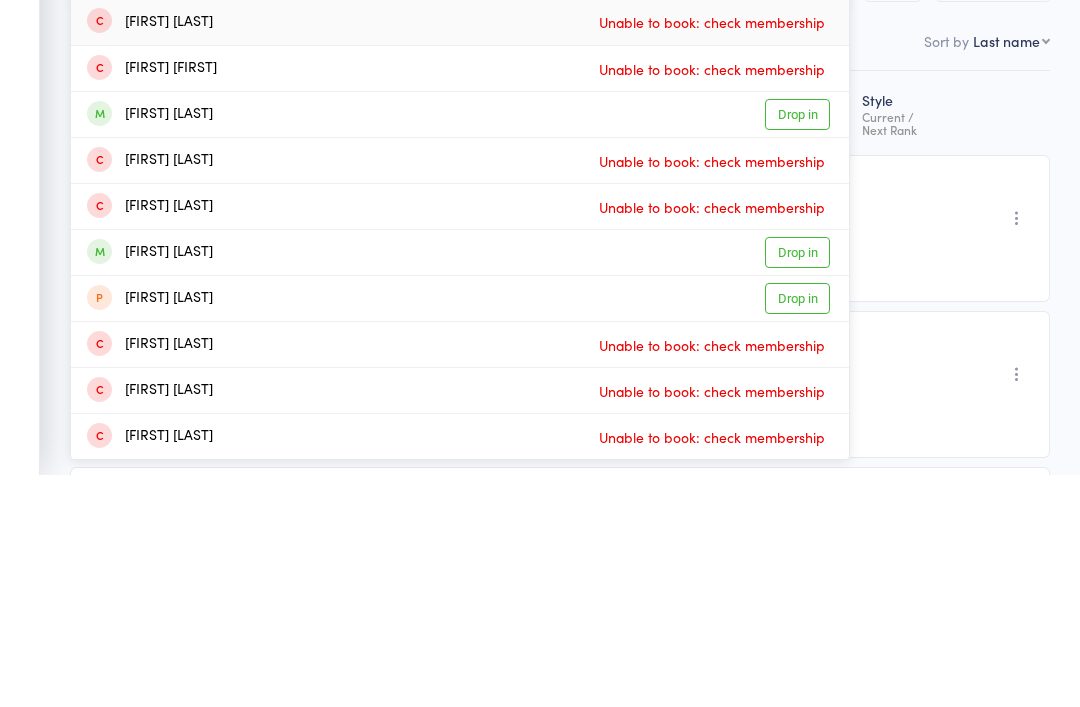 type on "Christian" 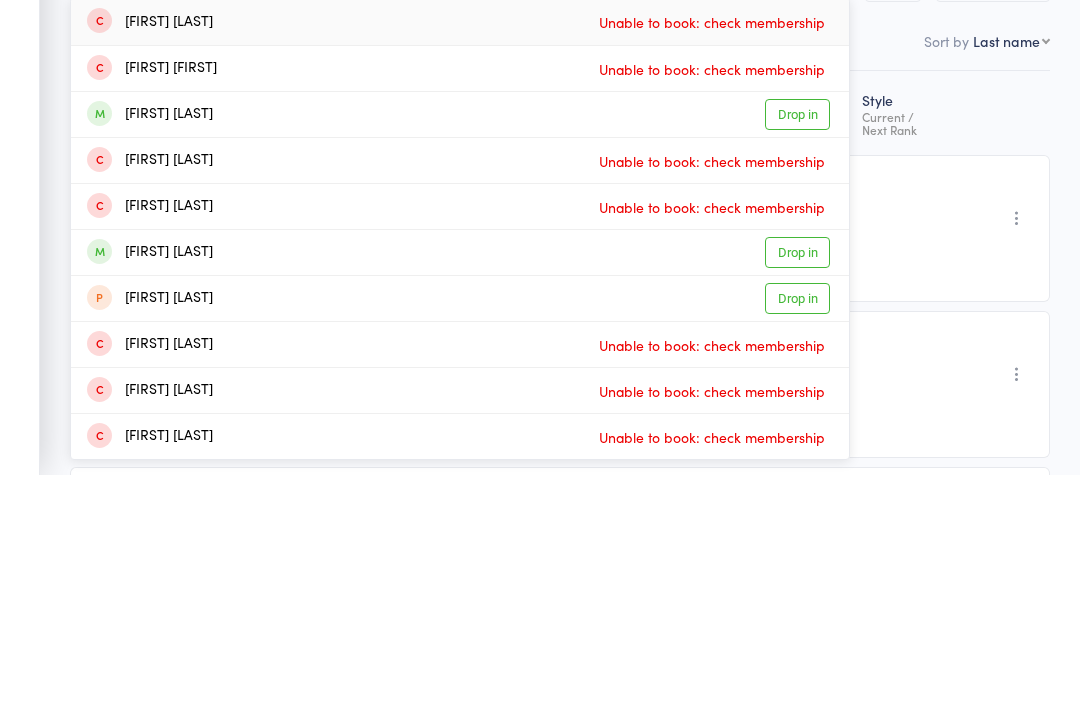click on "[FIRST] [LAST]" at bounding box center (150, 485) 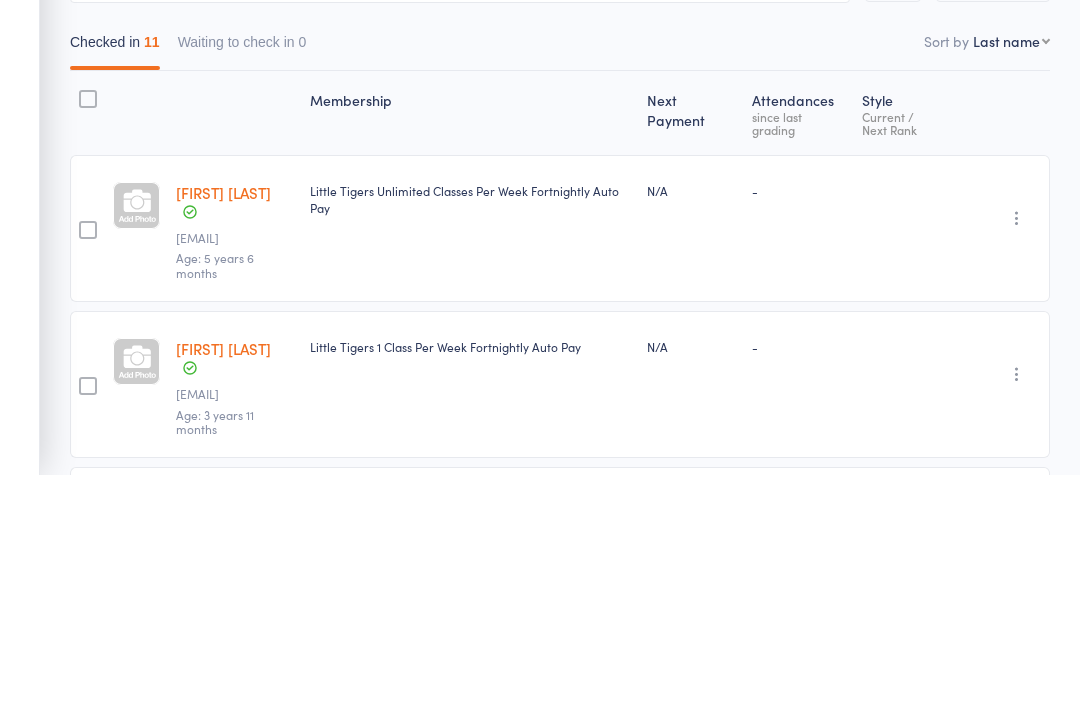 type 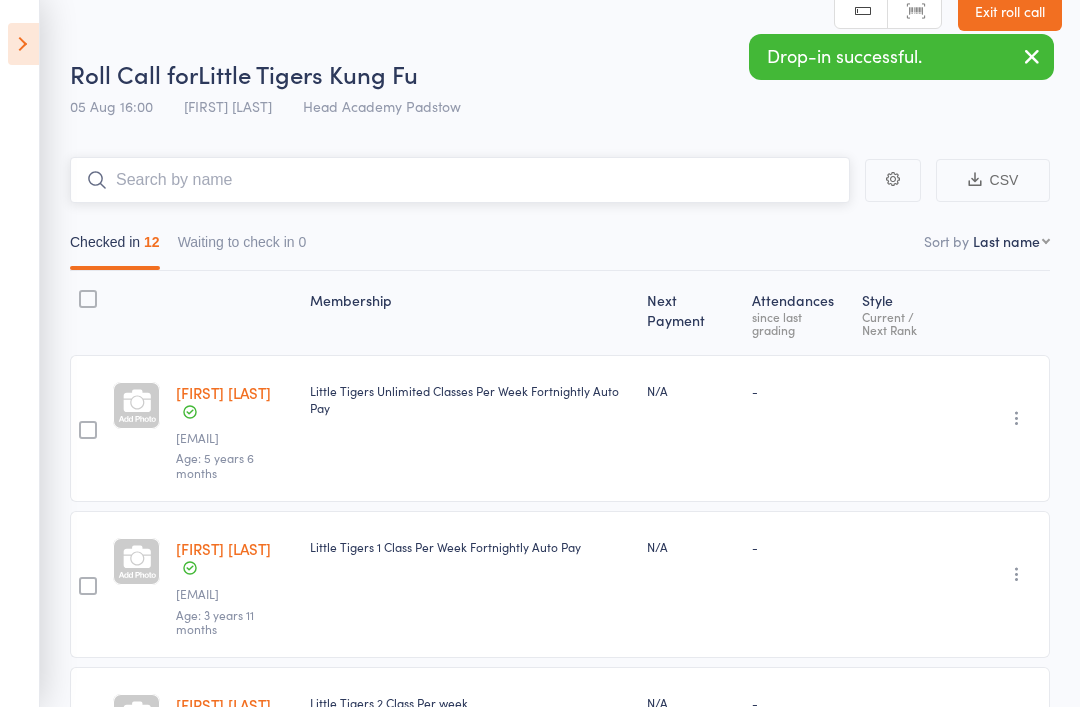 scroll, scrollTop: 0, scrollLeft: 0, axis: both 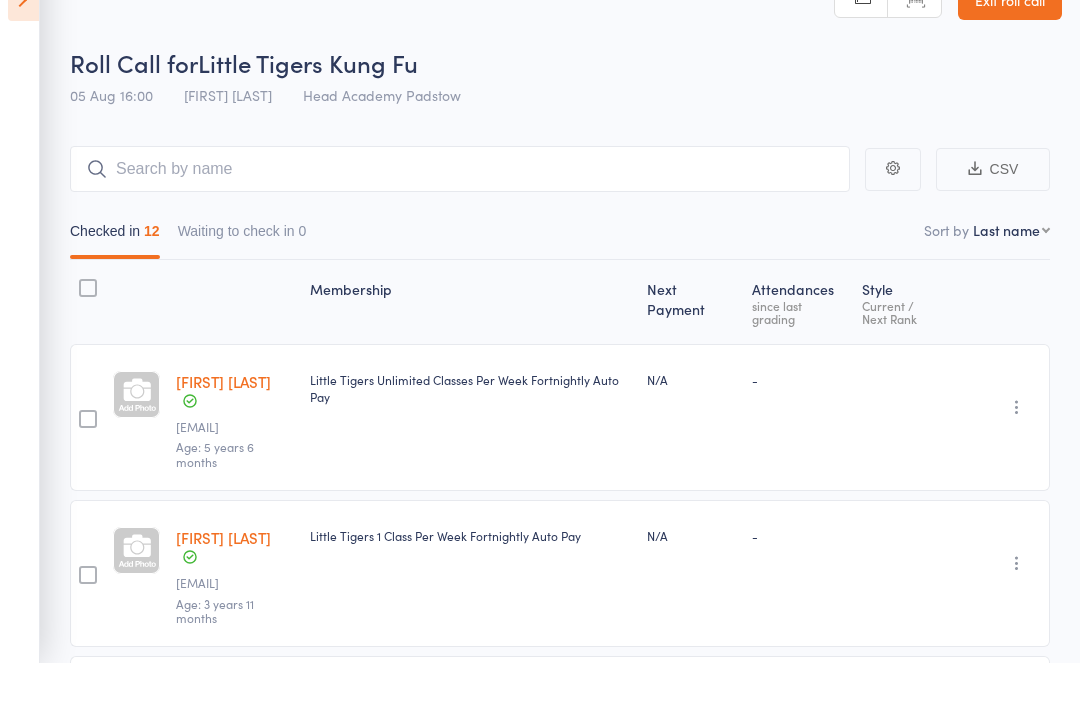 click on "Exit roll call" at bounding box center (1010, 44) 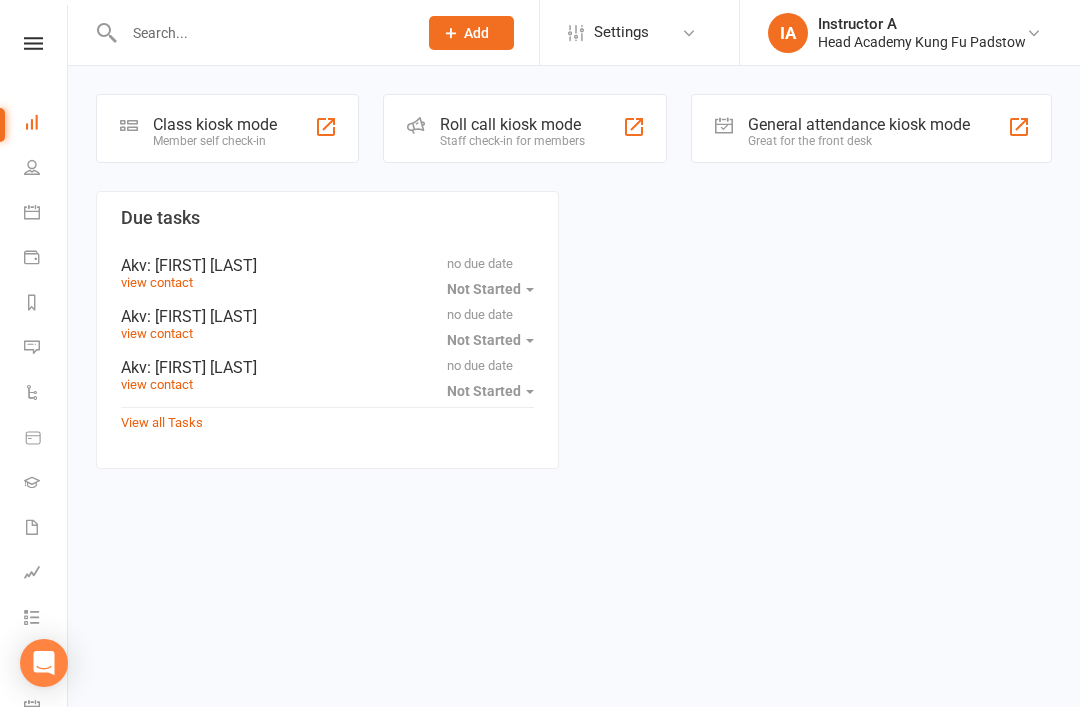 scroll, scrollTop: 0, scrollLeft: 0, axis: both 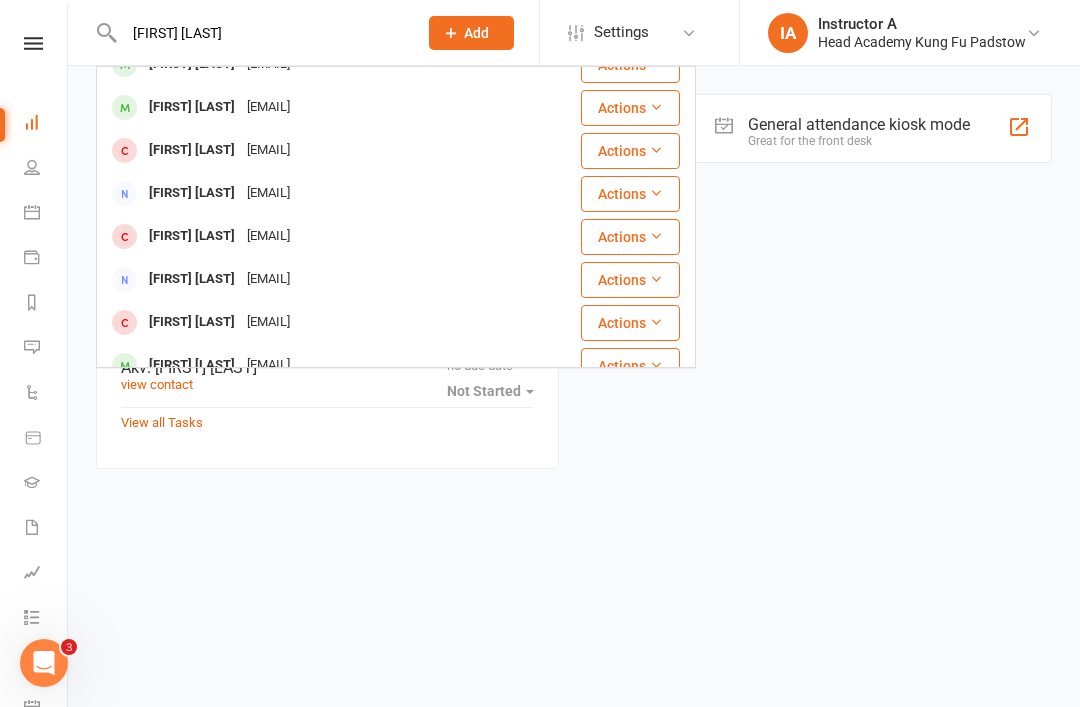 type on "[FIRST] [LAST]" 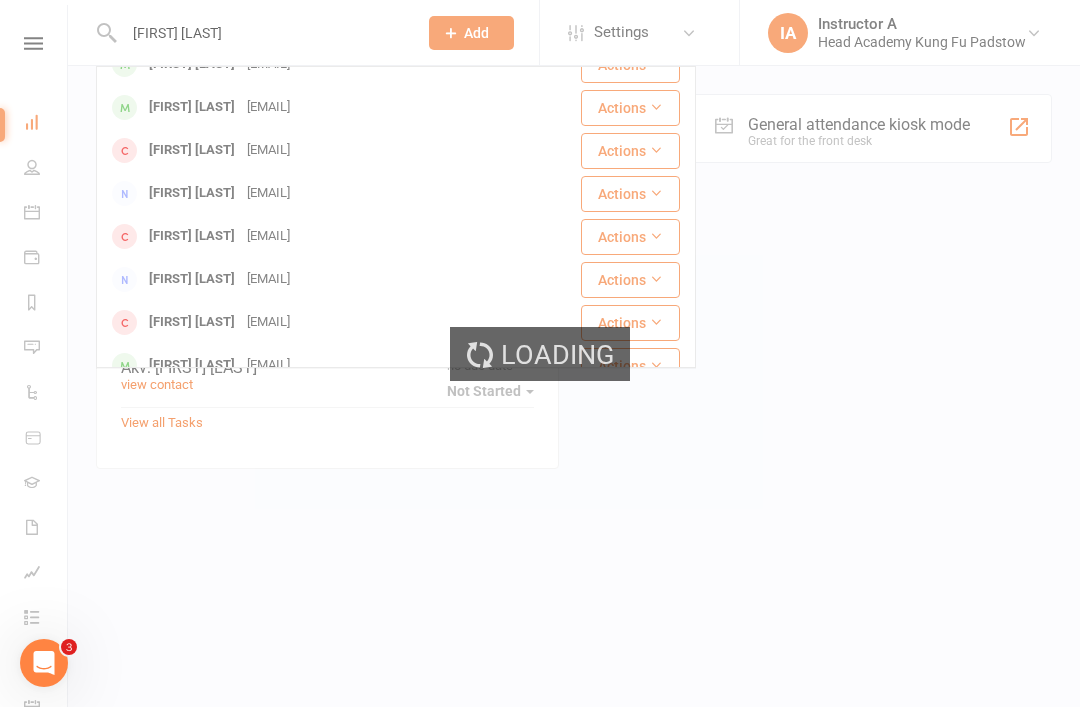type 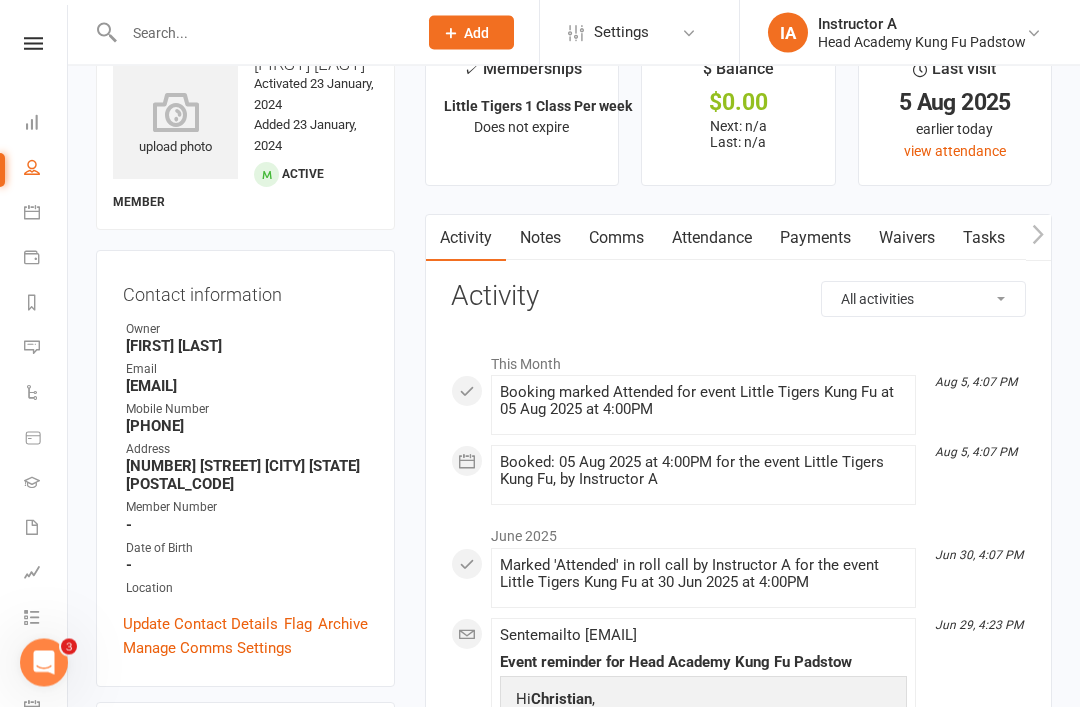 scroll, scrollTop: 57, scrollLeft: 0, axis: vertical 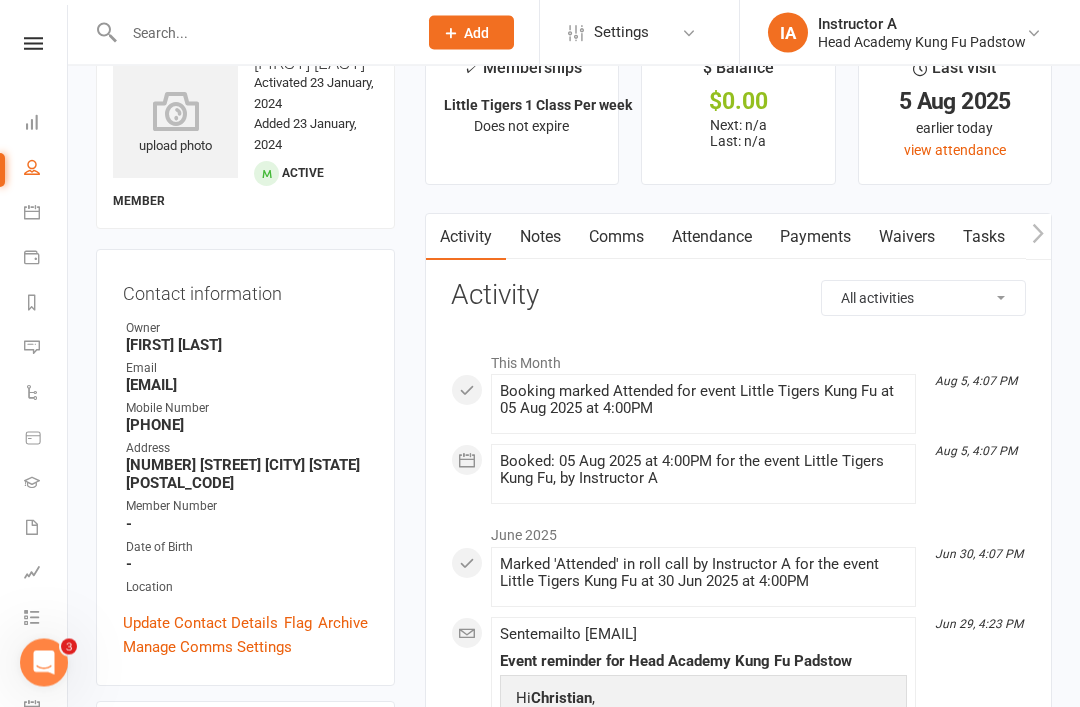 click on "Update Contact Details" at bounding box center [200, 624] 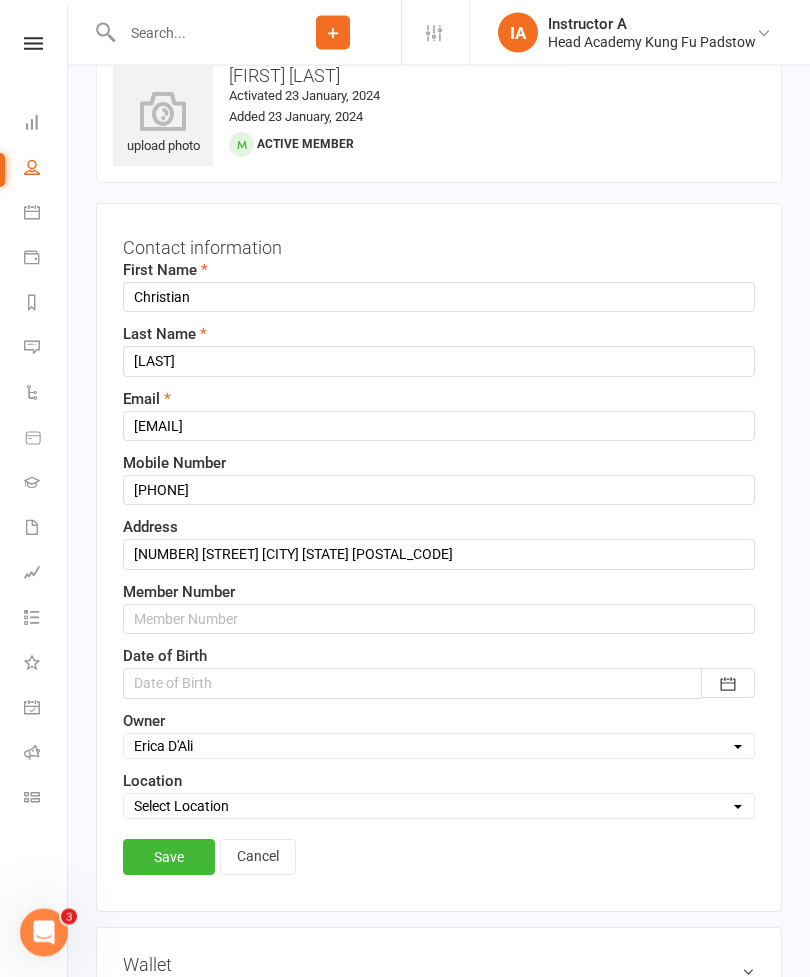 scroll, scrollTop: 45, scrollLeft: 0, axis: vertical 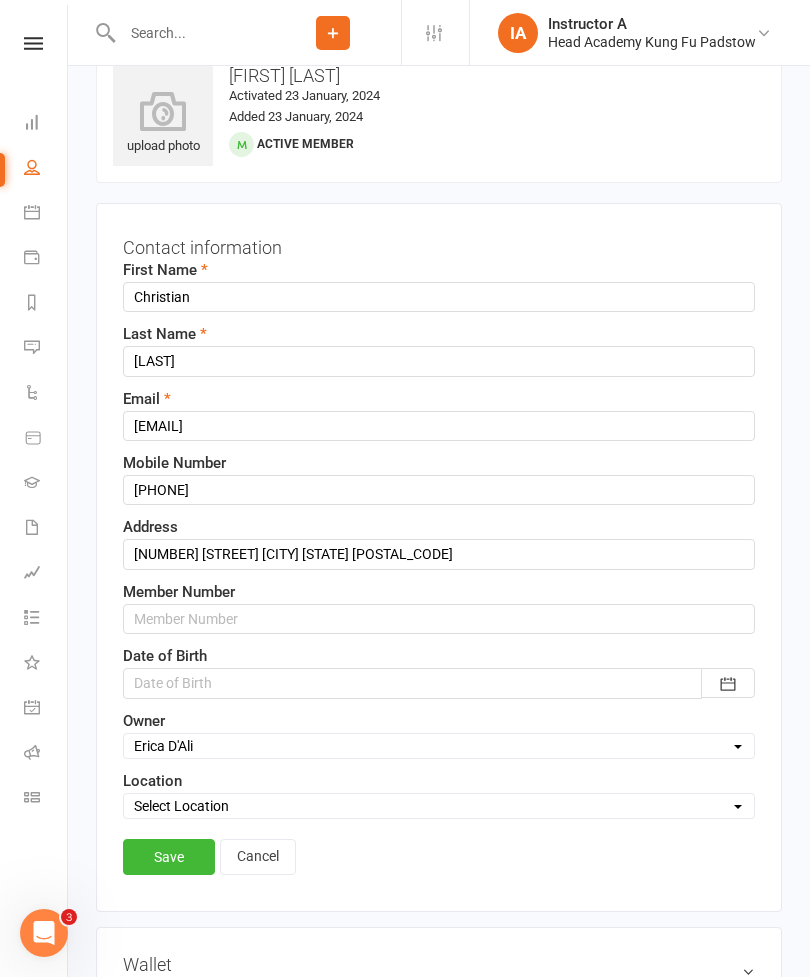 click at bounding box center [439, 683] 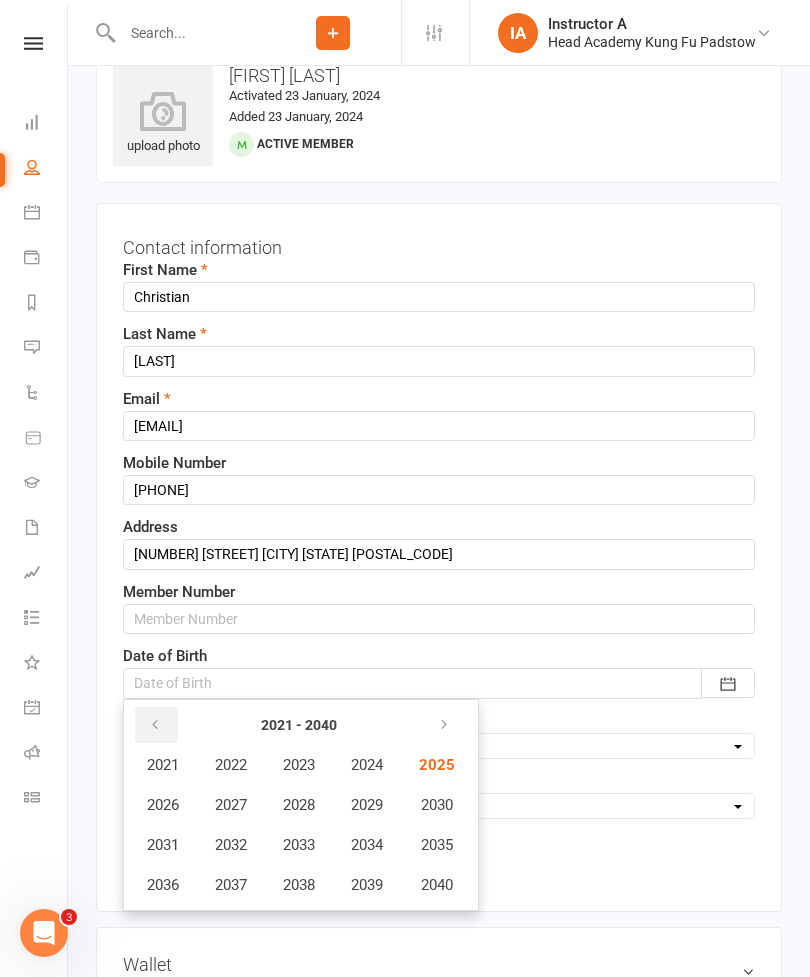 click at bounding box center (156, 725) 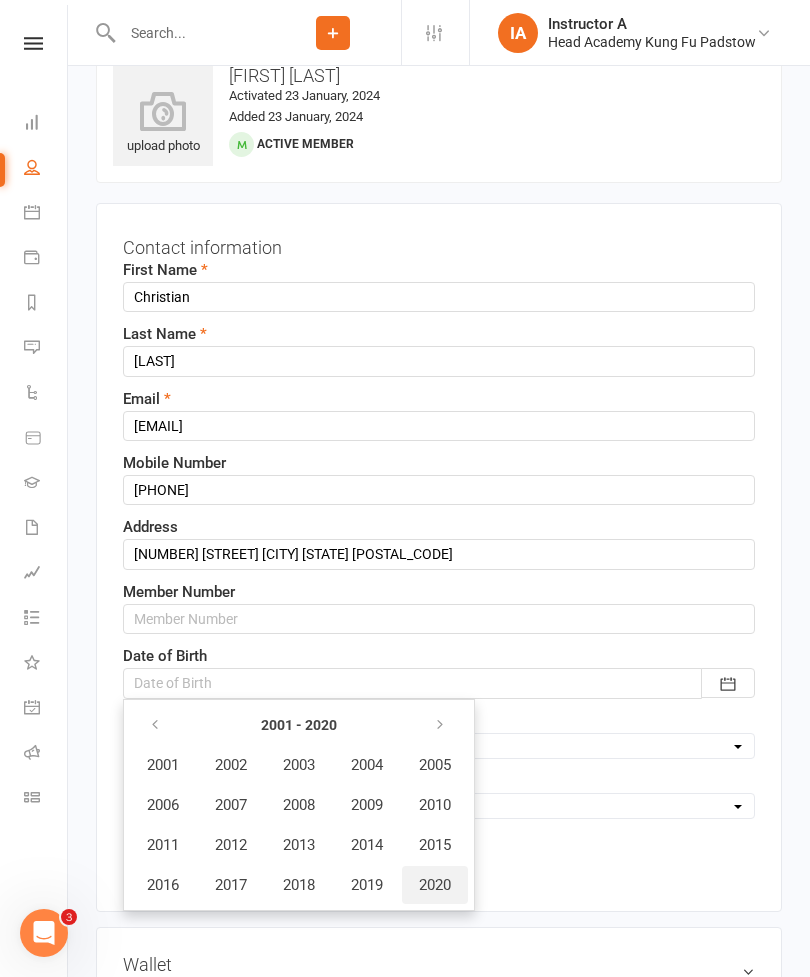click on "2020" at bounding box center (435, 885) 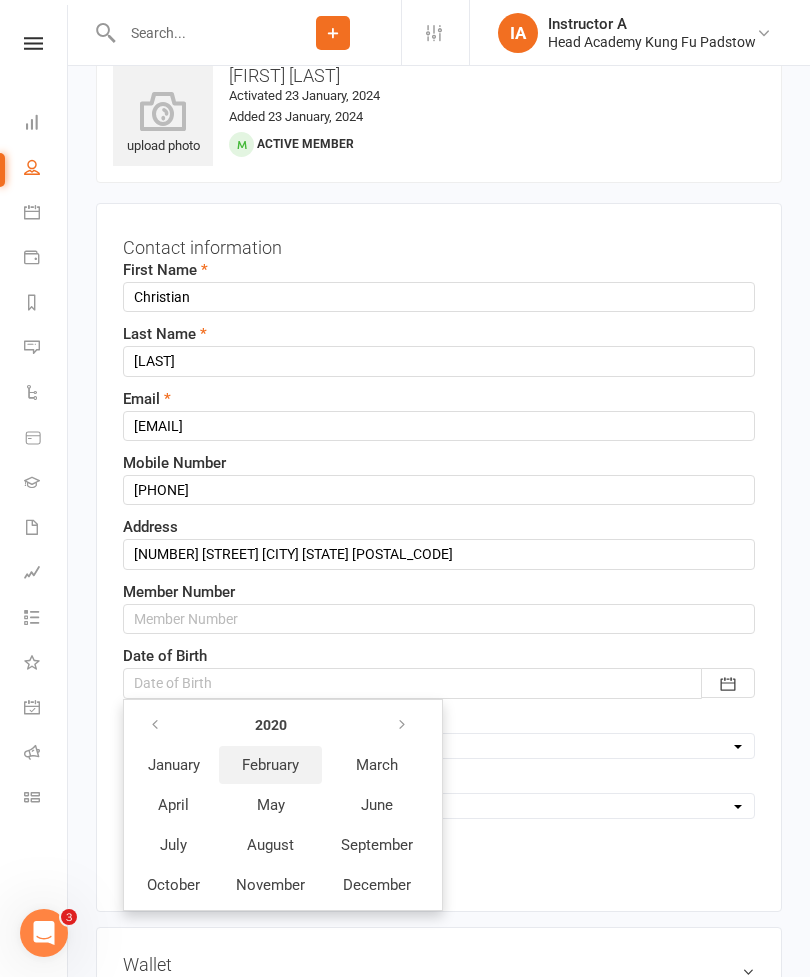 click on "February" at bounding box center (270, 765) 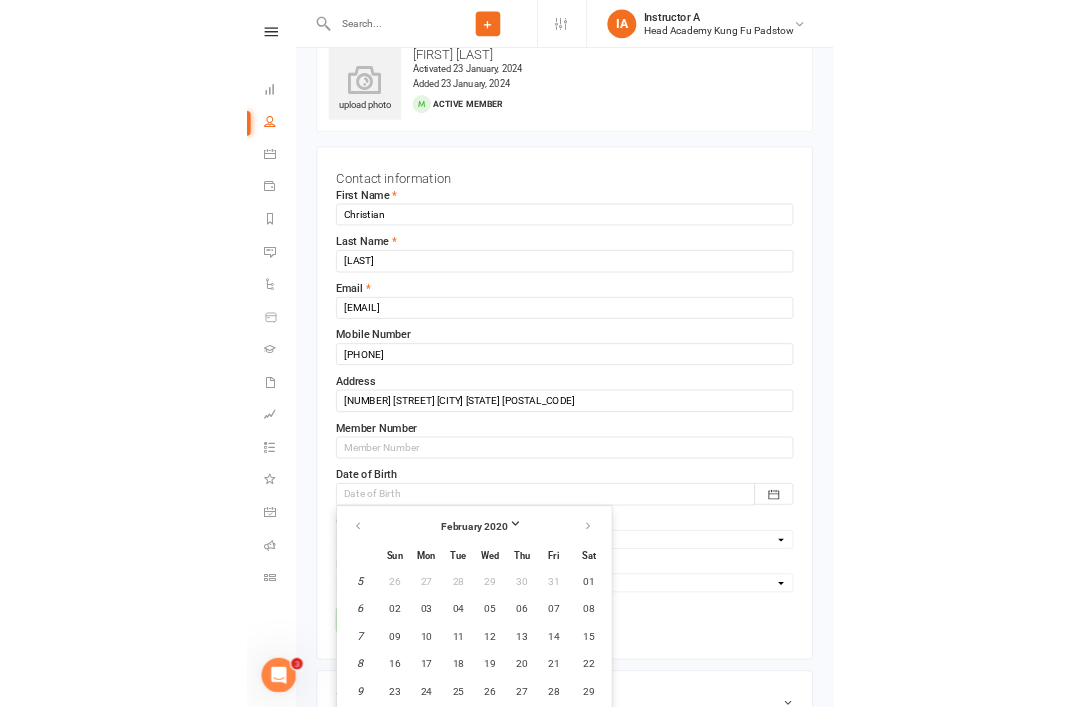 scroll, scrollTop: 233, scrollLeft: 0, axis: vertical 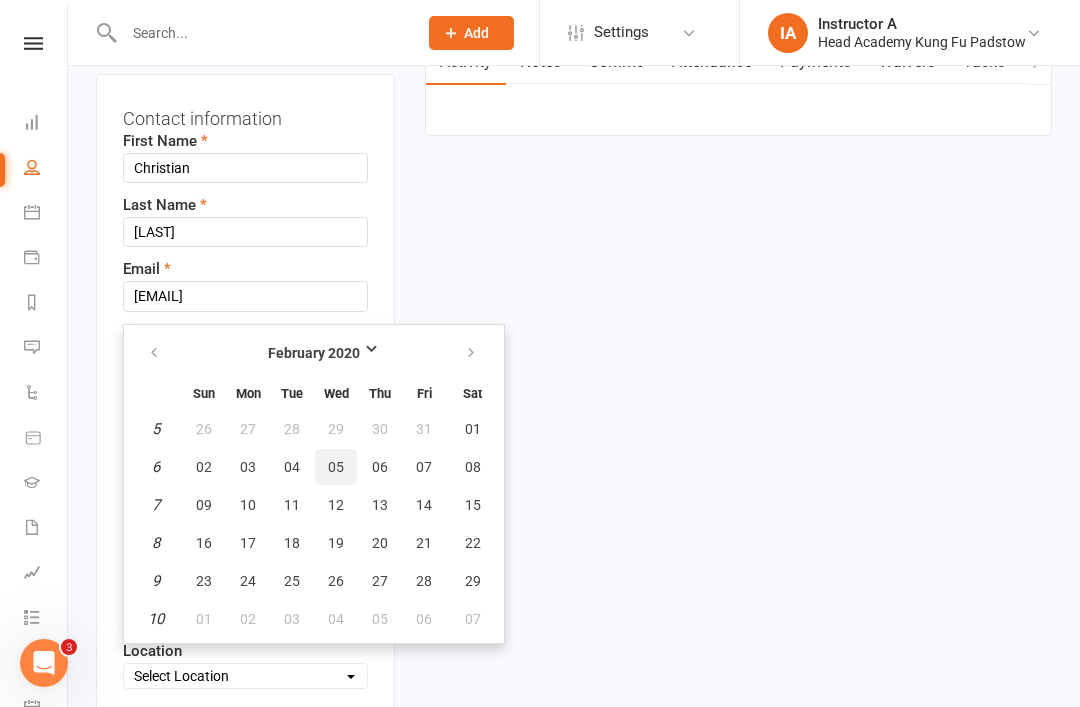 click on "05" at bounding box center [336, 467] 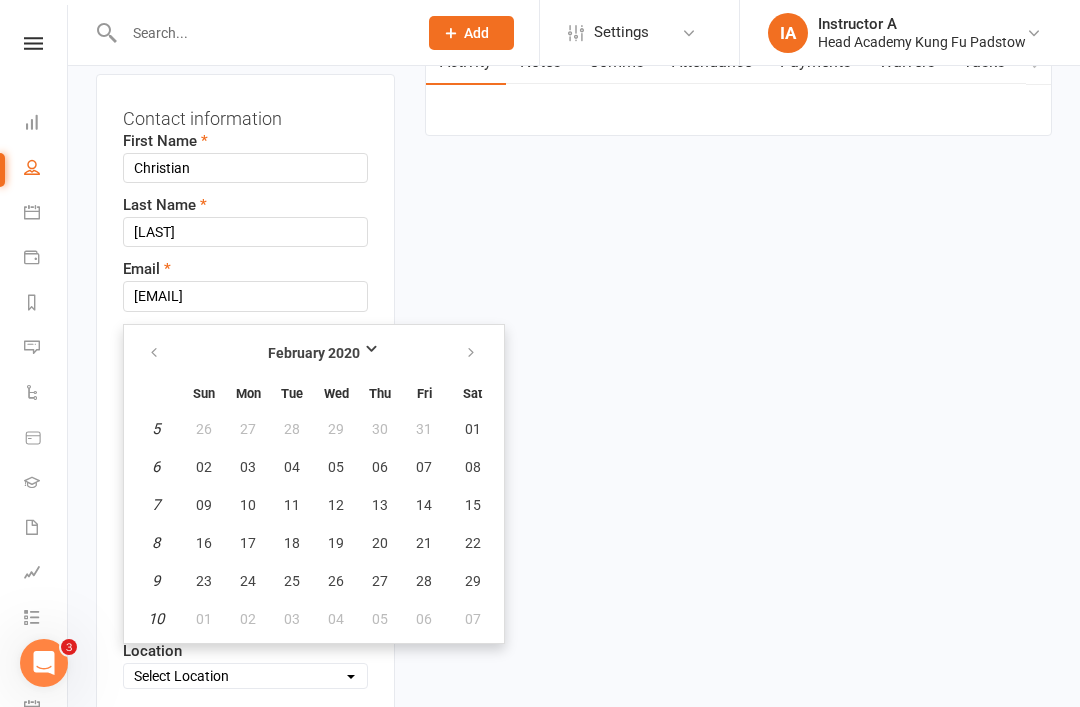 type on "[DATE]" 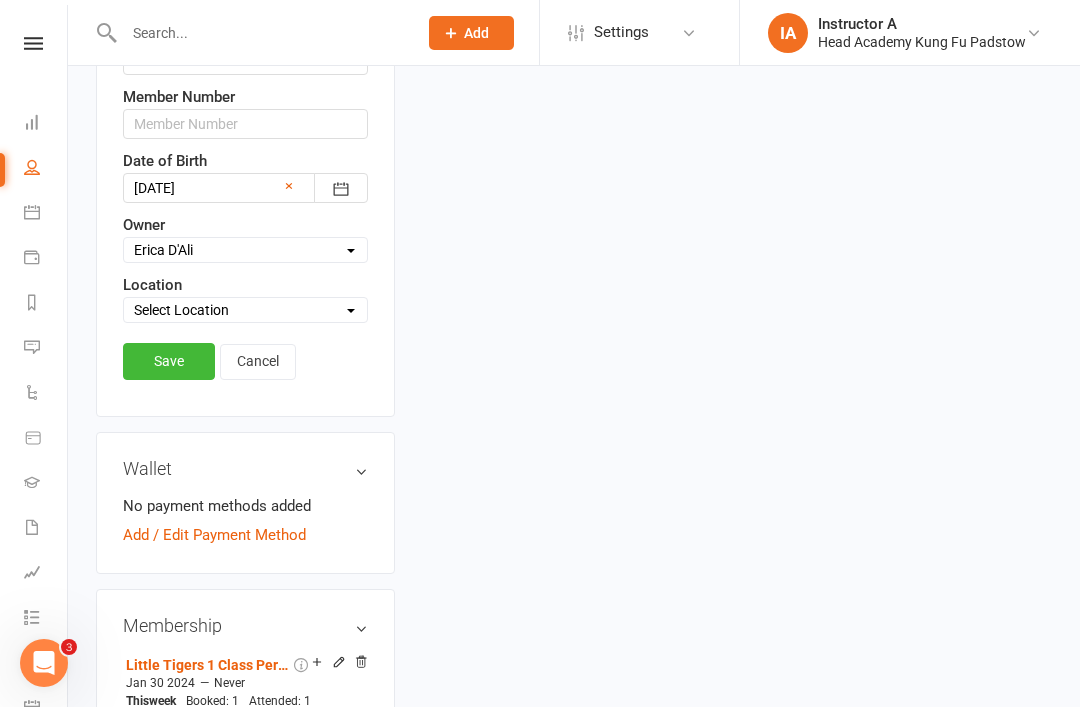 click on "Save" at bounding box center [169, 361] 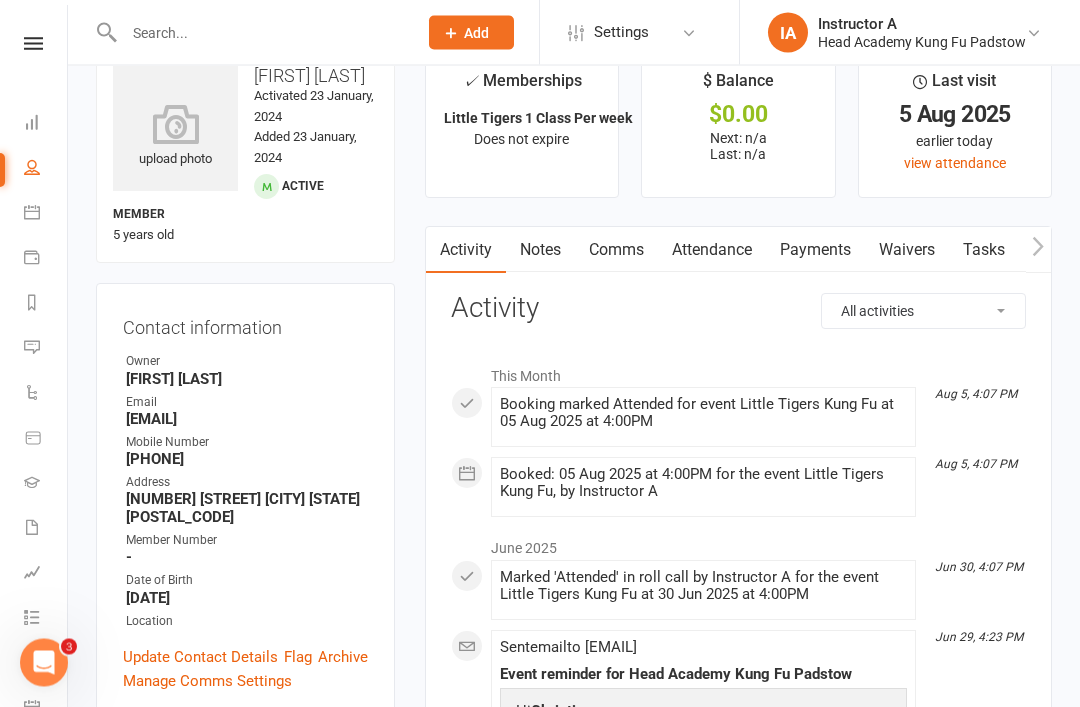scroll, scrollTop: 0, scrollLeft: 0, axis: both 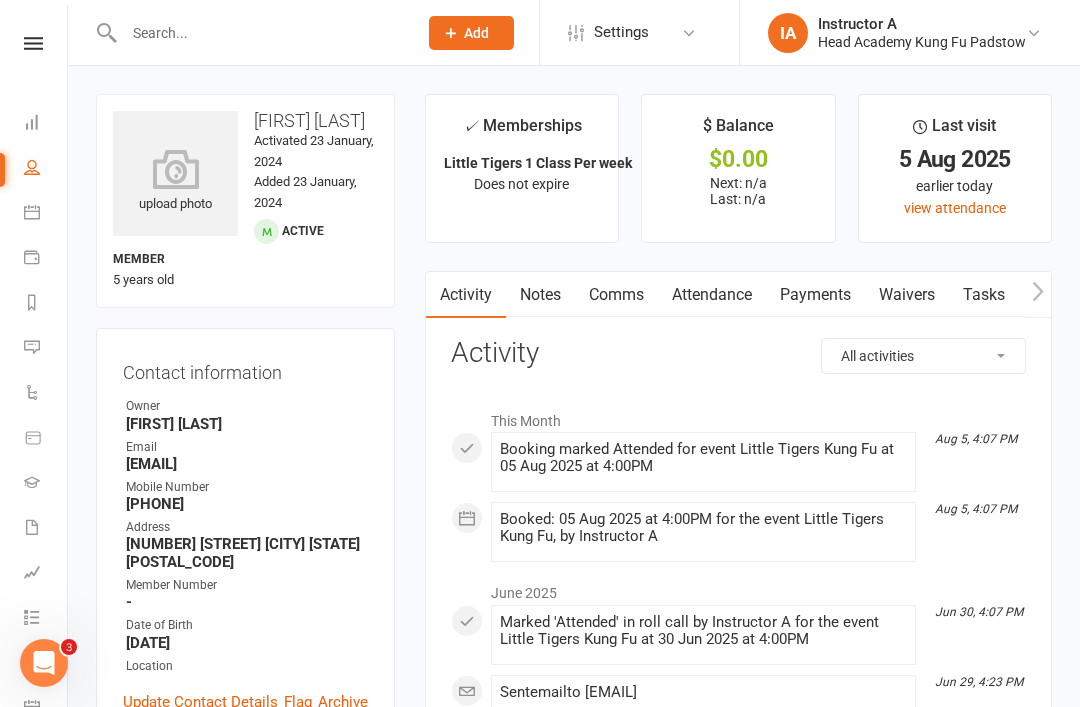 click on "Dashboard" at bounding box center [33, 124] 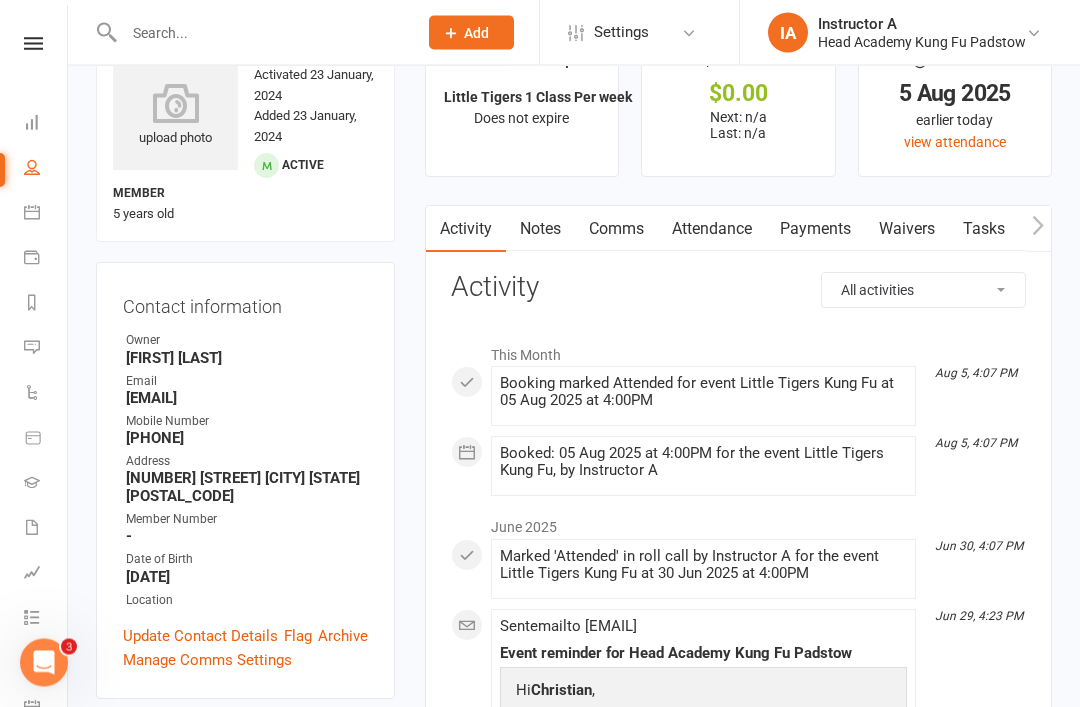 scroll, scrollTop: 66, scrollLeft: 0, axis: vertical 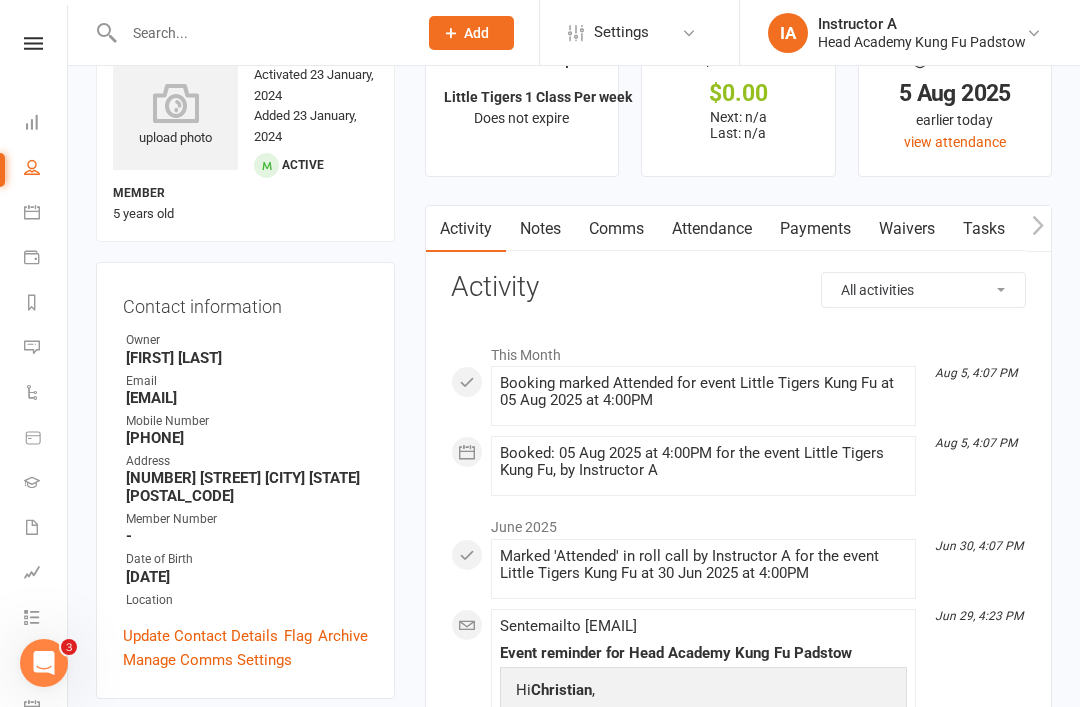 click at bounding box center (32, 122) 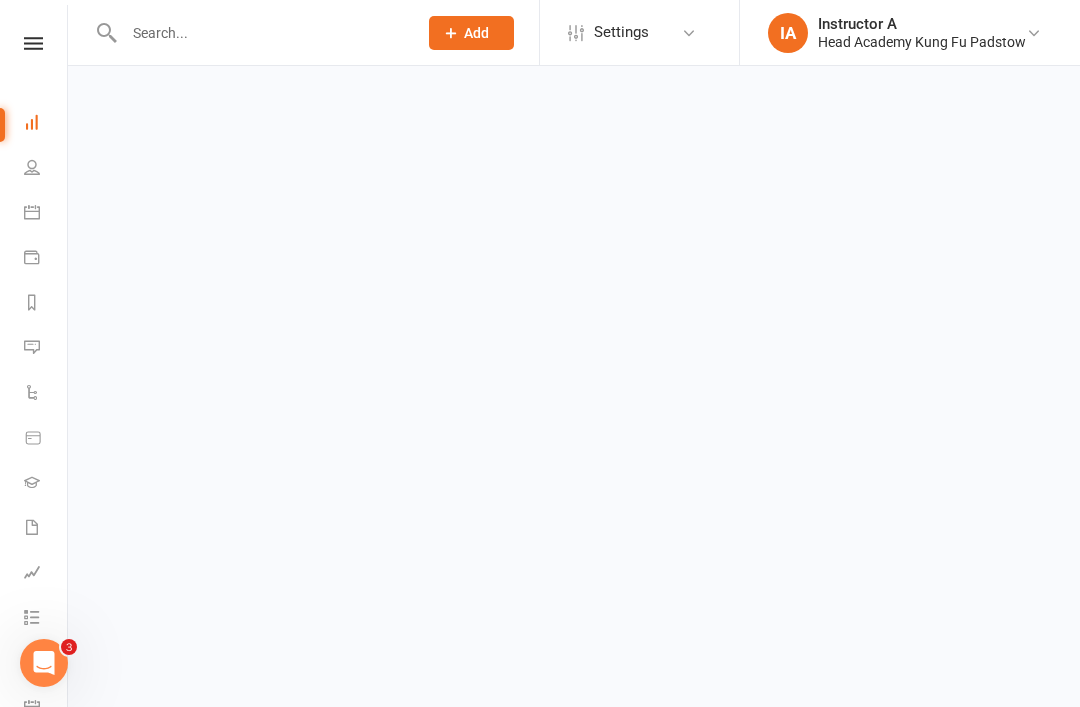 scroll, scrollTop: 0, scrollLeft: 0, axis: both 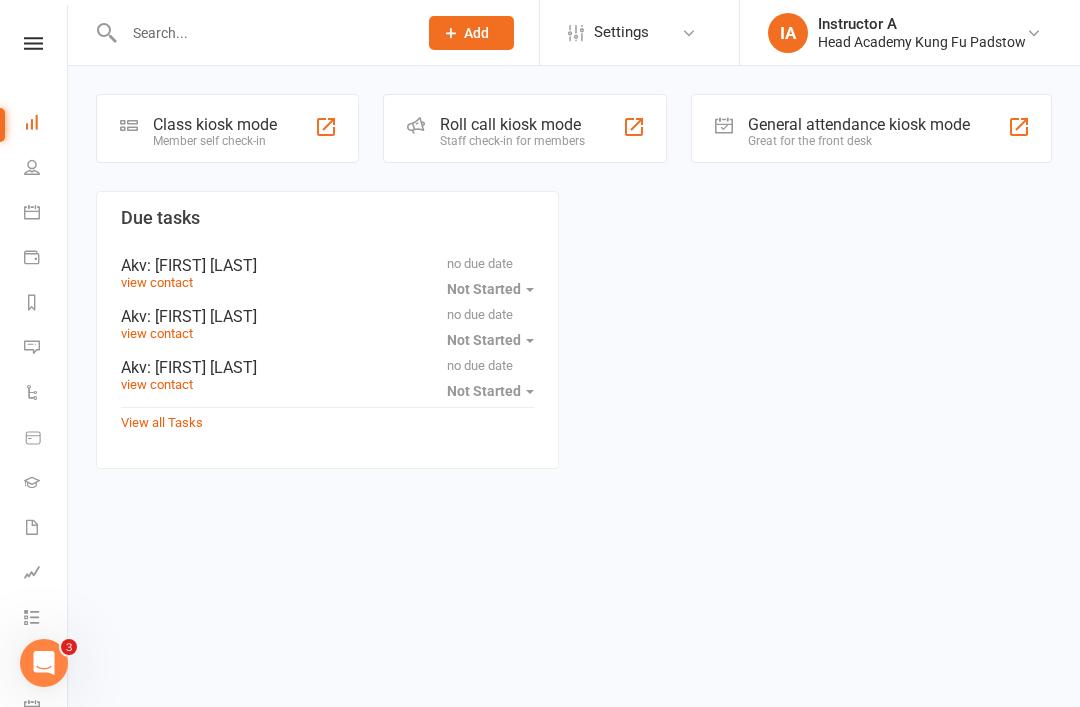 click on "Prospect
Member
Non-attending contact
Class / event
Appointment
Grading event
Task
Membership plan
Bulk message
Add
Settings Membership Plans Event Templates Appointment Types Customize Contacts IA Instructor A Head Academy Kung Fu Padstow My profile Help Terms & conditions  Privacy policy  Sign out Clubworx Dashboard People Calendar Payments Reports Messages   Automations   Product Sales Gradings   Waivers   Assessments  Tasks   4 What's New Check-in Kiosk modes General attendance Roll call Class check-in × Contact Information saved × × Class kiosk mode Member self check-in Roll call kiosk mode Staff check-in for members General attendance kiosk mode Great for the front desk Kiosk modes:  General attendance  General attendance Class" at bounding box center [540, 264] 